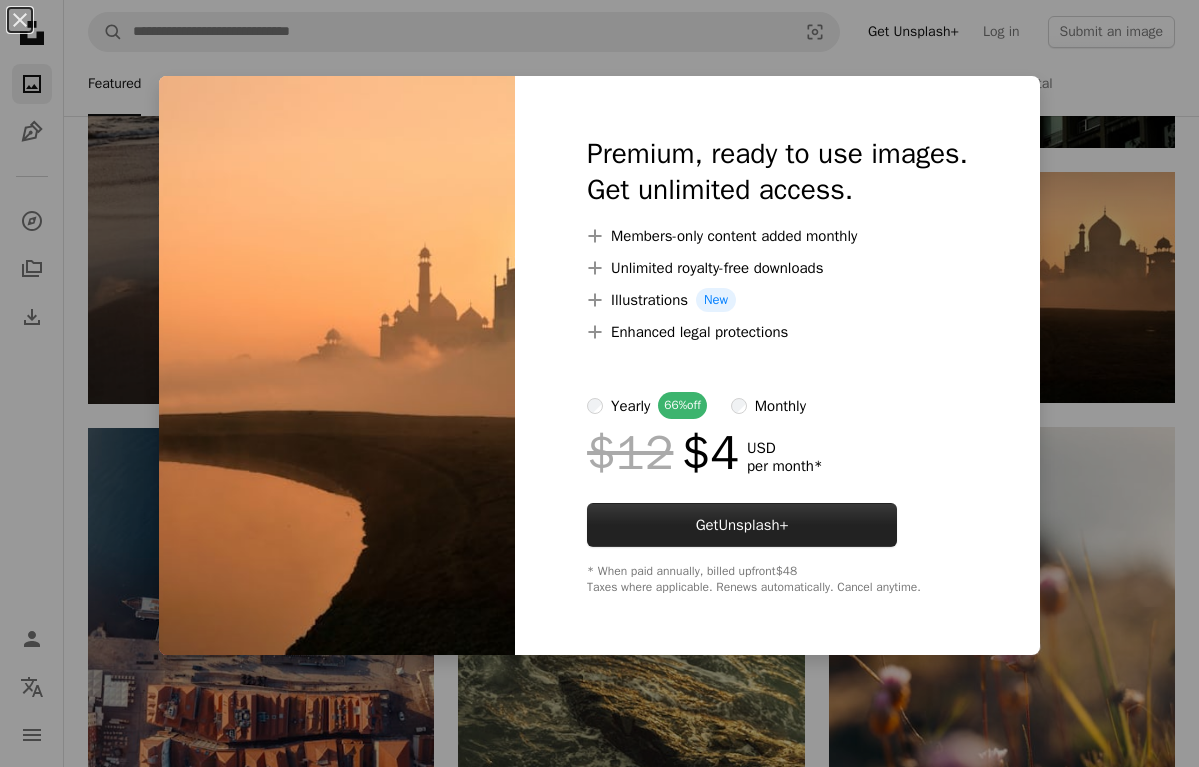 scroll, scrollTop: 906, scrollLeft: 0, axis: vertical 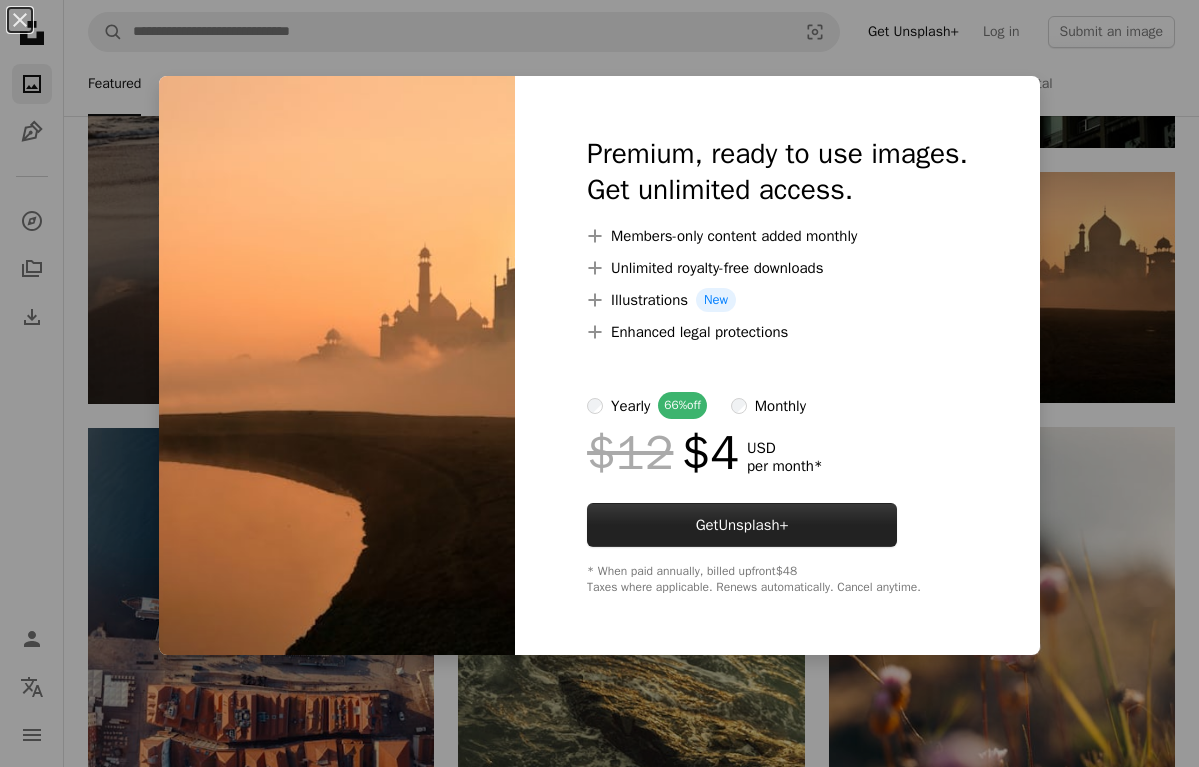 click on "Get  Unsplash+" at bounding box center (742, 525) 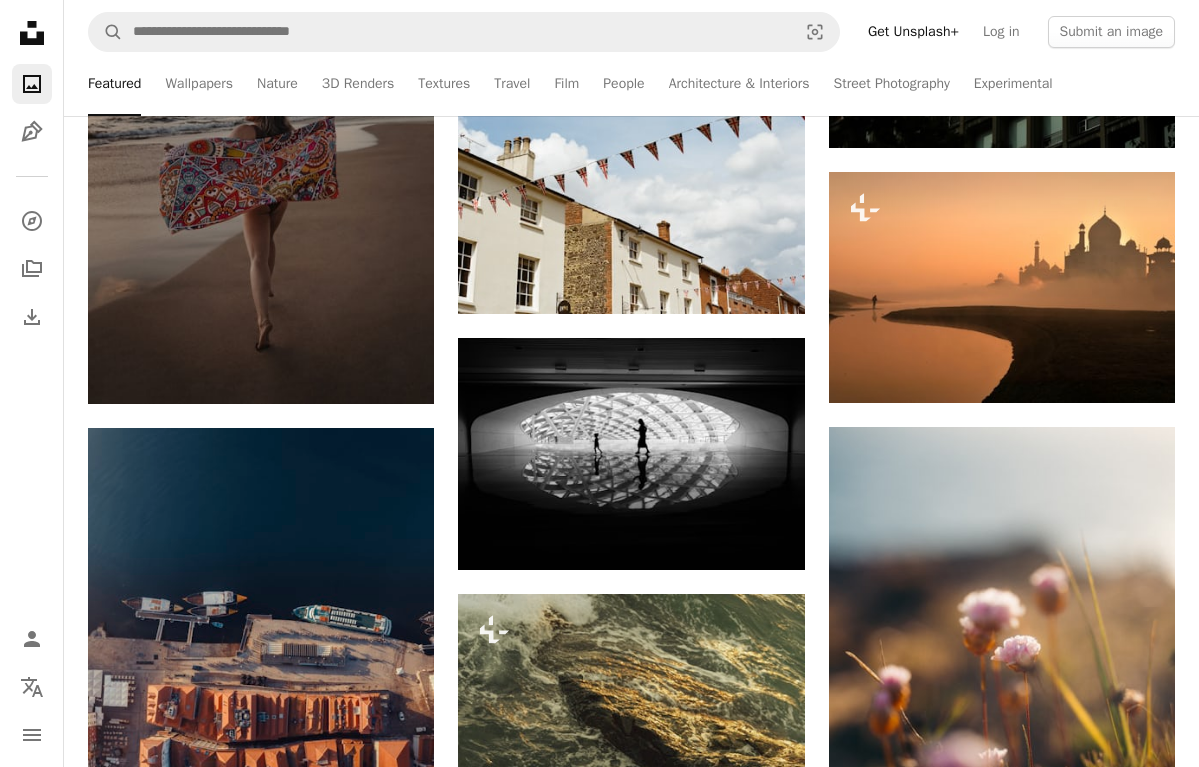 drag, startPoint x: 1071, startPoint y: 287, endPoint x: 132, endPoint y: 95, distance: 958.4284 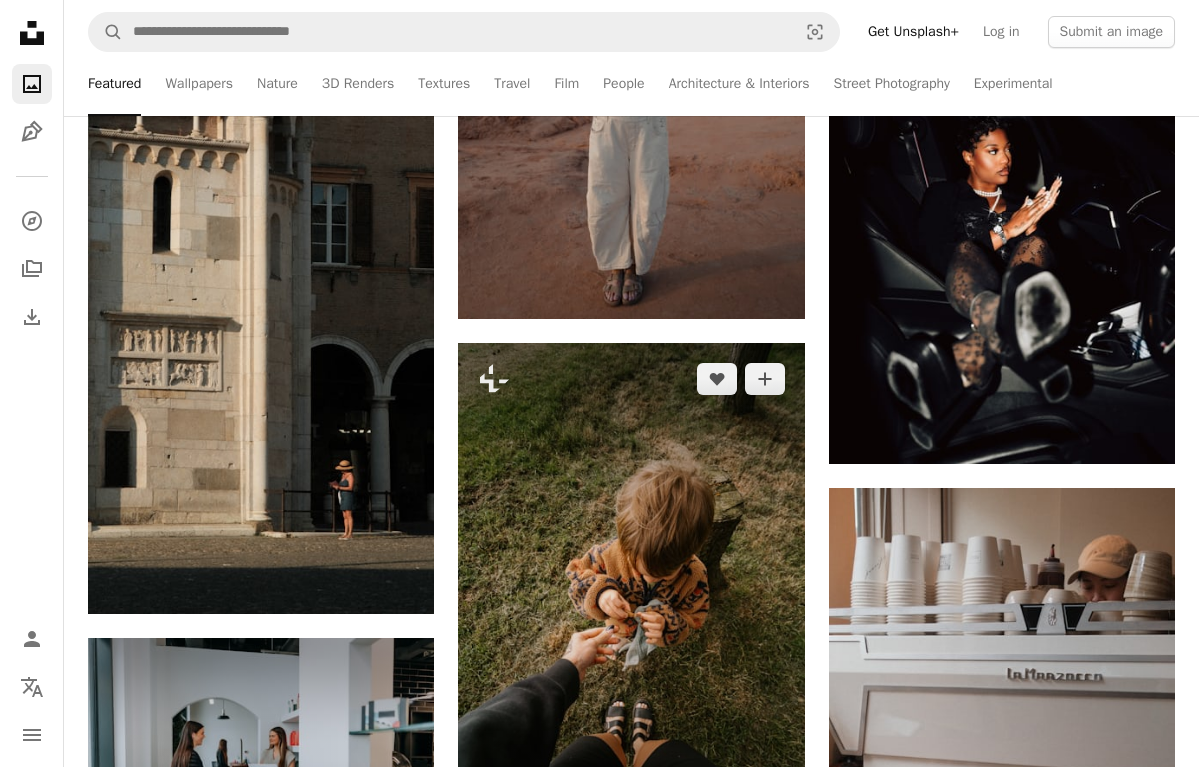scroll, scrollTop: 3122, scrollLeft: 0, axis: vertical 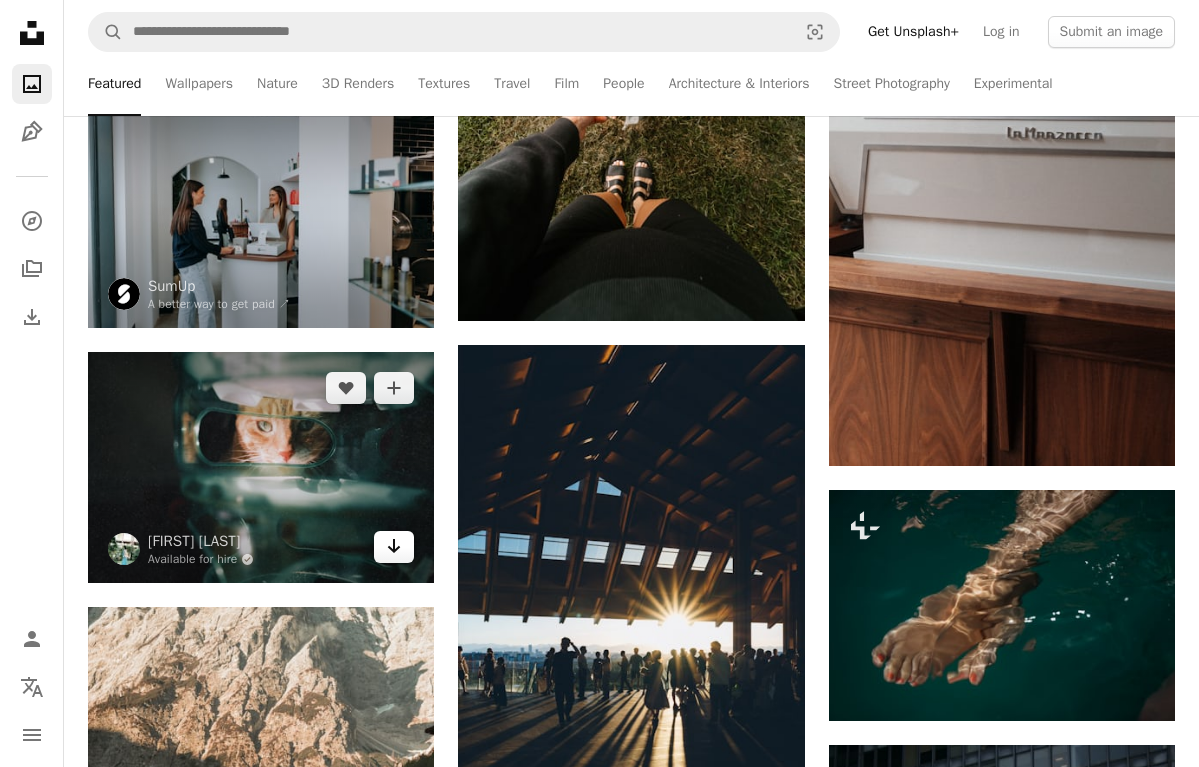 click on "Arrow pointing down" 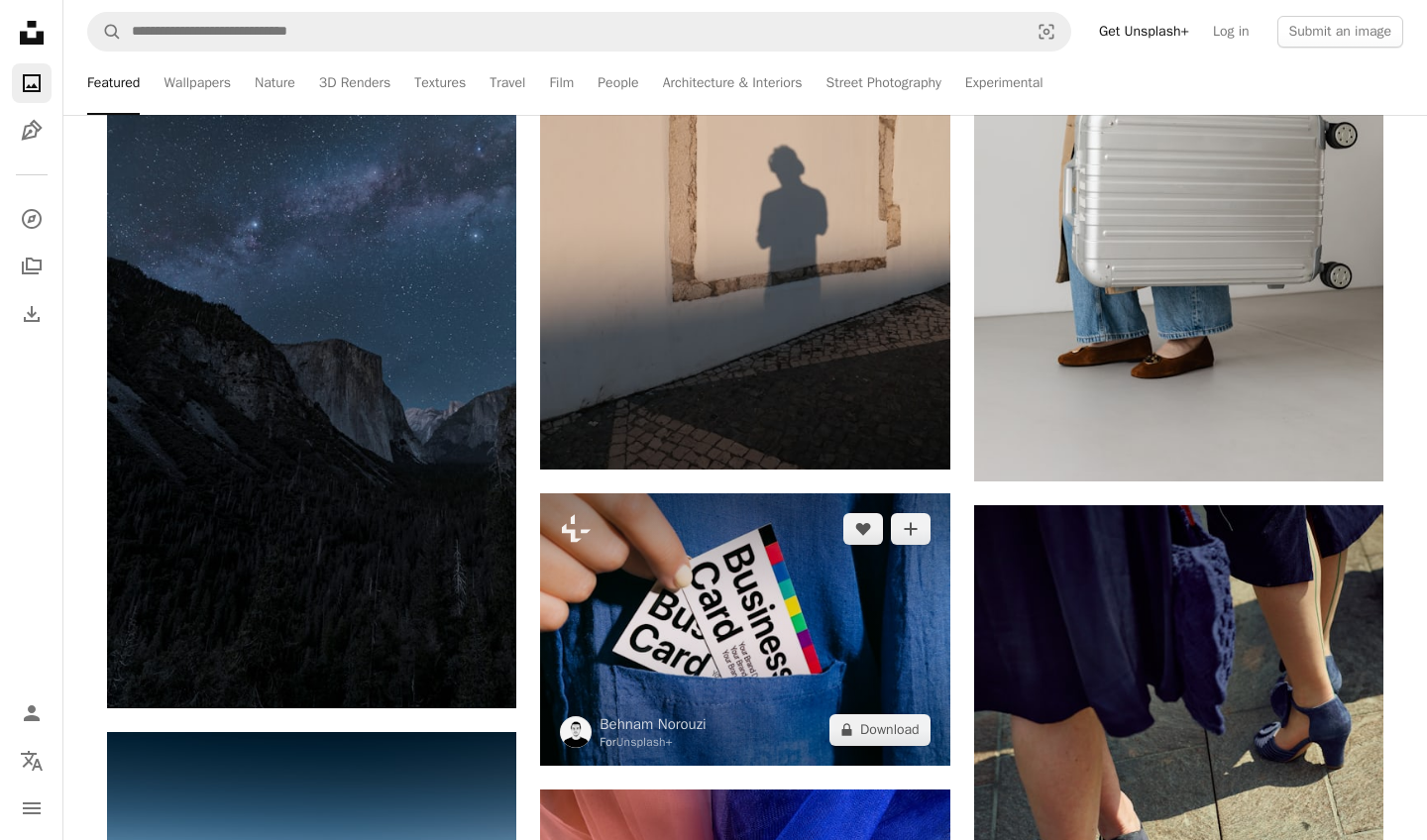 scroll, scrollTop: 7313, scrollLeft: 0, axis: vertical 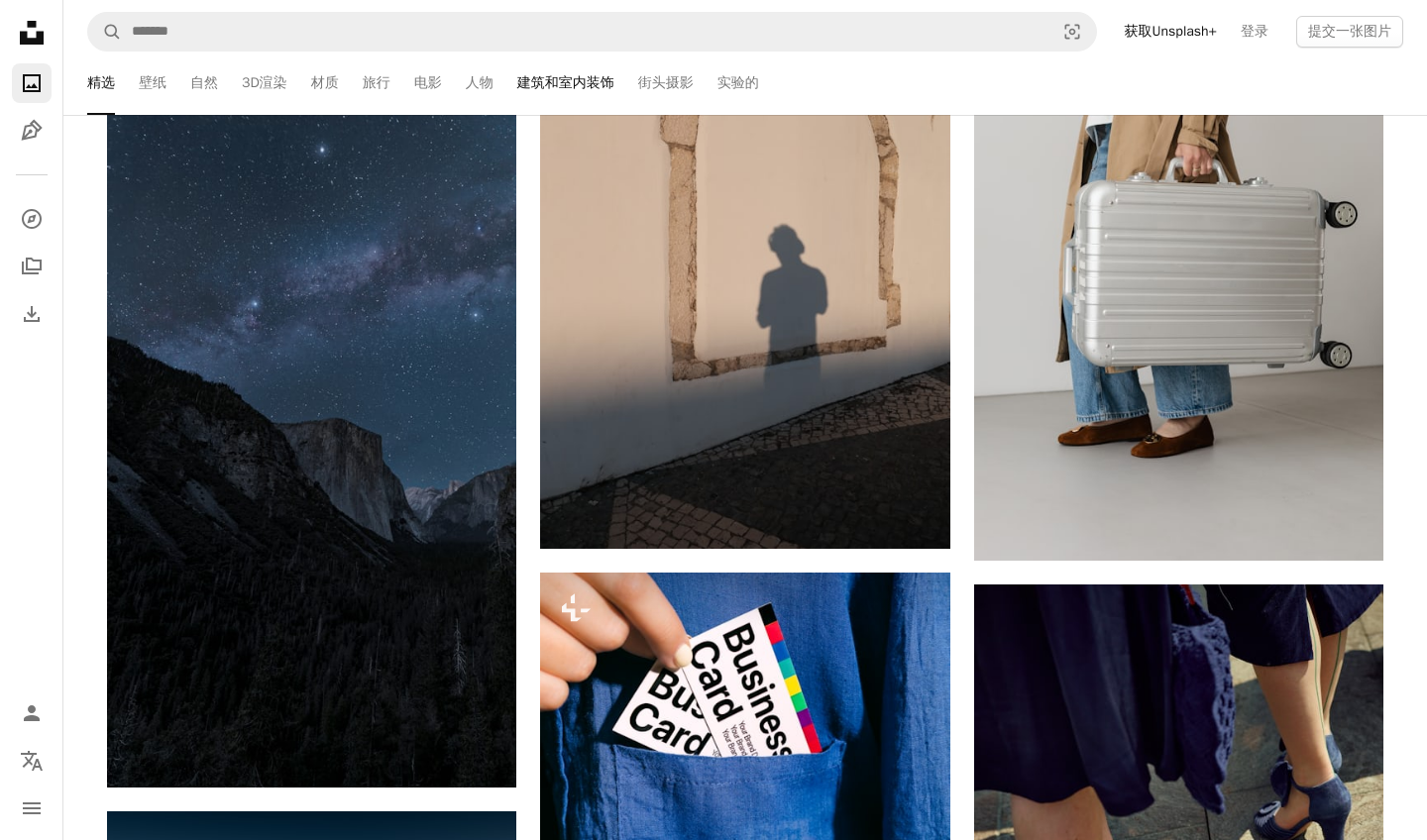 click on "建筑和室内装饰" at bounding box center (566, 83) 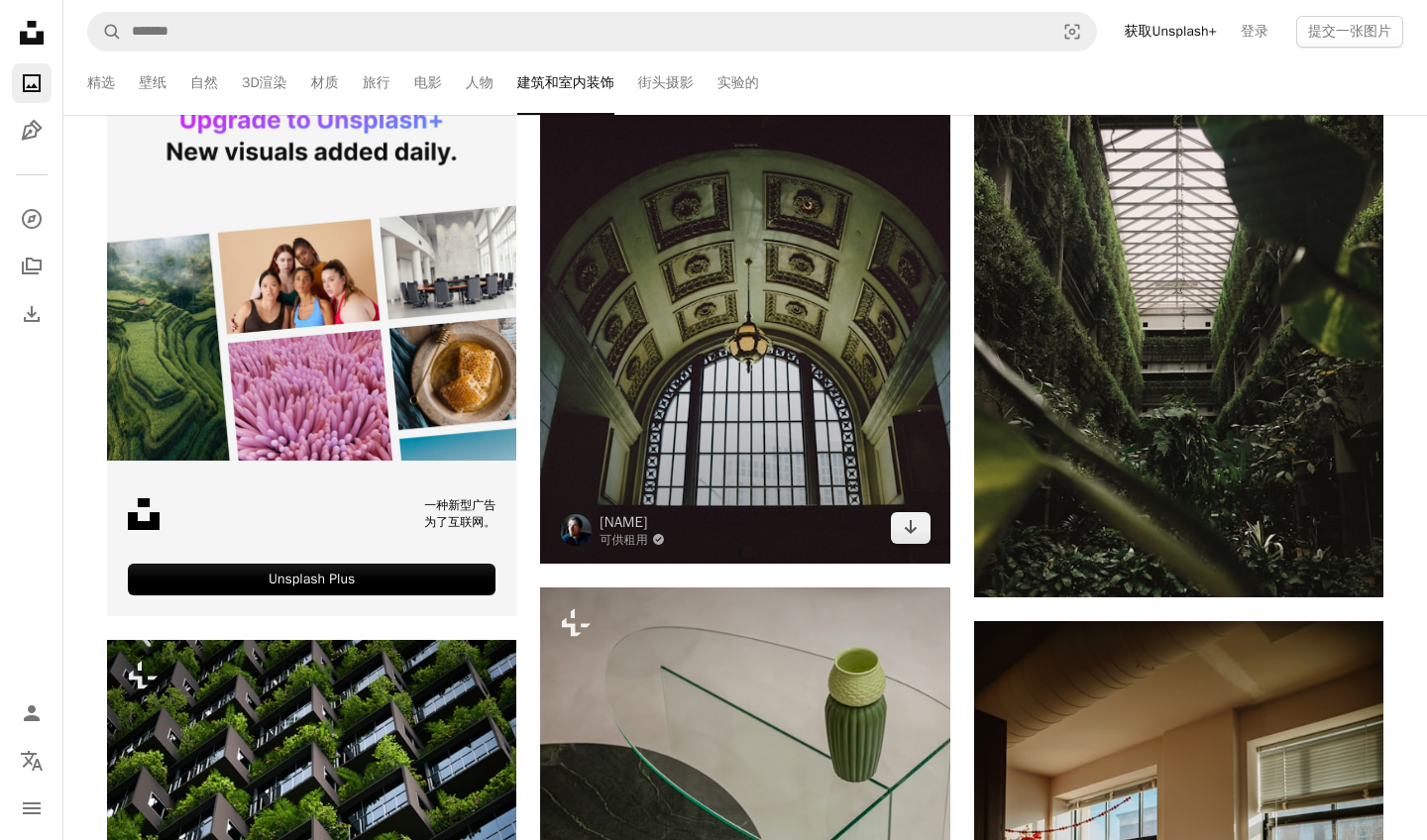 scroll, scrollTop: 131, scrollLeft: 0, axis: vertical 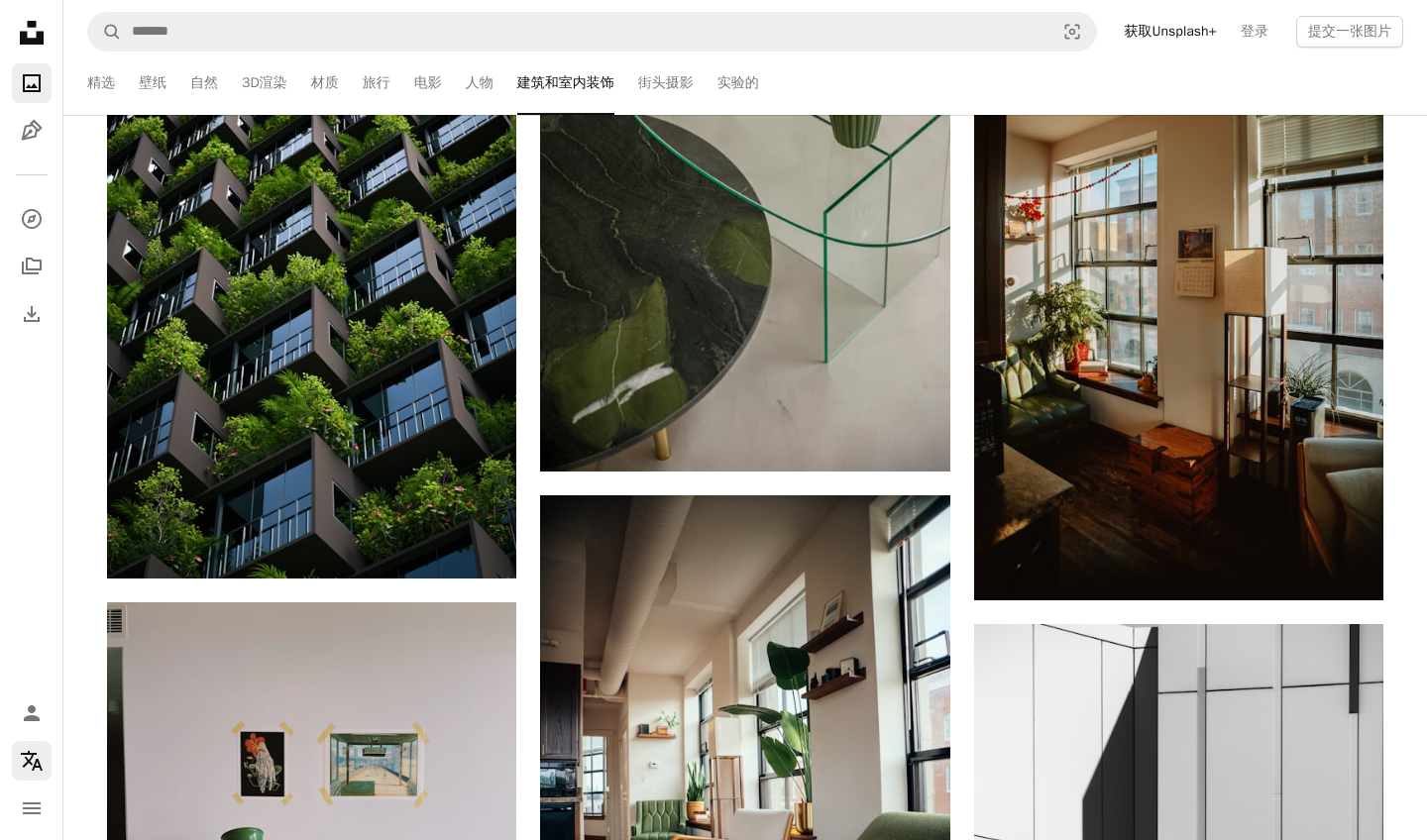 click on "Localization icon" 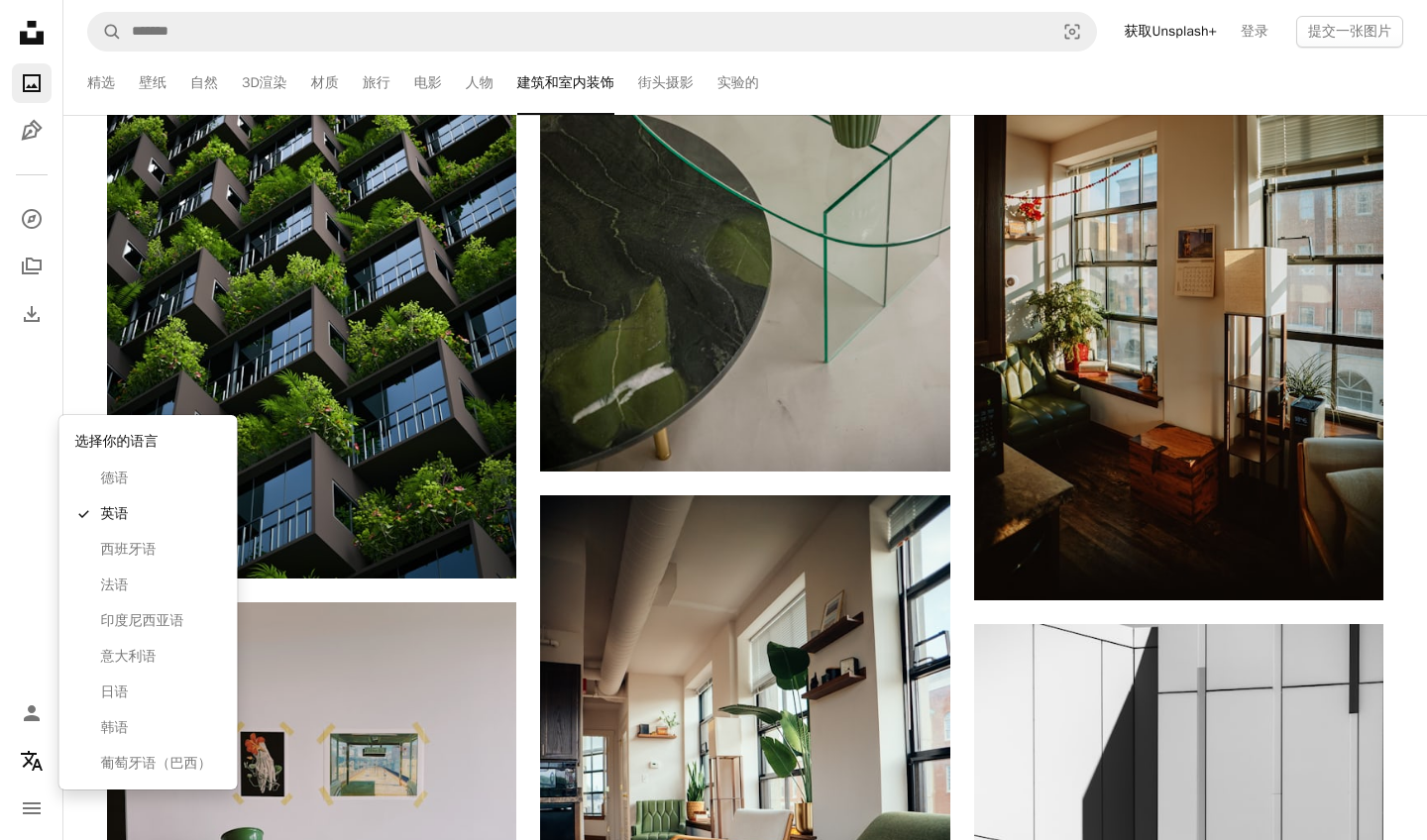 click on "Unsplash logo Unsplash Home A photo Pen Tool A compass A stack of folders Download Photos Chevron down Person Localization icon navigation menu A magnifying glass Visual search Get Unsplash+ Sign In Submit a photo Curated Featured Wallpapers Nature 3D Renders Textures Travel Movies People Architecture & Interiors Street Photography Experimental Architecture & Interiors Curated by Unsplash Celebrating the artistry of spaces, this category highlights stunning photography of architecture and interiors. Submit to Architecture & Interiors –– –––– –––– – –––– –––– –   –– –––– ––– ––  ––– ––– –– –––. Top Contributors Declan Sun 德兰太阳 菊野龙之助 ryunosuke_kikuno Simona Hec 嘿，超级simi Danijel Dujic 丹麦人07 Featured Keith Chen Architecture & Interiors Curated by  Unsplash Celebrating the artistry of spaces, this category highlights stunning photography of architecture and interiors.  Submit to  Architecture & Interiors A new type of advertising A heart" at bounding box center [714, 2360] 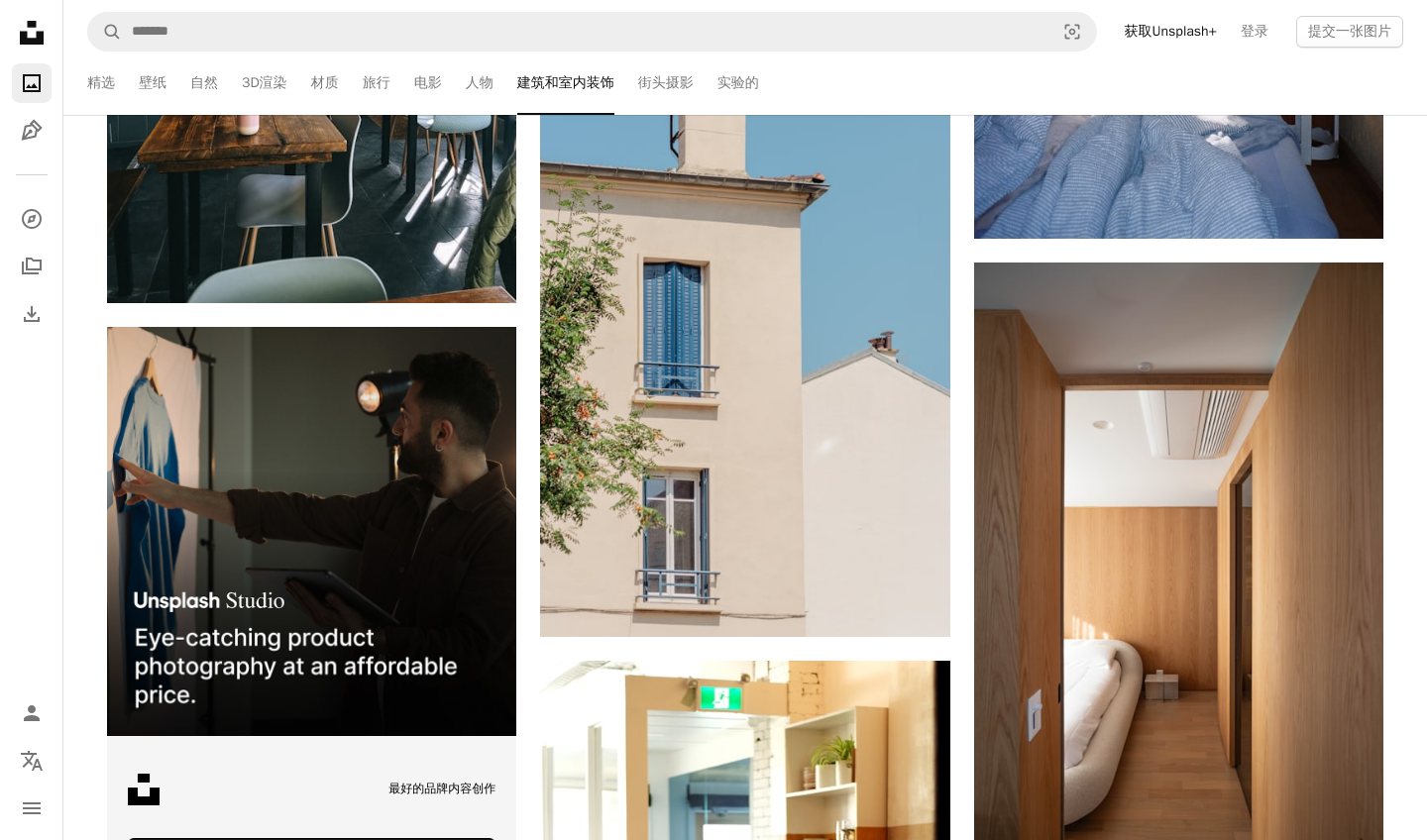 scroll, scrollTop: 5908, scrollLeft: 0, axis: vertical 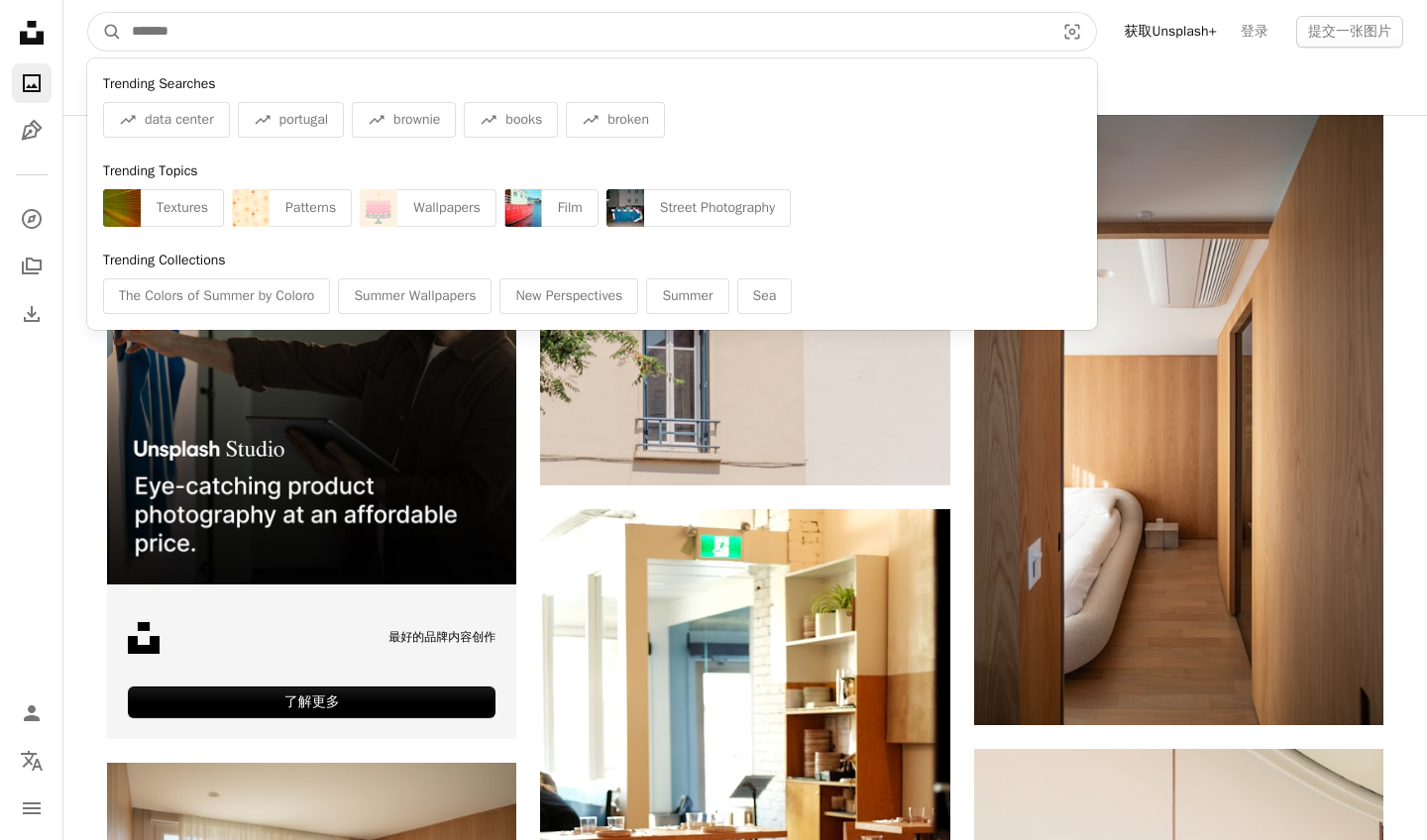 click at bounding box center [585, 32] 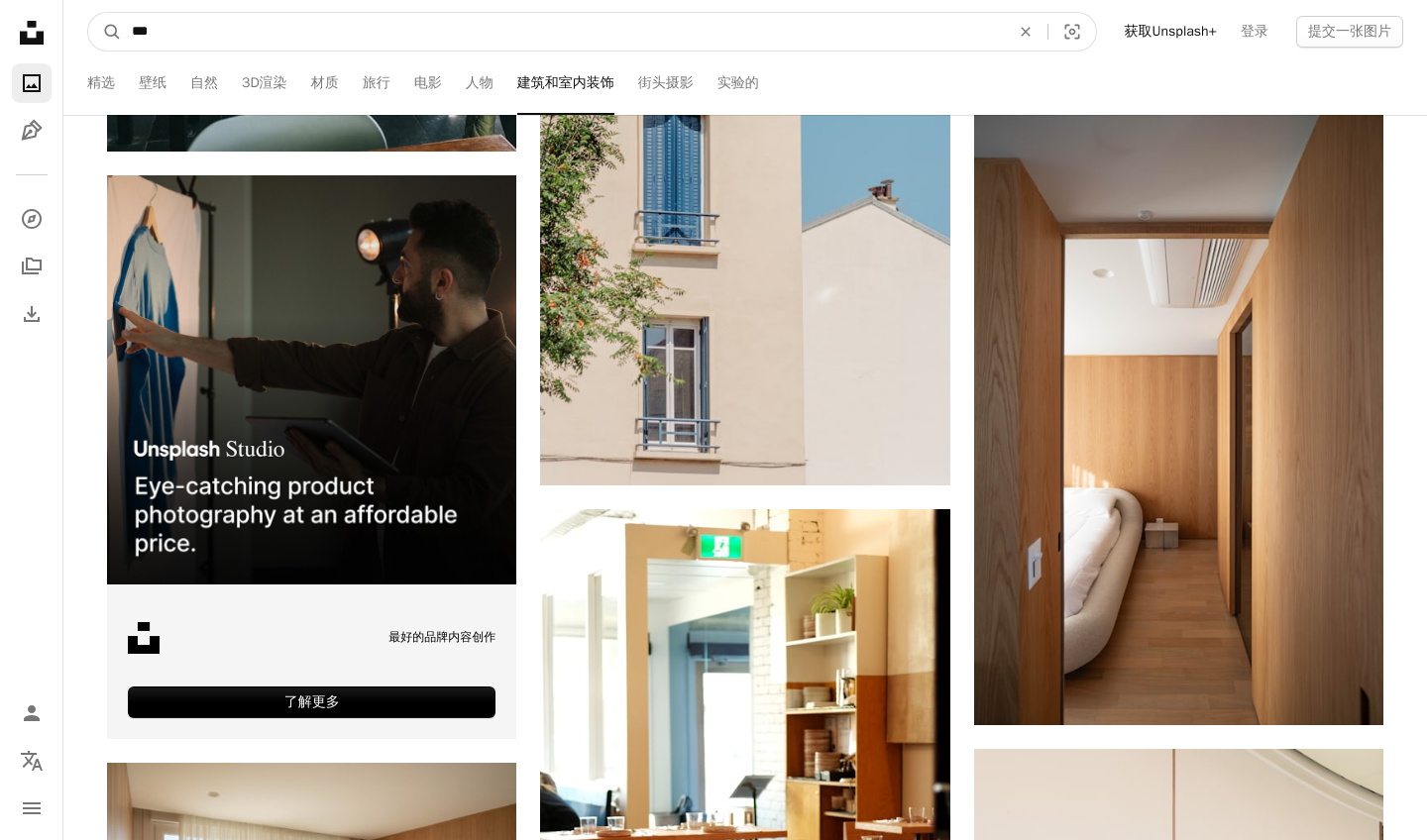 type on "***" 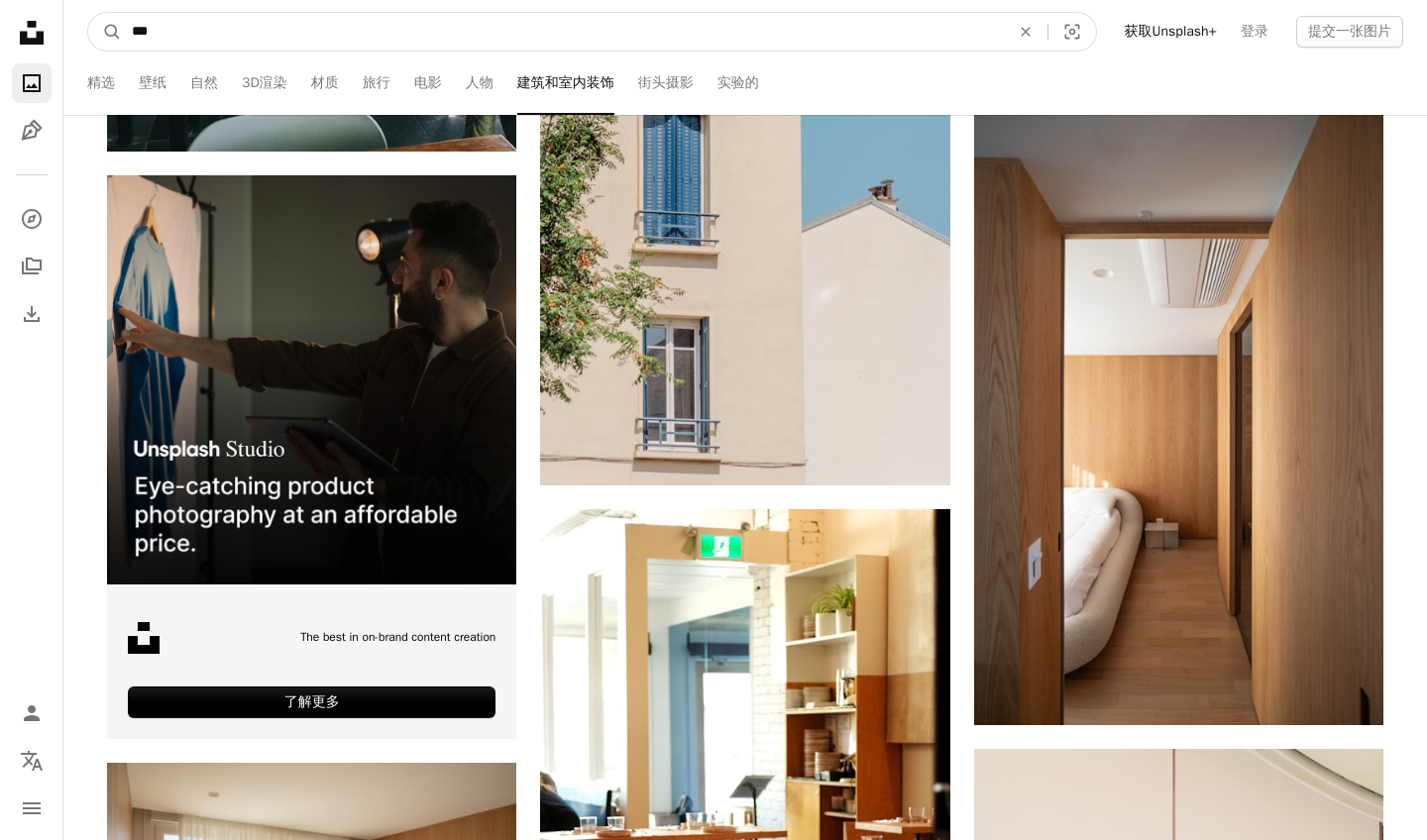 scroll, scrollTop: 0, scrollLeft: 0, axis: both 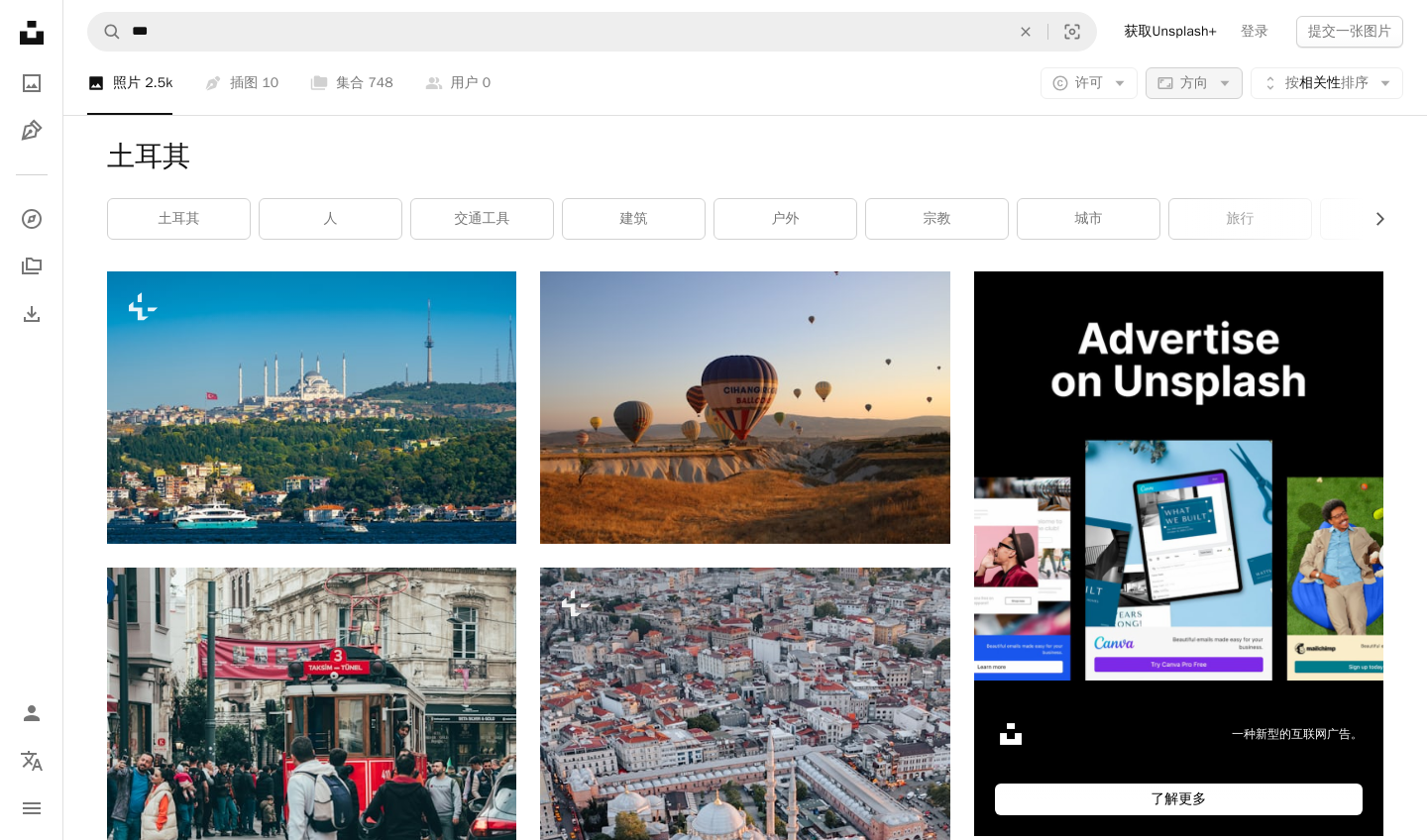 click on "方向" at bounding box center (1194, 82) 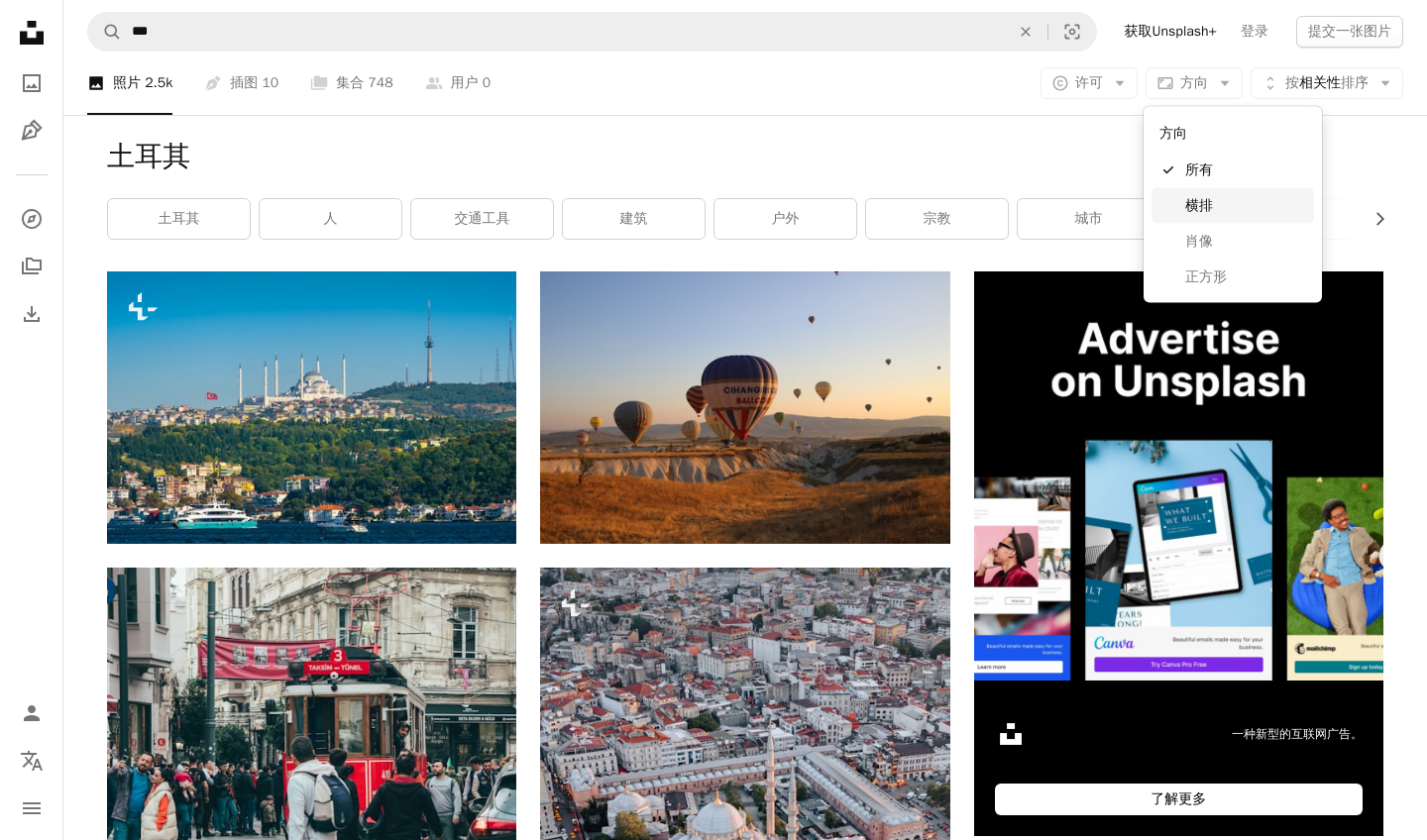 click on "横排" at bounding box center (1233, 205) 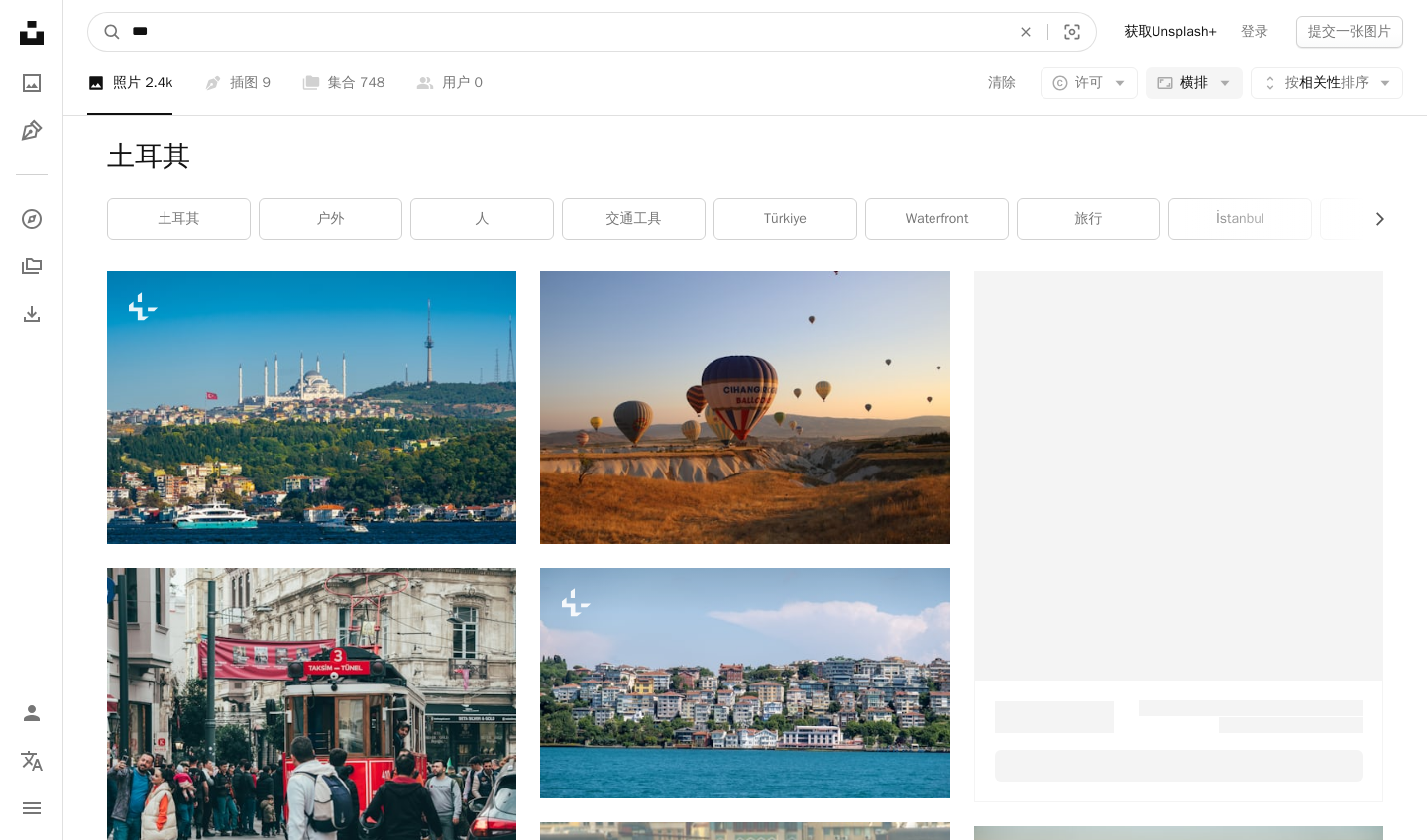 click on "***" at bounding box center (563, 32) 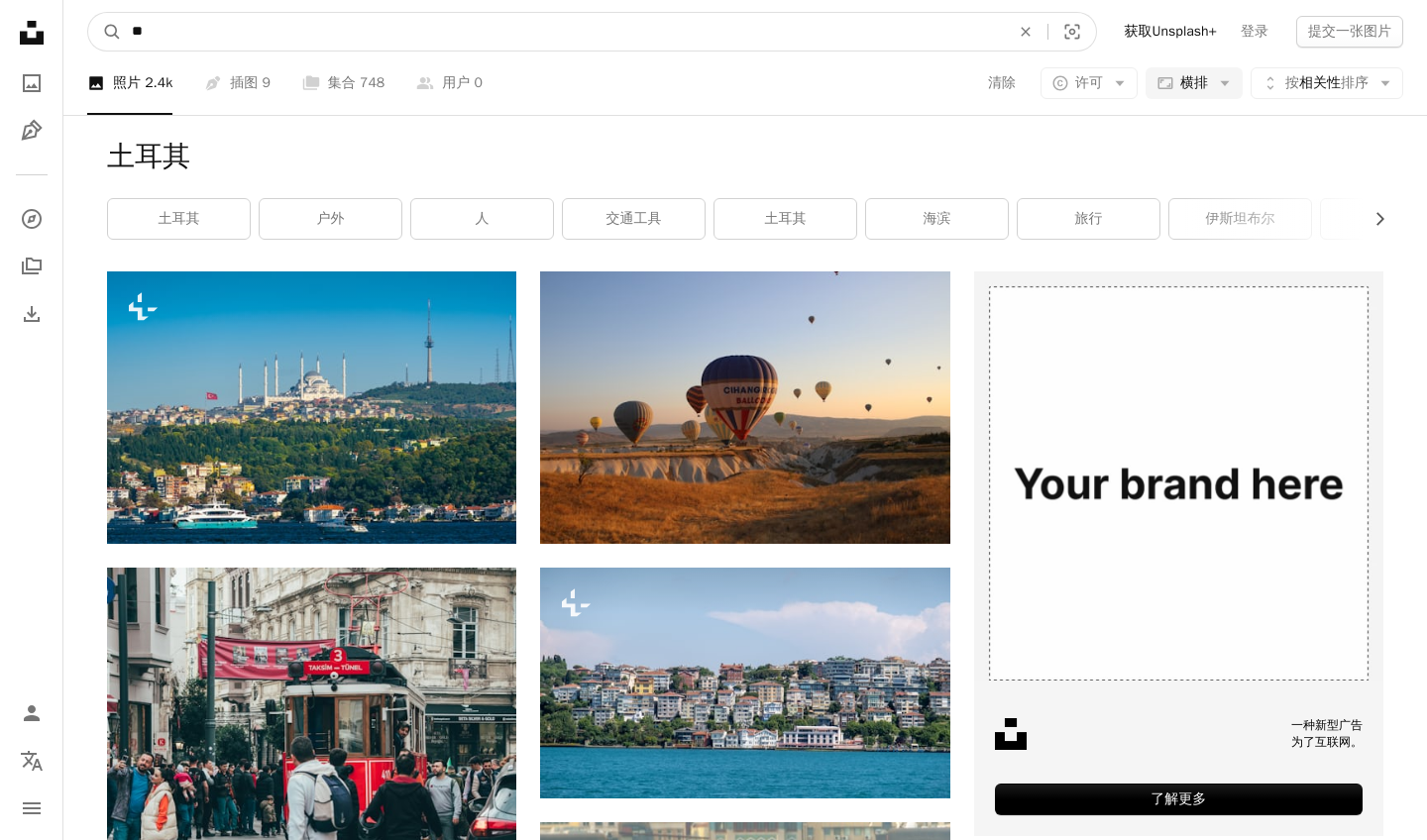 type on "*" 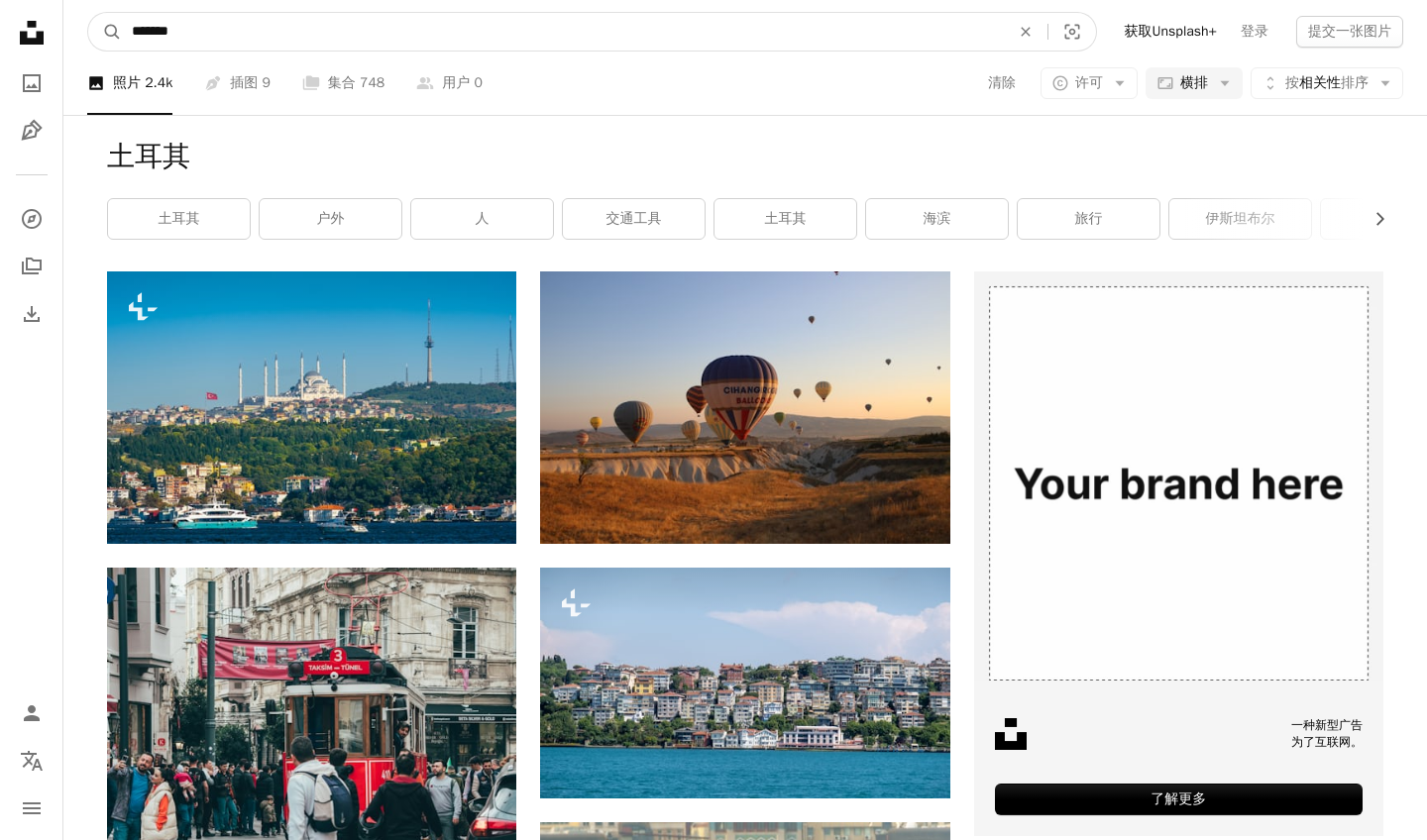 type on "**" 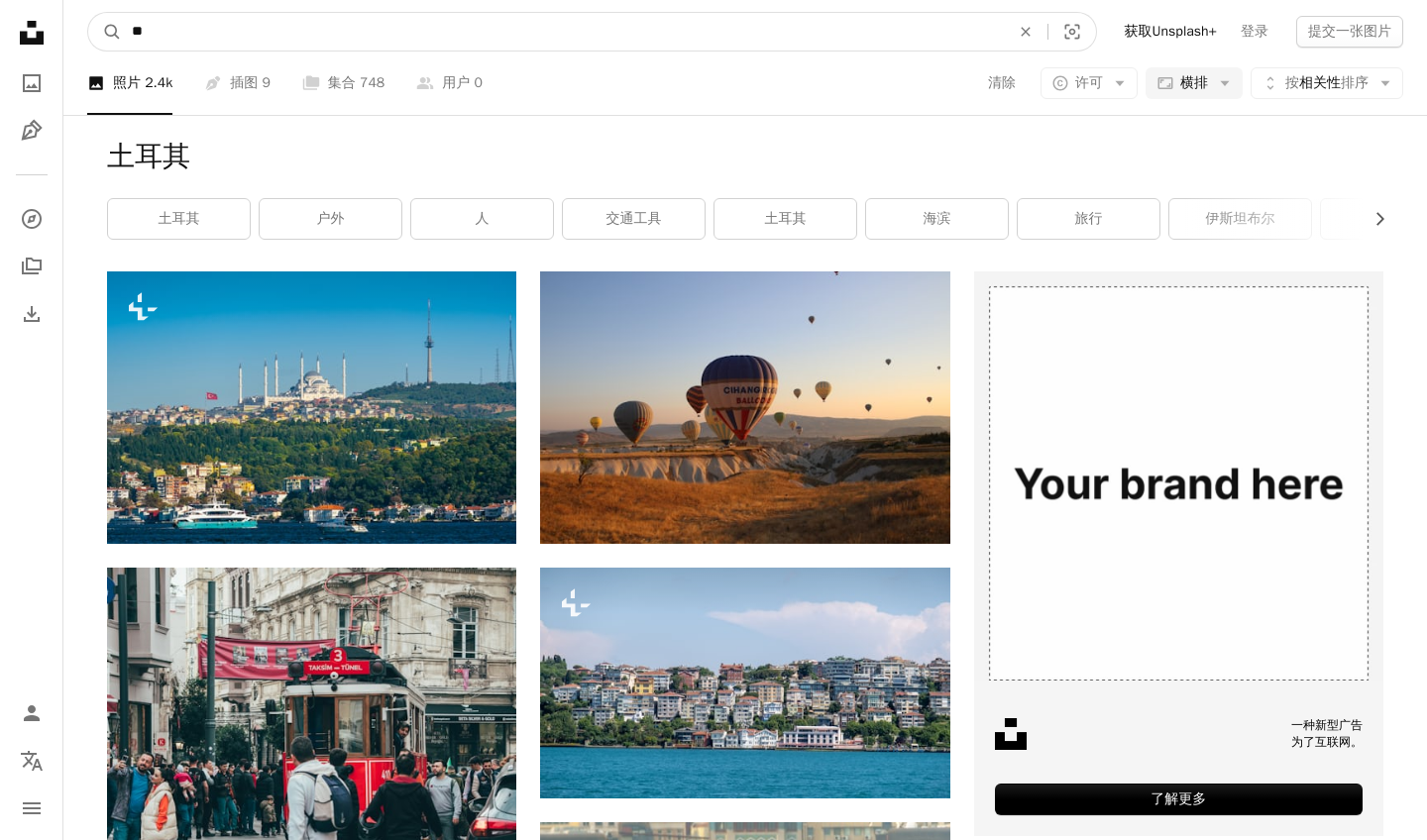 click on "A magnifying glass" at bounding box center [105, 32] 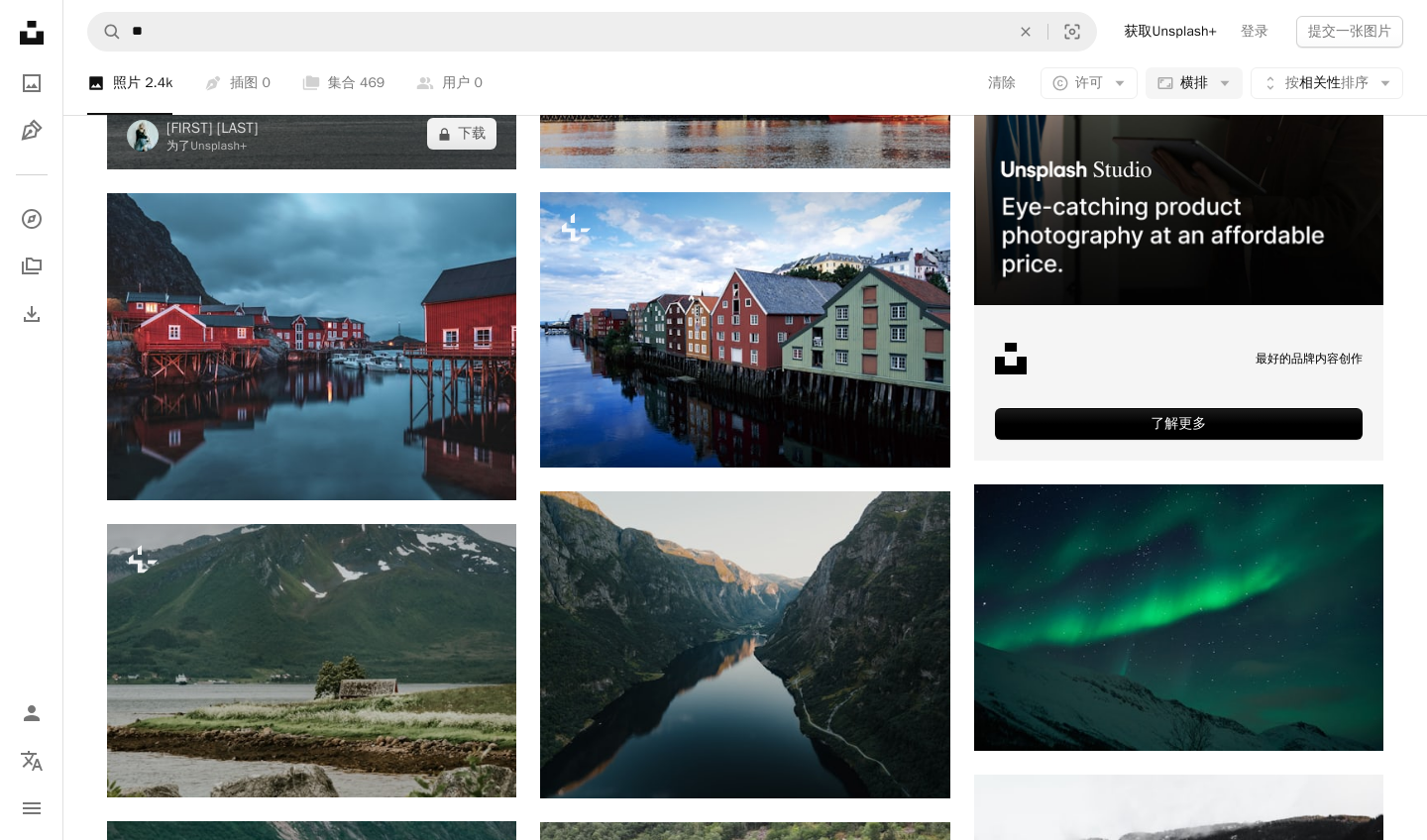 scroll, scrollTop: 373, scrollLeft: 0, axis: vertical 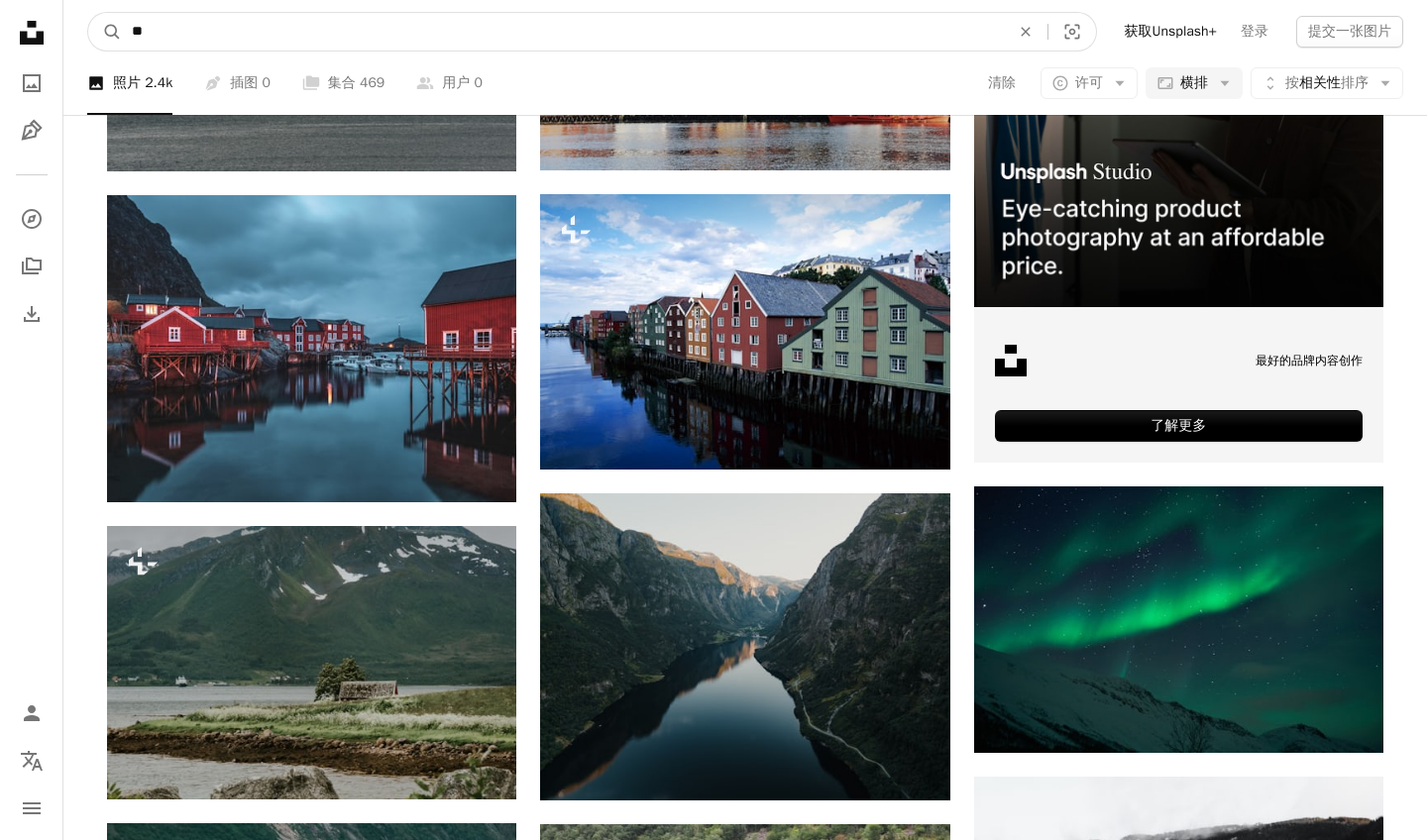click on "**" at bounding box center (563, 32) 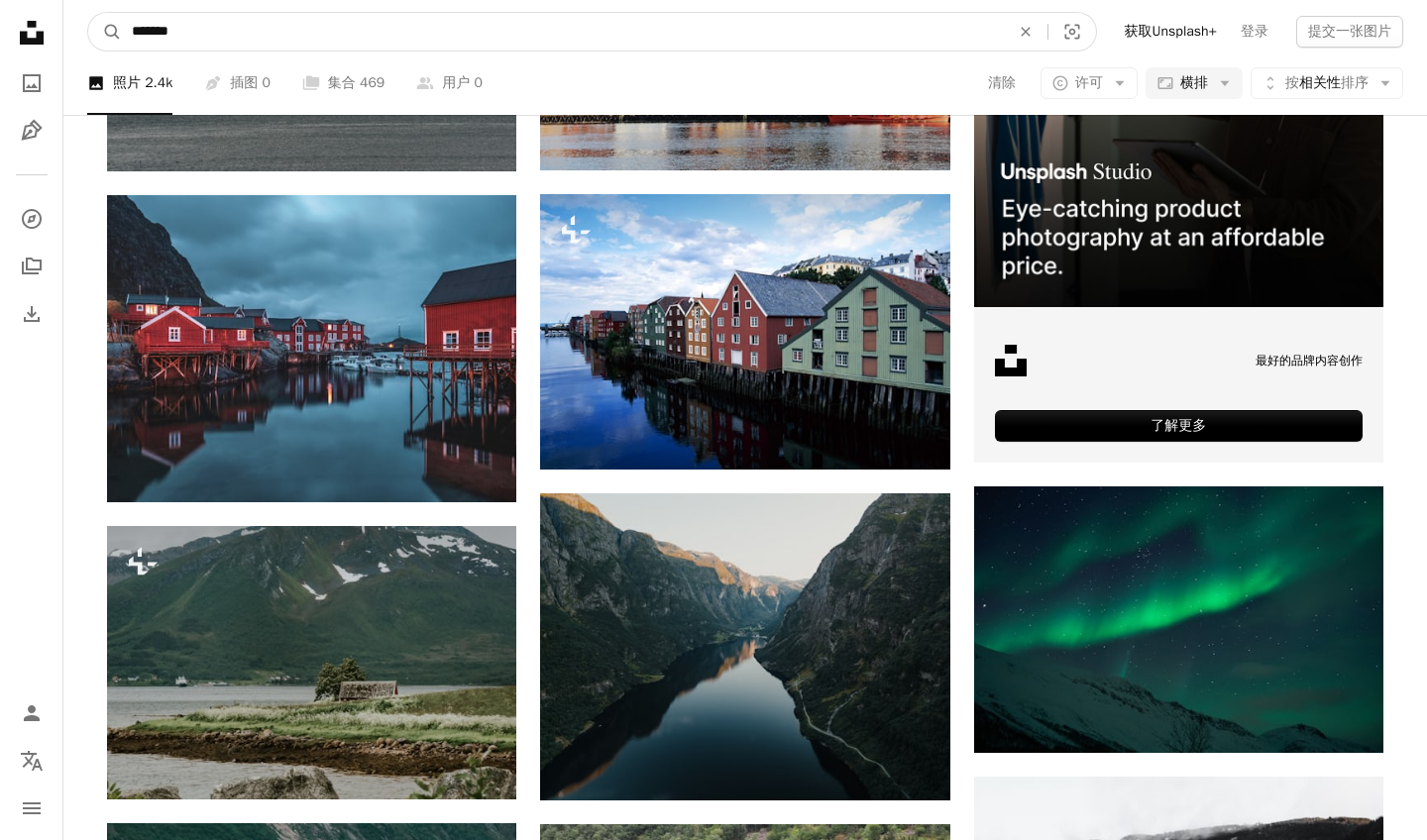 type on "**" 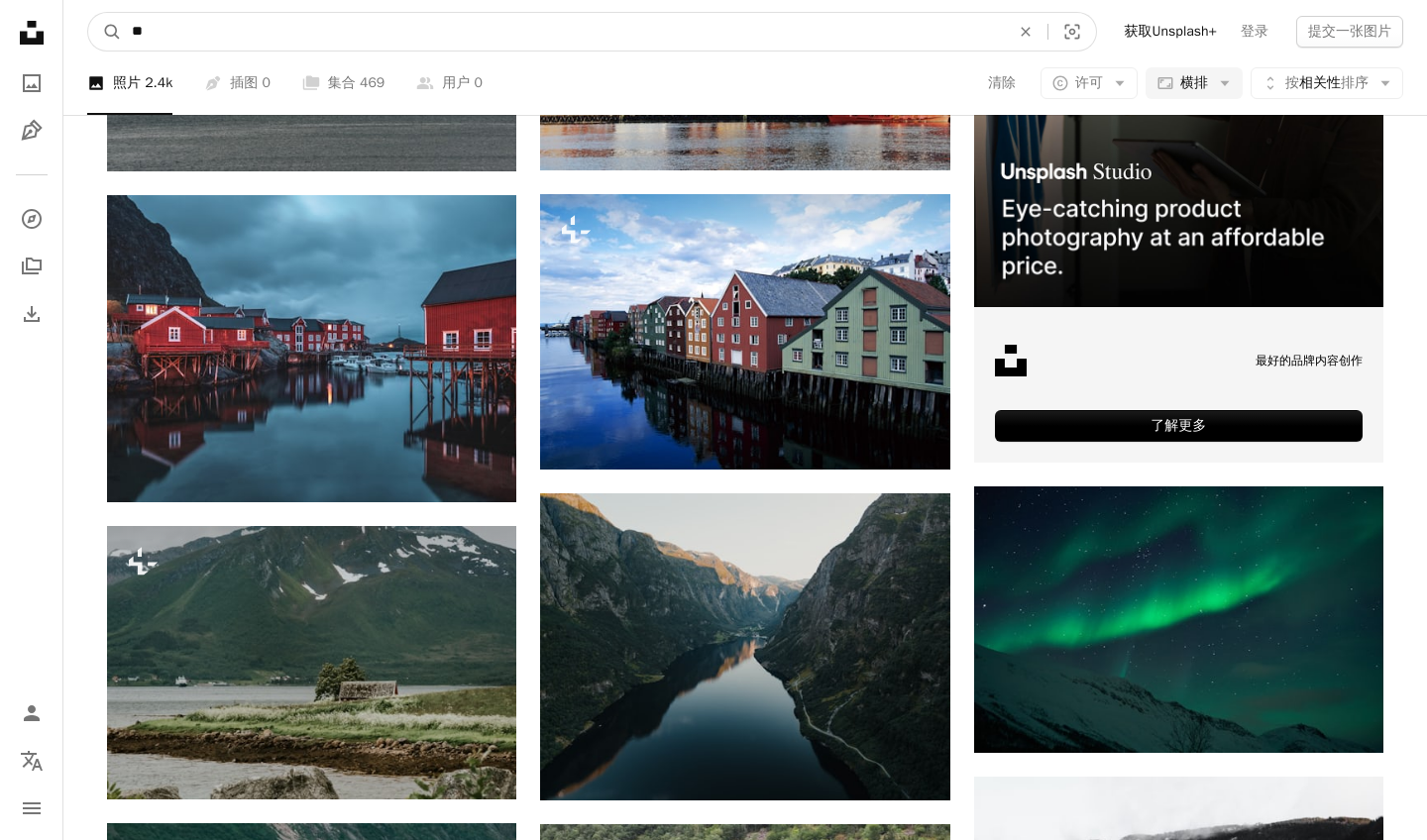 click on "A magnifying glass" at bounding box center [105, 32] 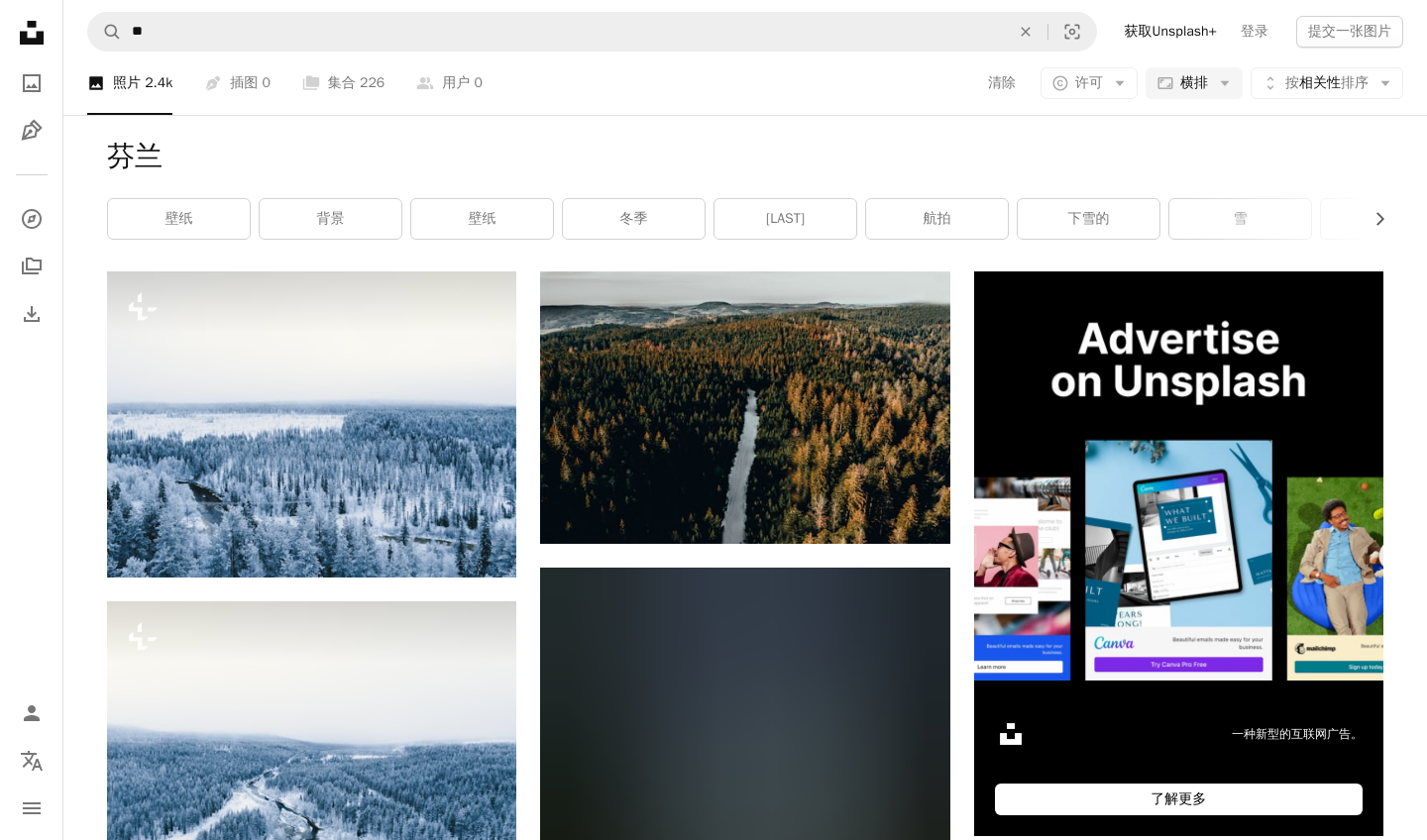 scroll, scrollTop: 0, scrollLeft: 0, axis: both 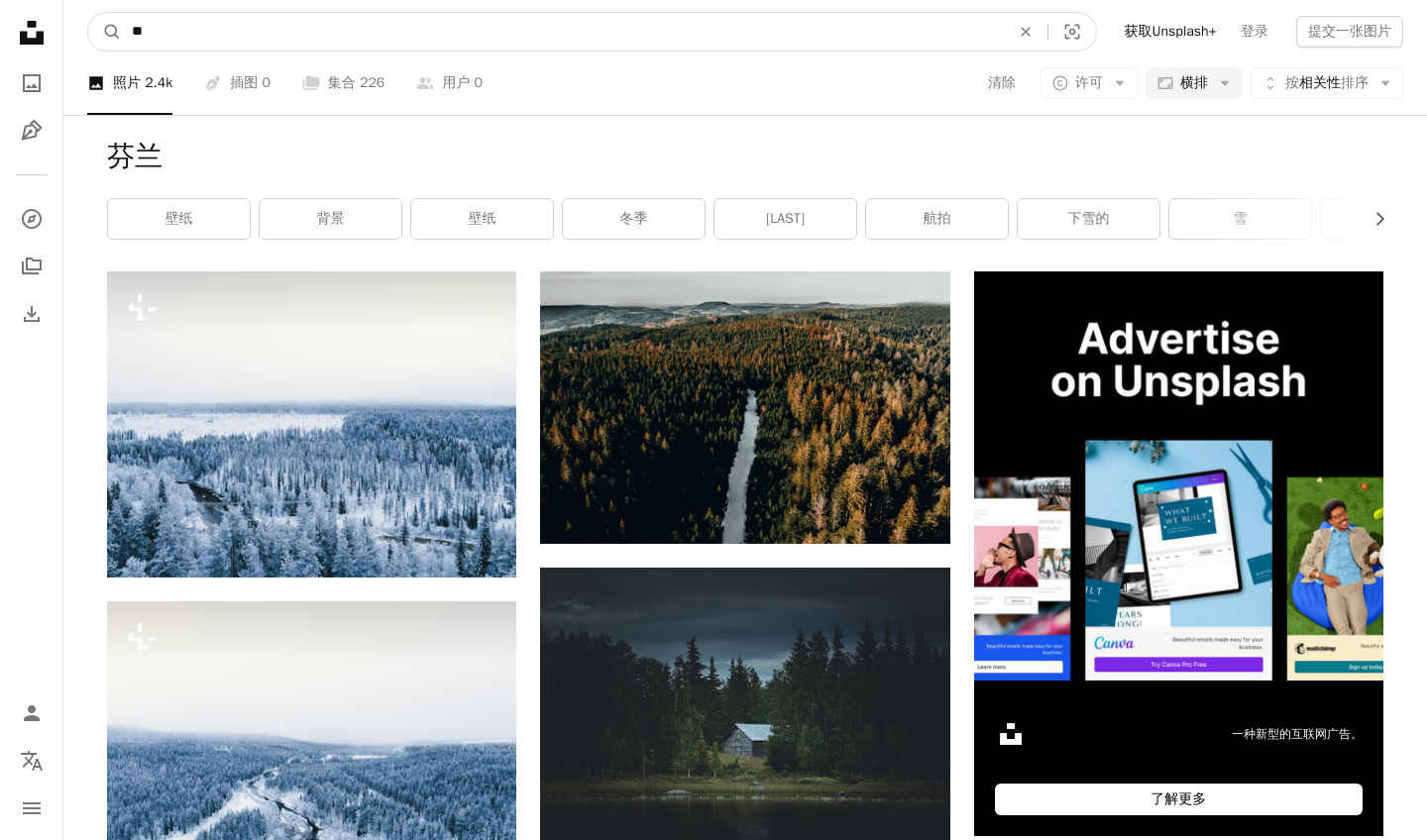 click on "**" at bounding box center [563, 32] 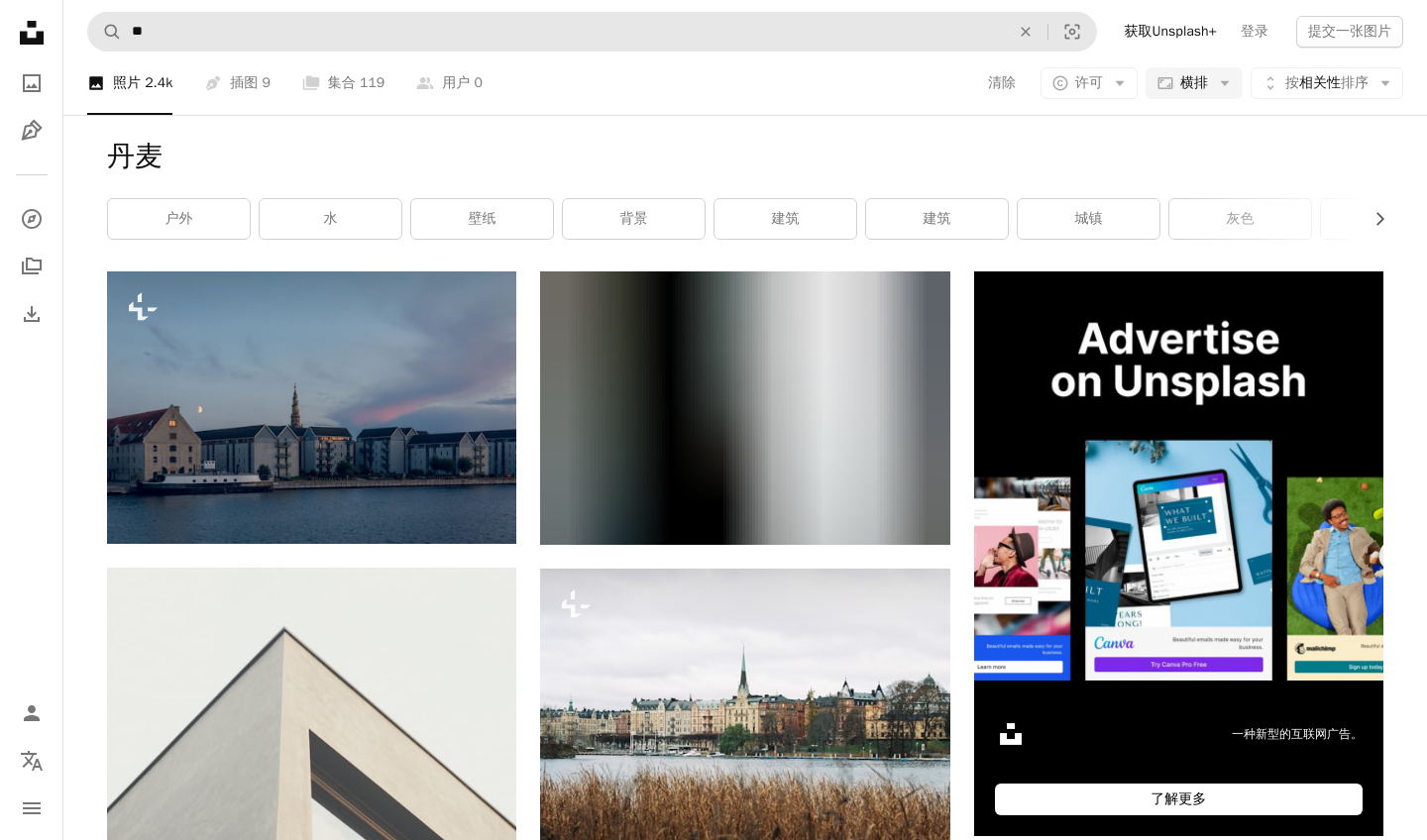 scroll, scrollTop: 0, scrollLeft: 0, axis: both 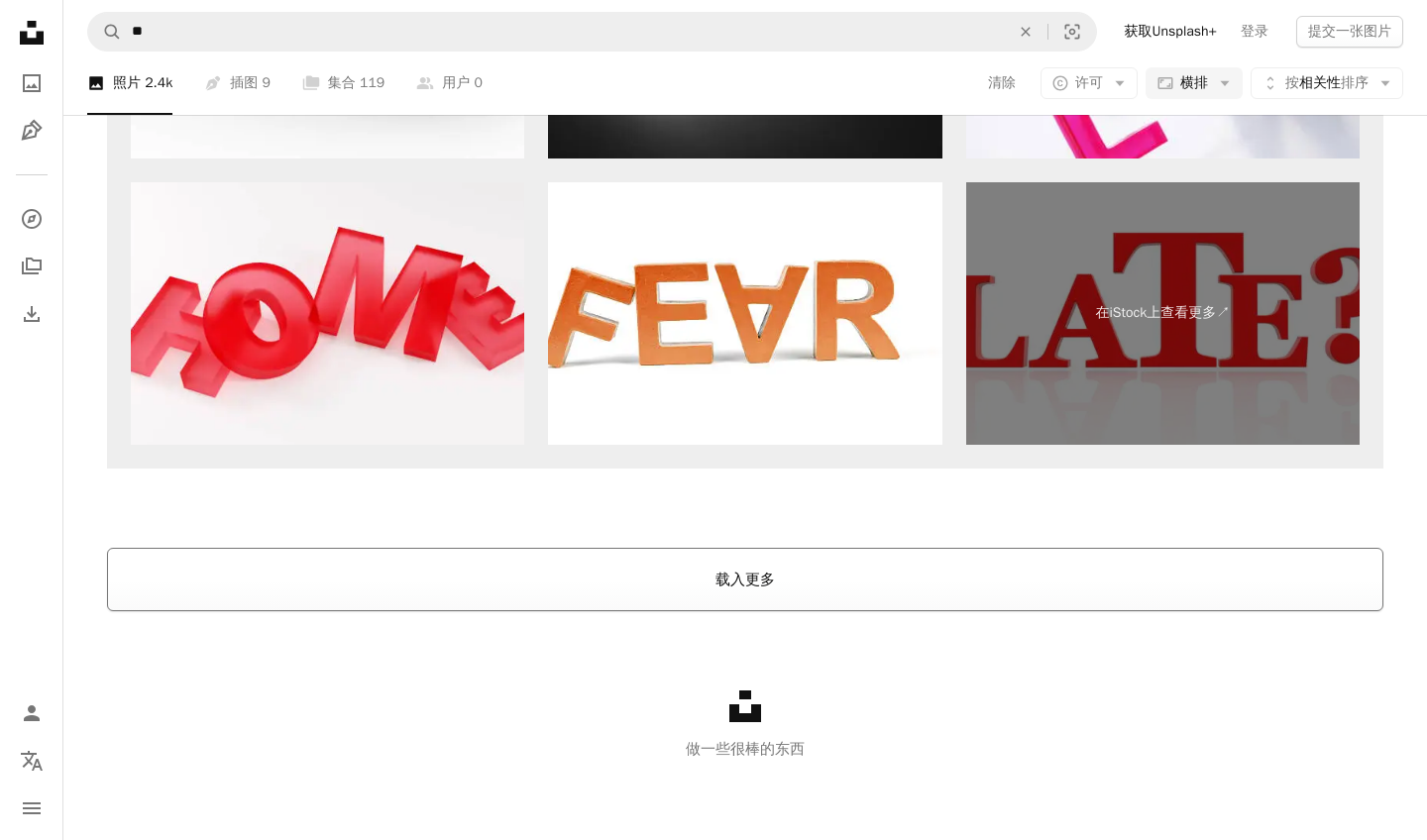 click on "载入更多" at bounding box center [745, 579] 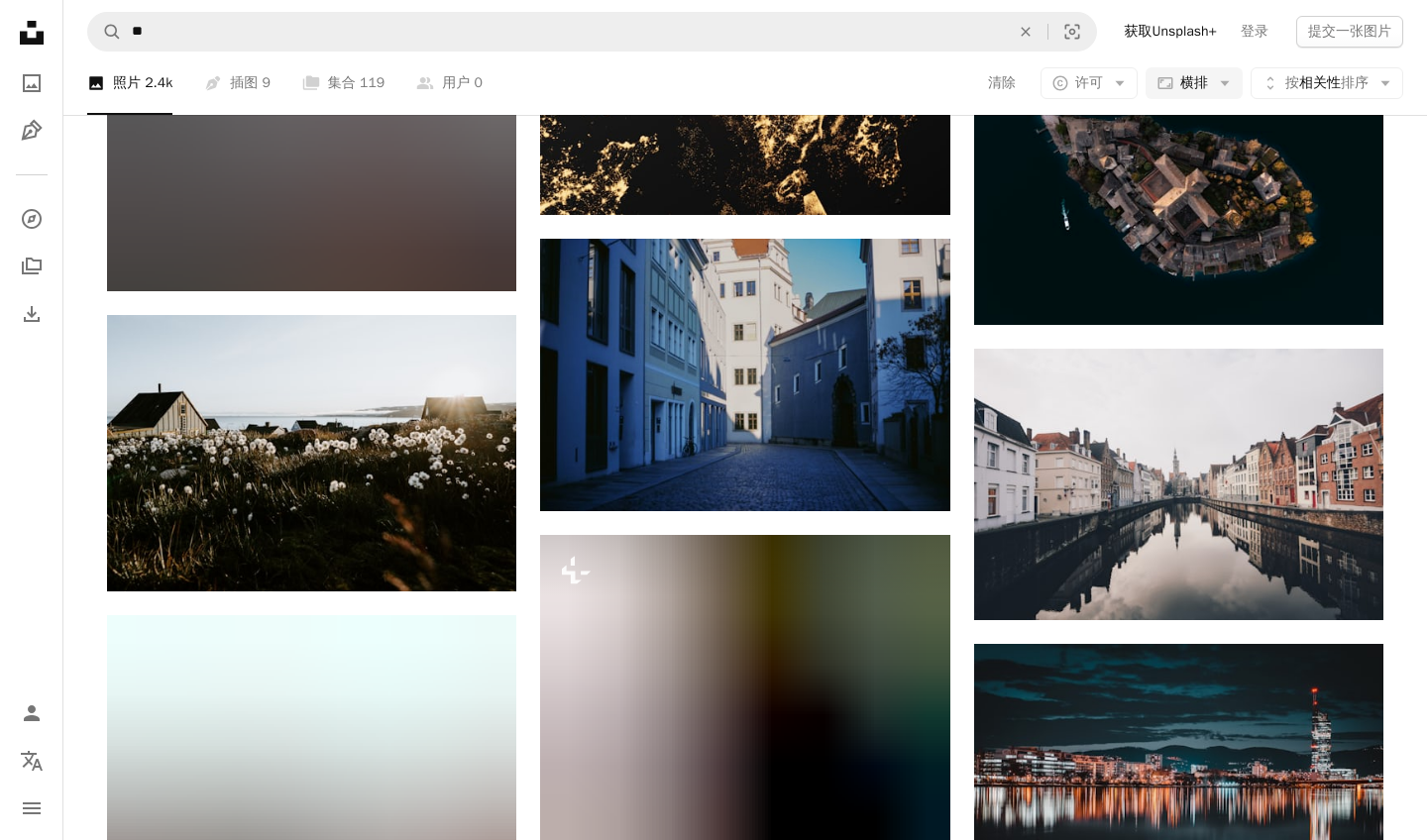 scroll, scrollTop: 3827, scrollLeft: 0, axis: vertical 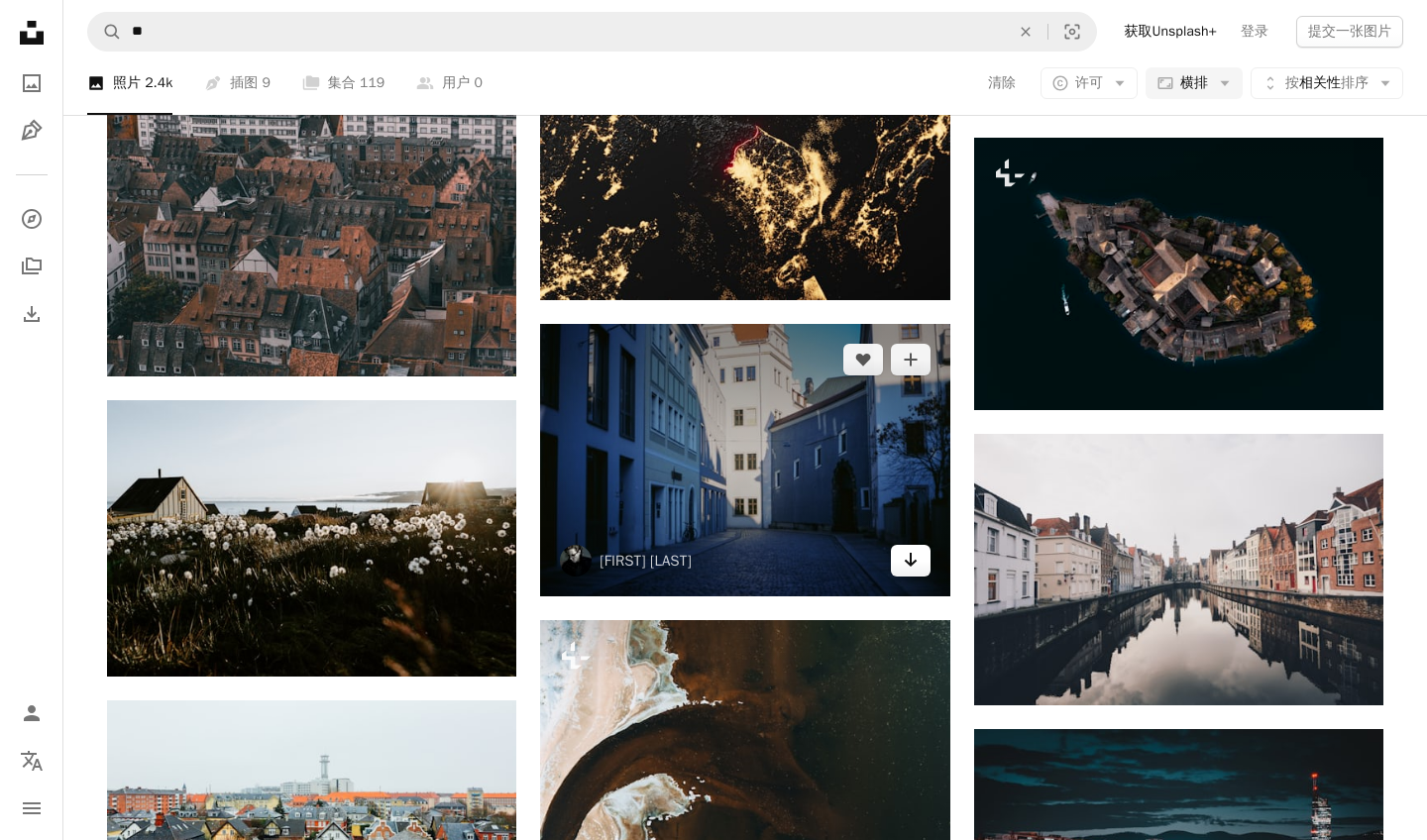 click on "Arrow pointing down" at bounding box center (911, 561) 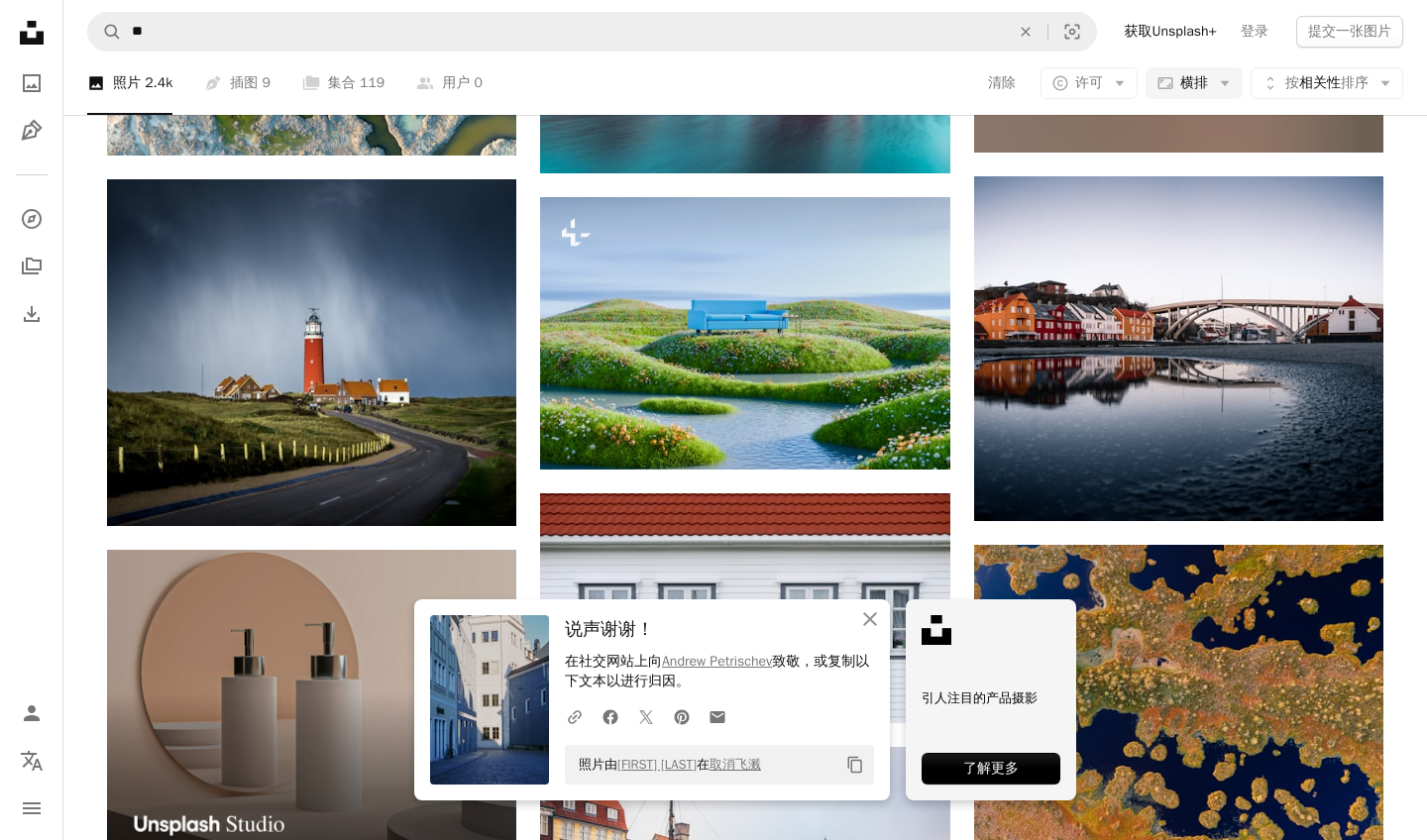 scroll, scrollTop: 2790, scrollLeft: 0, axis: vertical 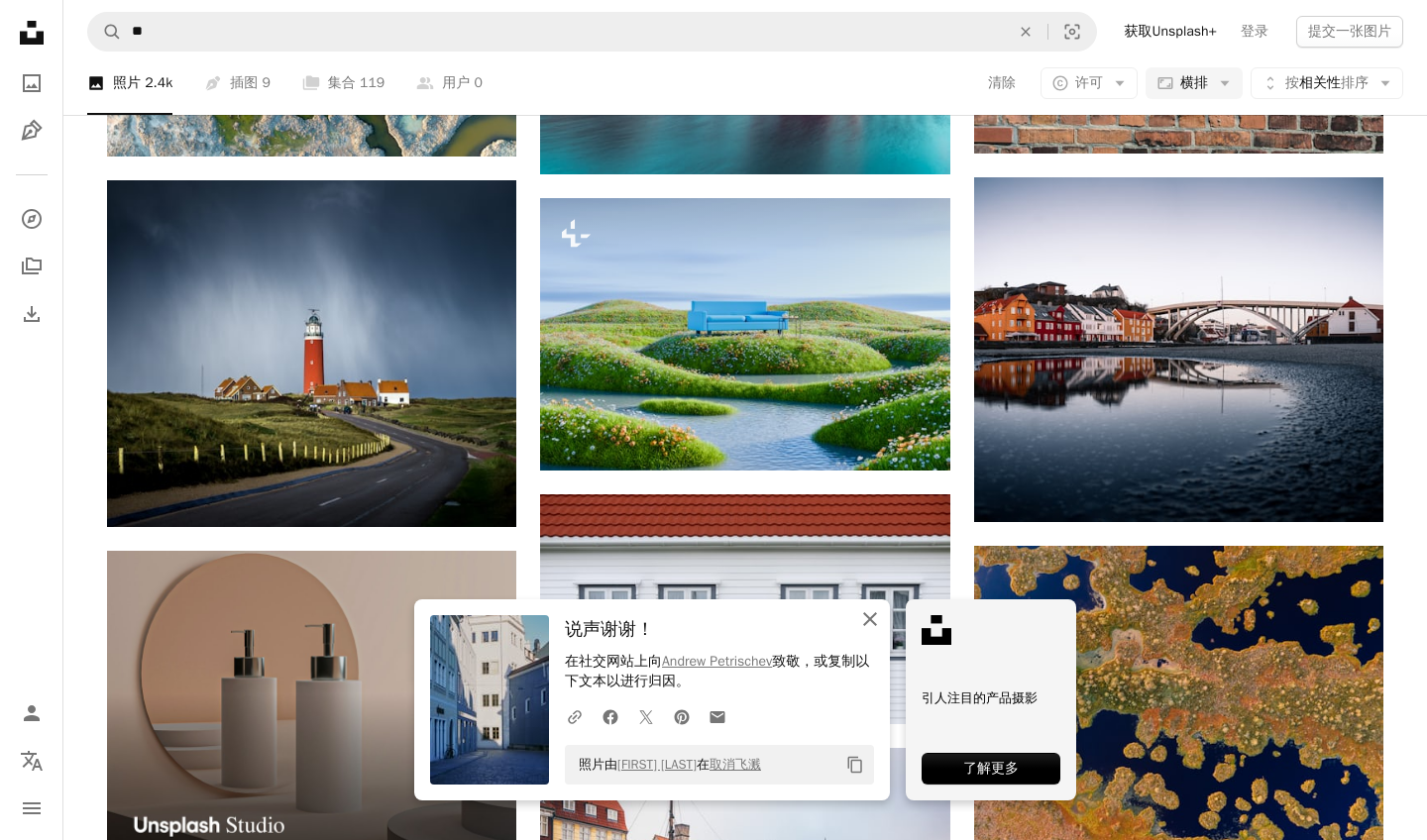 click 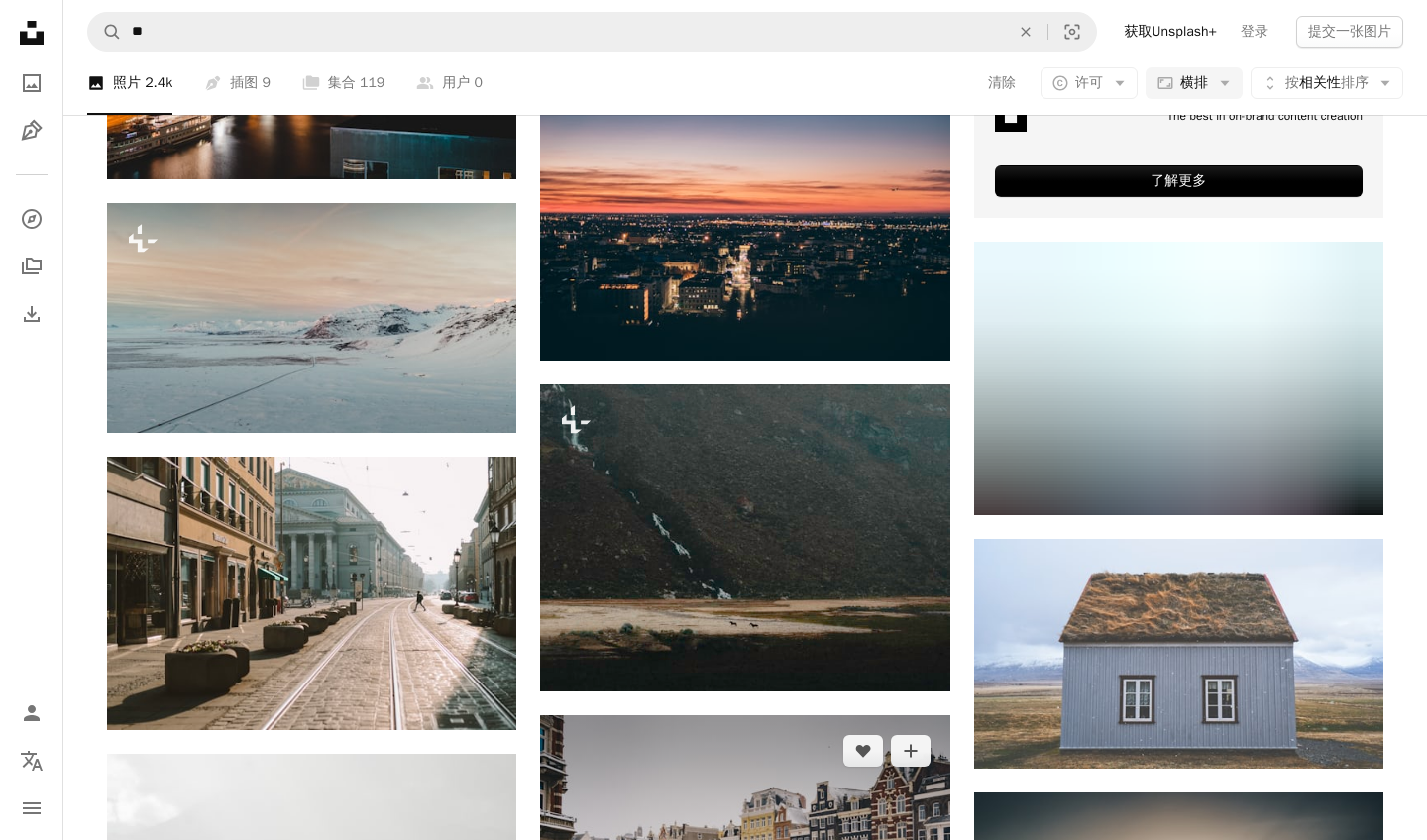 scroll, scrollTop: 7124, scrollLeft: 0, axis: vertical 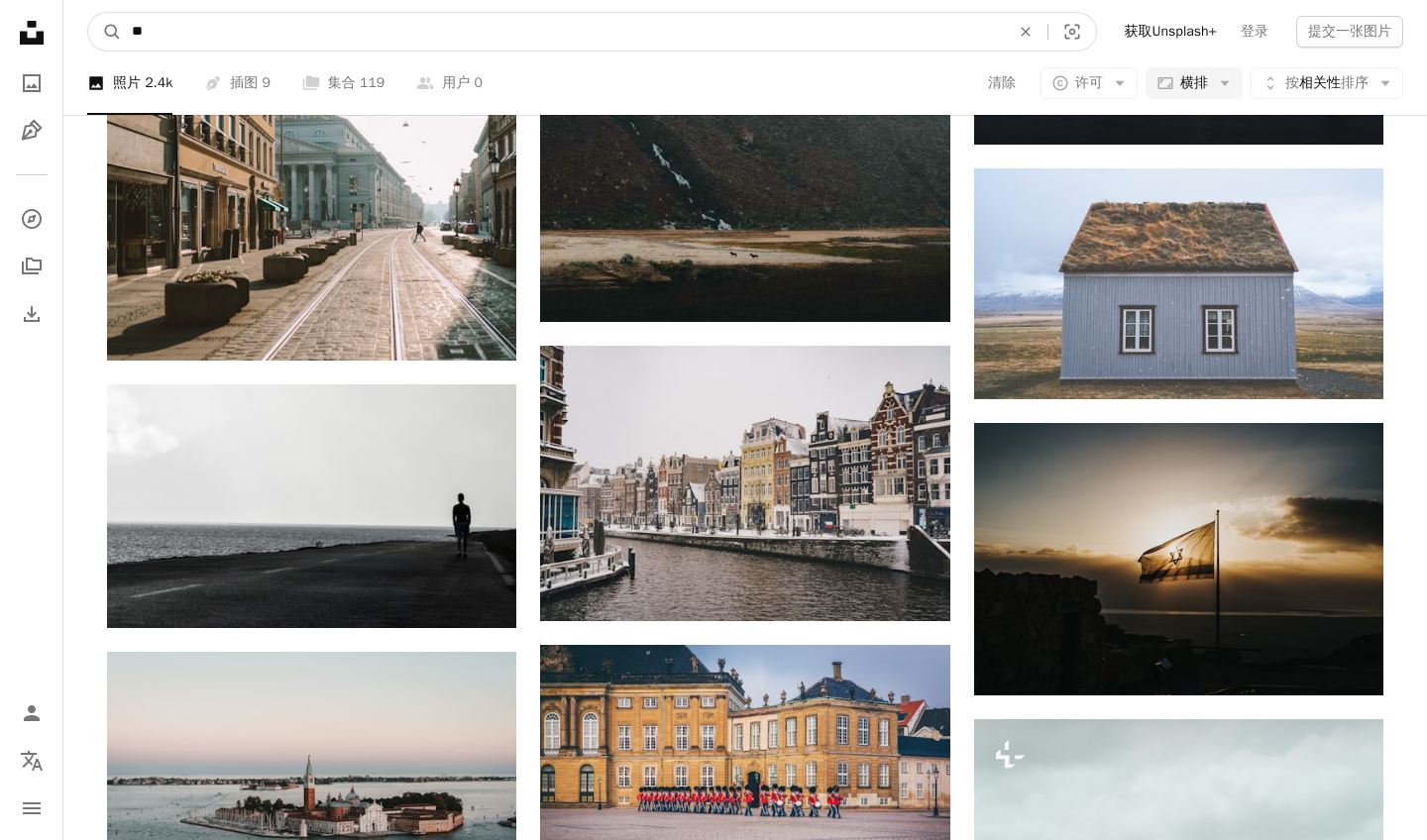 click on "**" at bounding box center (563, 32) 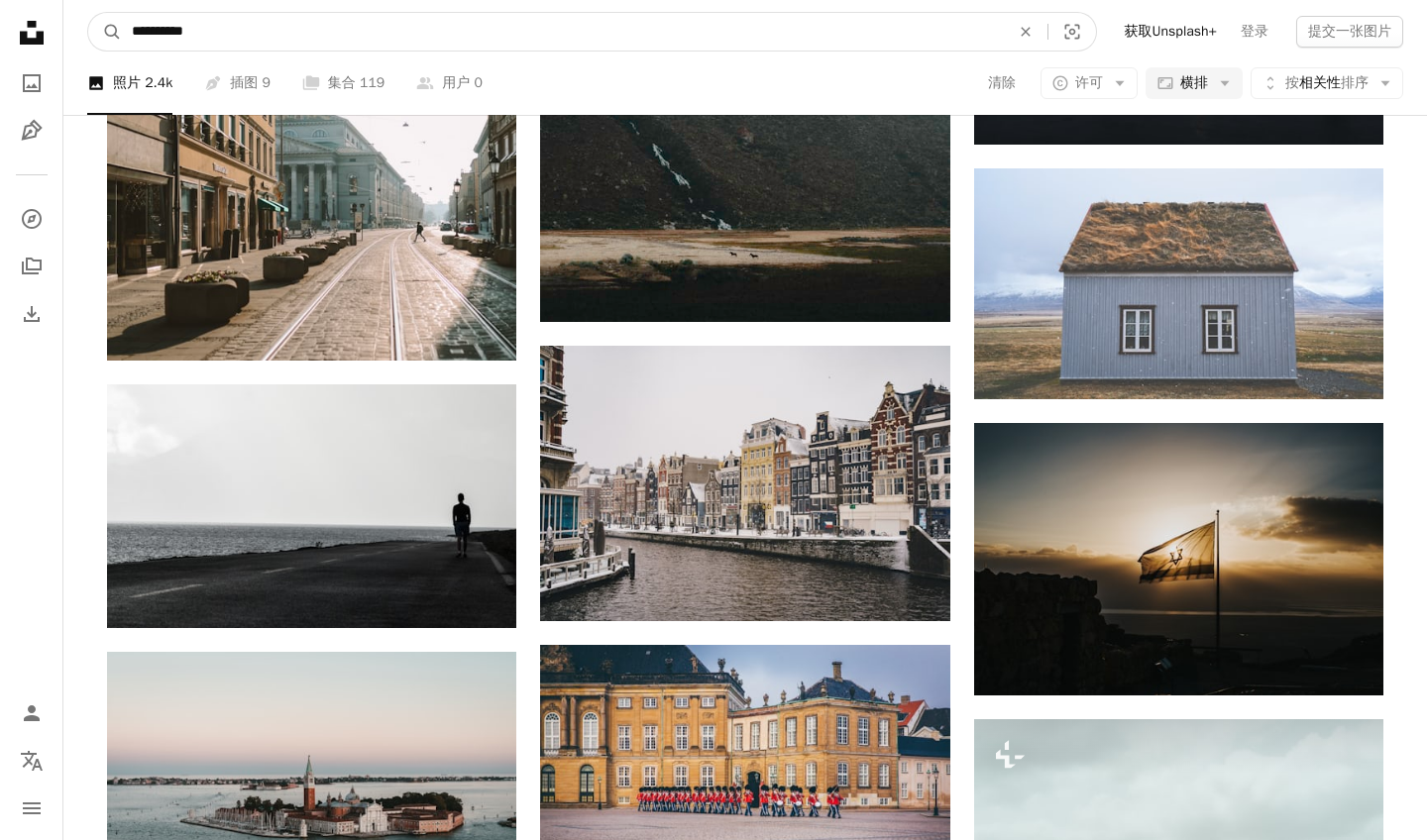 type on "****" 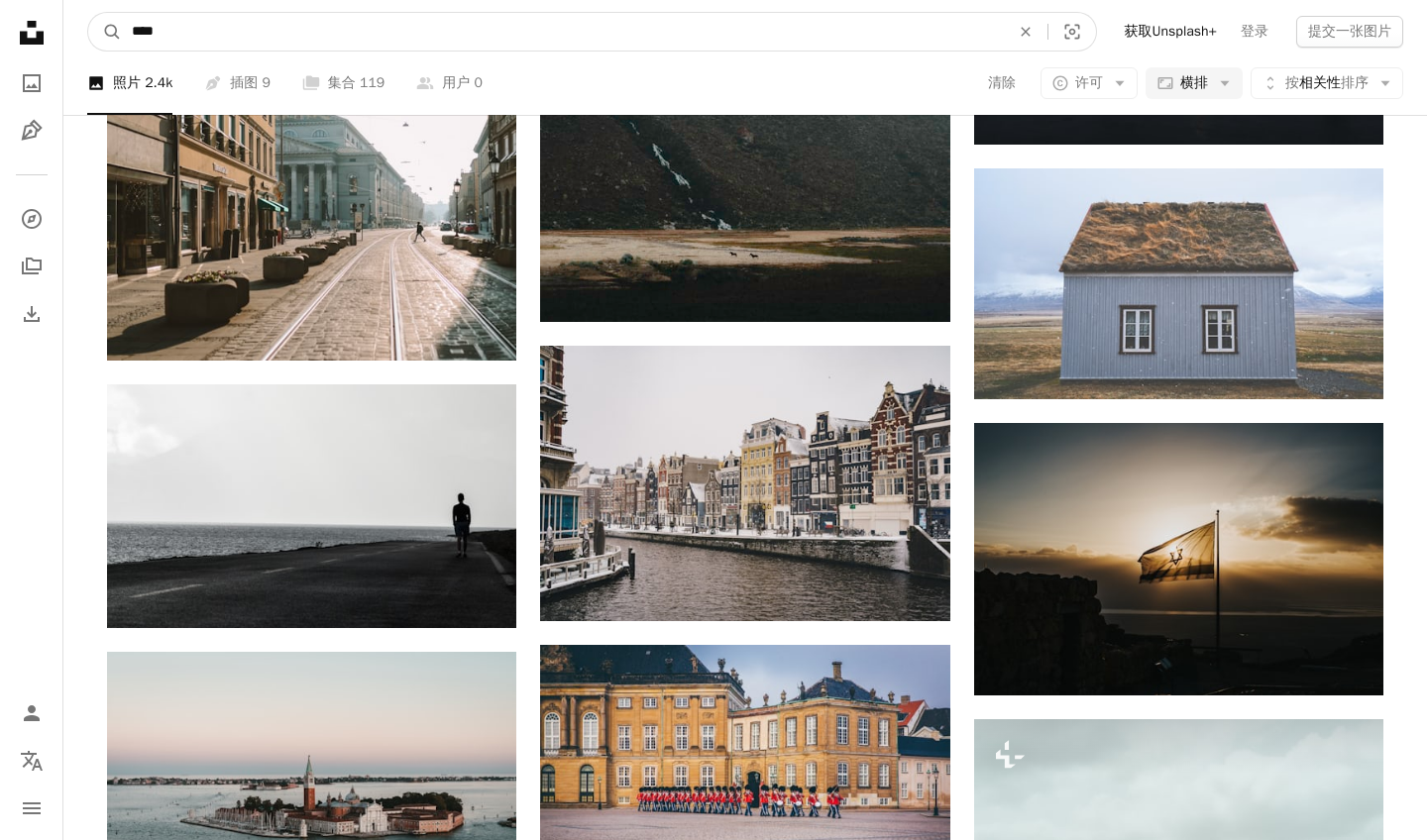 click on "A magnifying glass" at bounding box center (105, 32) 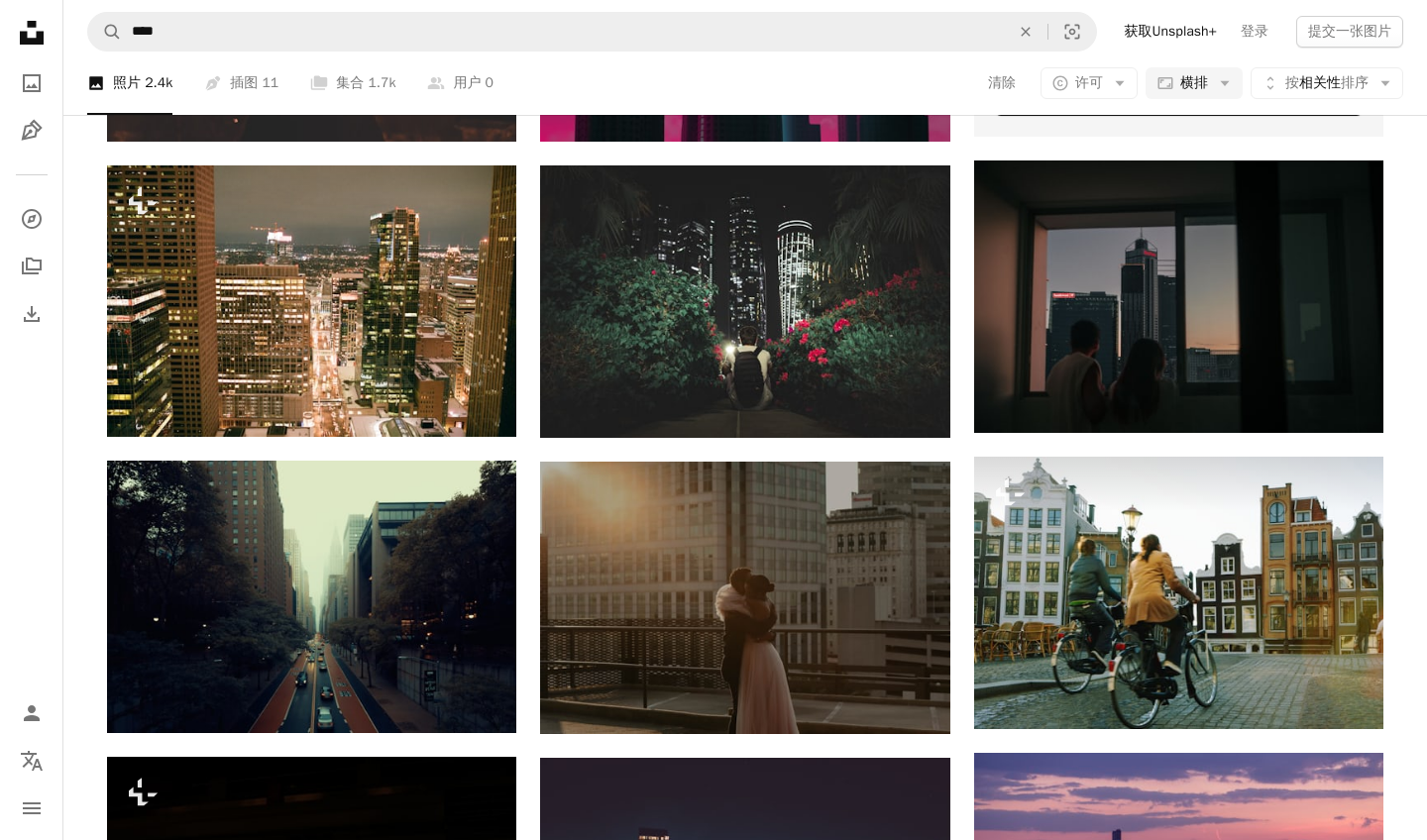 scroll, scrollTop: 1025, scrollLeft: 0, axis: vertical 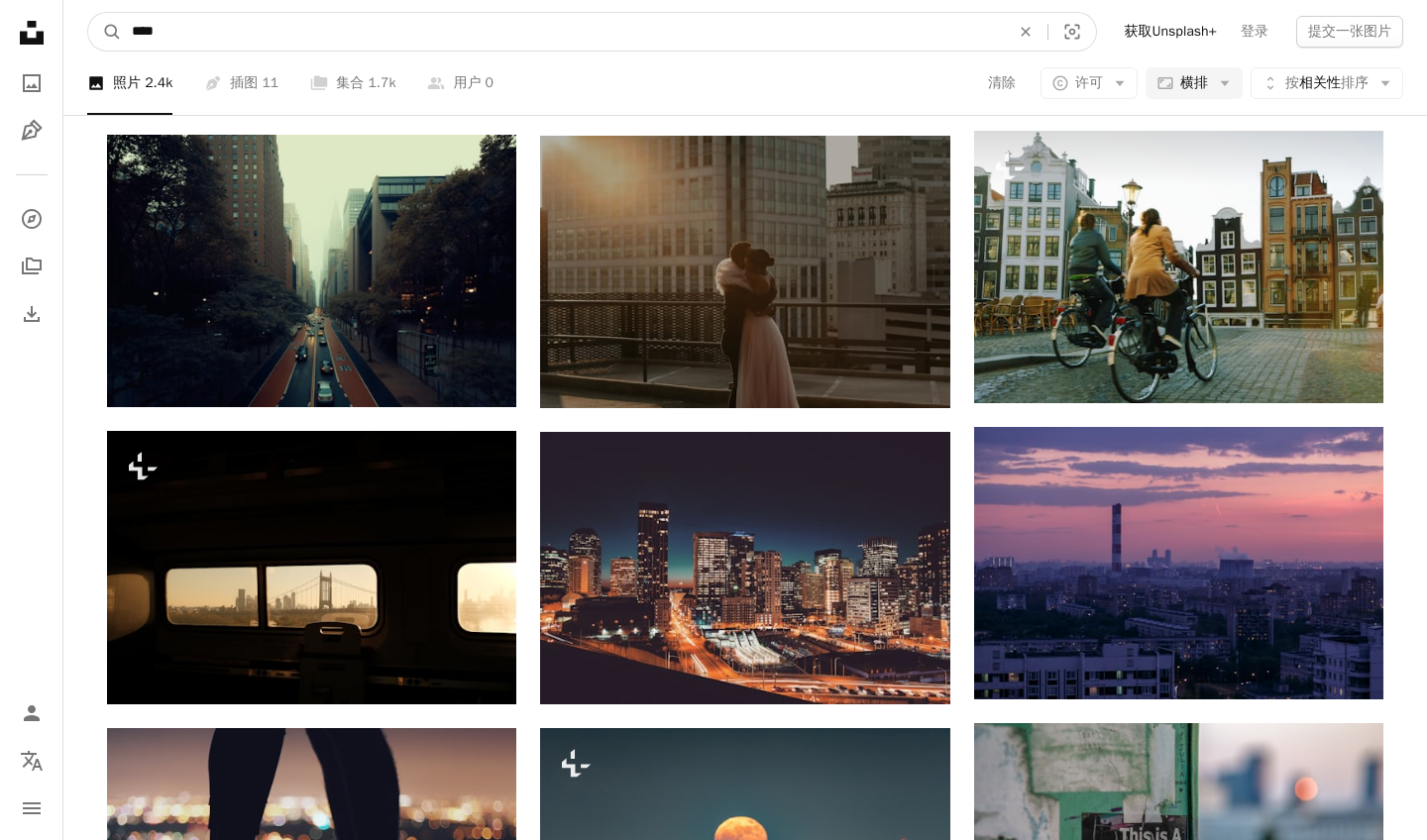 click on "****" at bounding box center (563, 32) 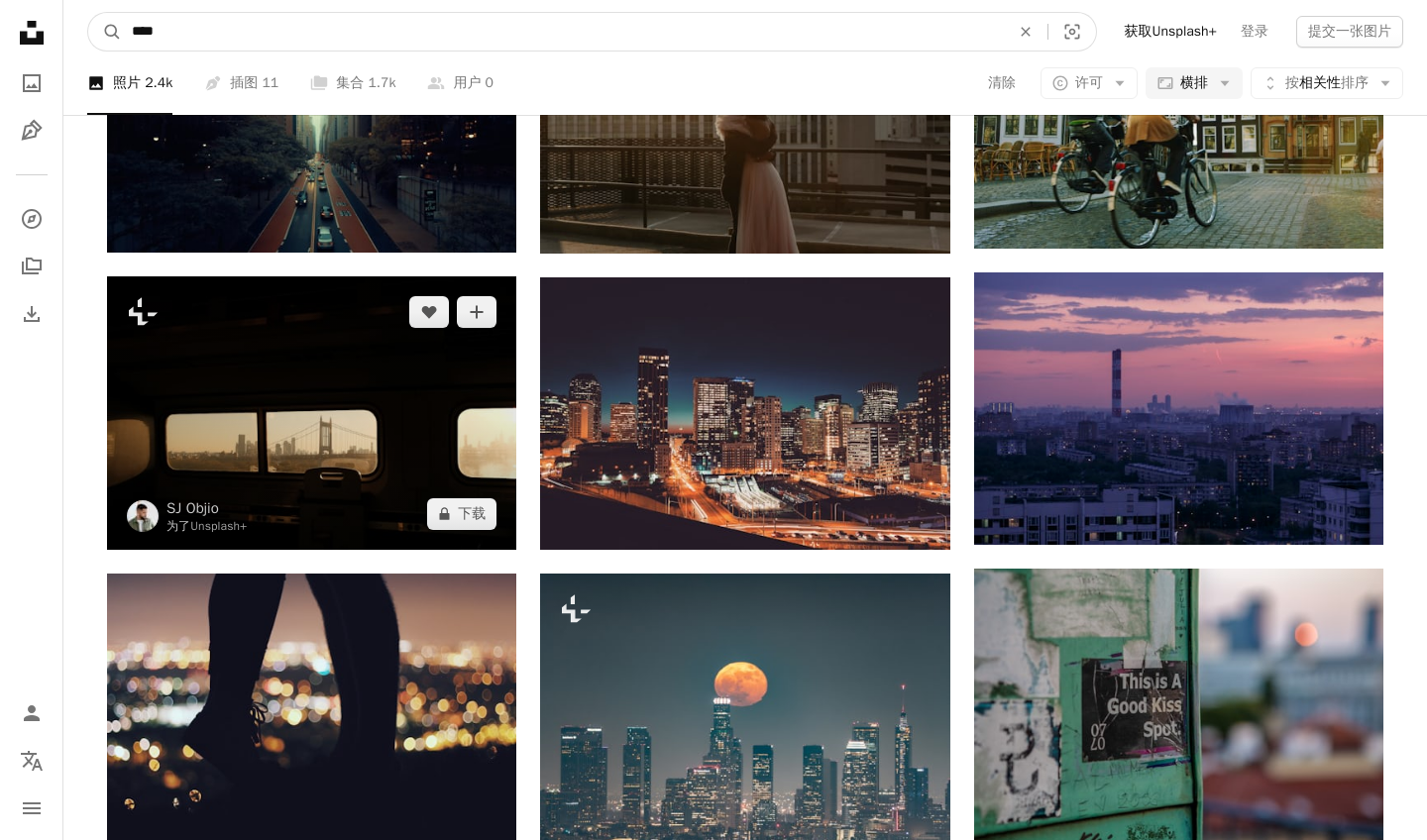 scroll, scrollTop: 1187, scrollLeft: 0, axis: vertical 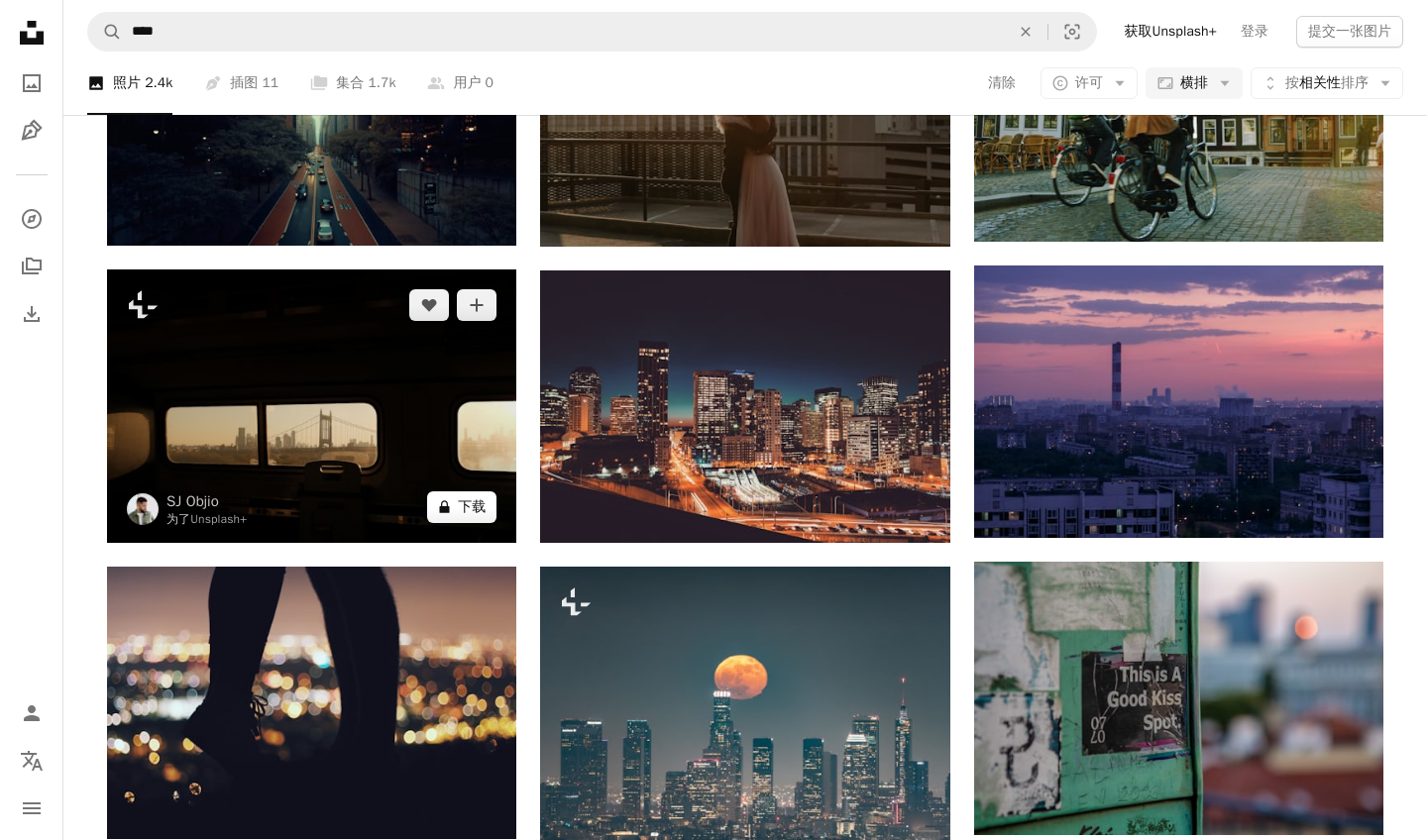 click on "A lock   下载" at bounding box center [462, 507] 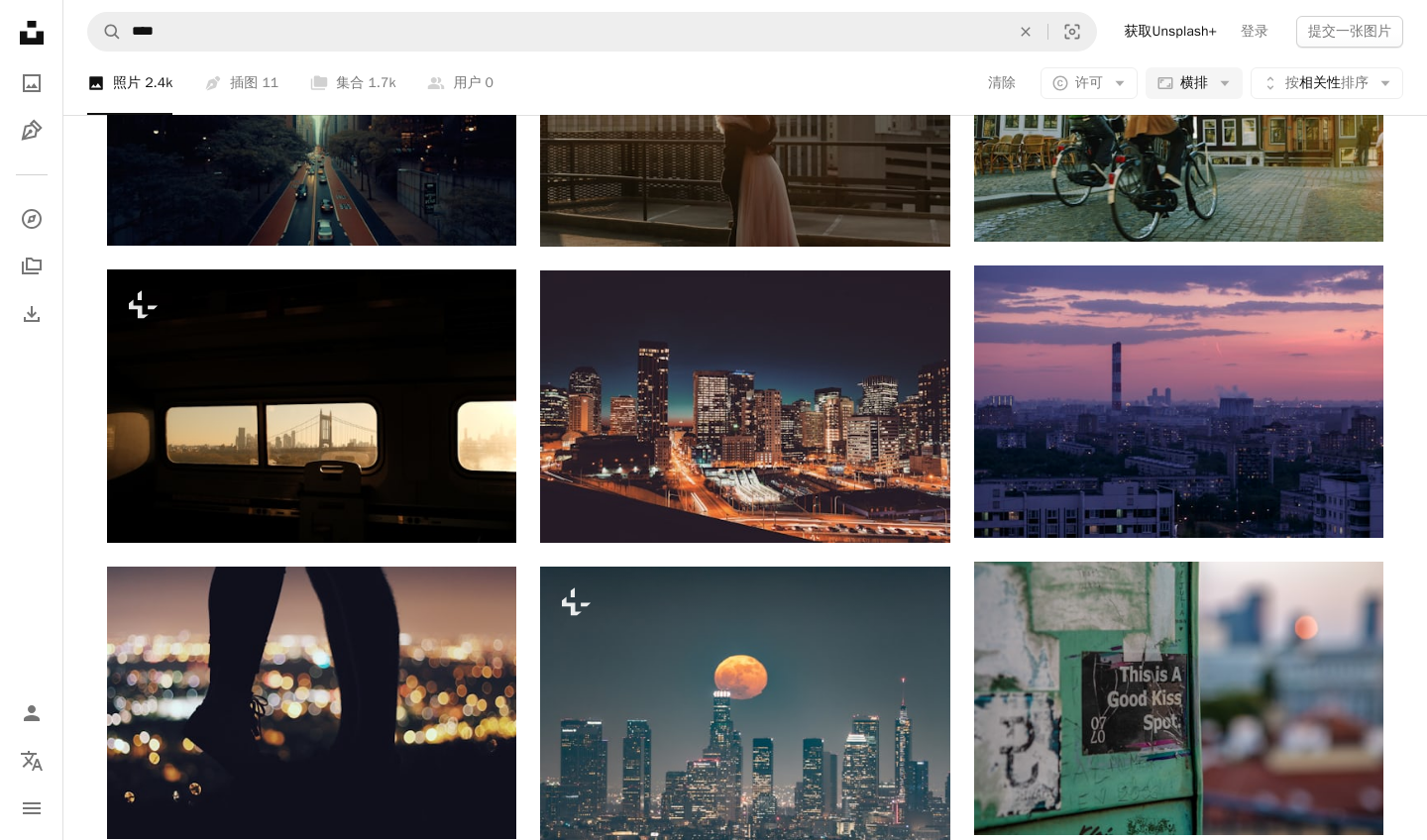 click on "An X shape 优质，随时可用的图像。 获得无限制的访问。 A plus sign 每月添加仅限会员的内容 A plus sign 无限免版税下载 A plus sign 插图 最新 A plus sign 加强法律保护 每年的 66% 的折扣 月刊 12美元   4美元 美元 每月 * 获取 Unsplash+ *每年支付时，预付 48美元 适用时的税收。自动续订。随时取消。" at bounding box center (714, 3199) 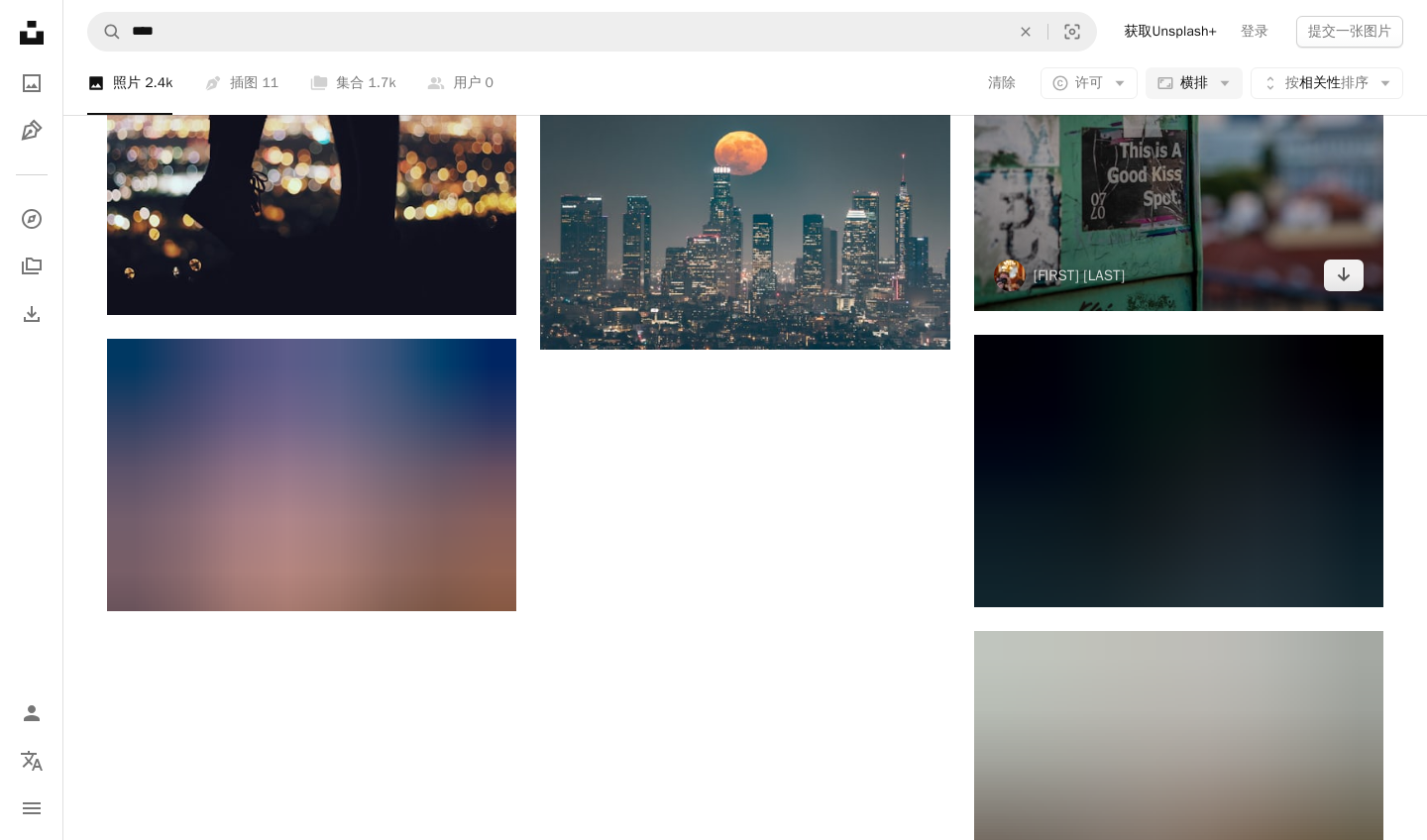 scroll, scrollTop: 1881, scrollLeft: 0, axis: vertical 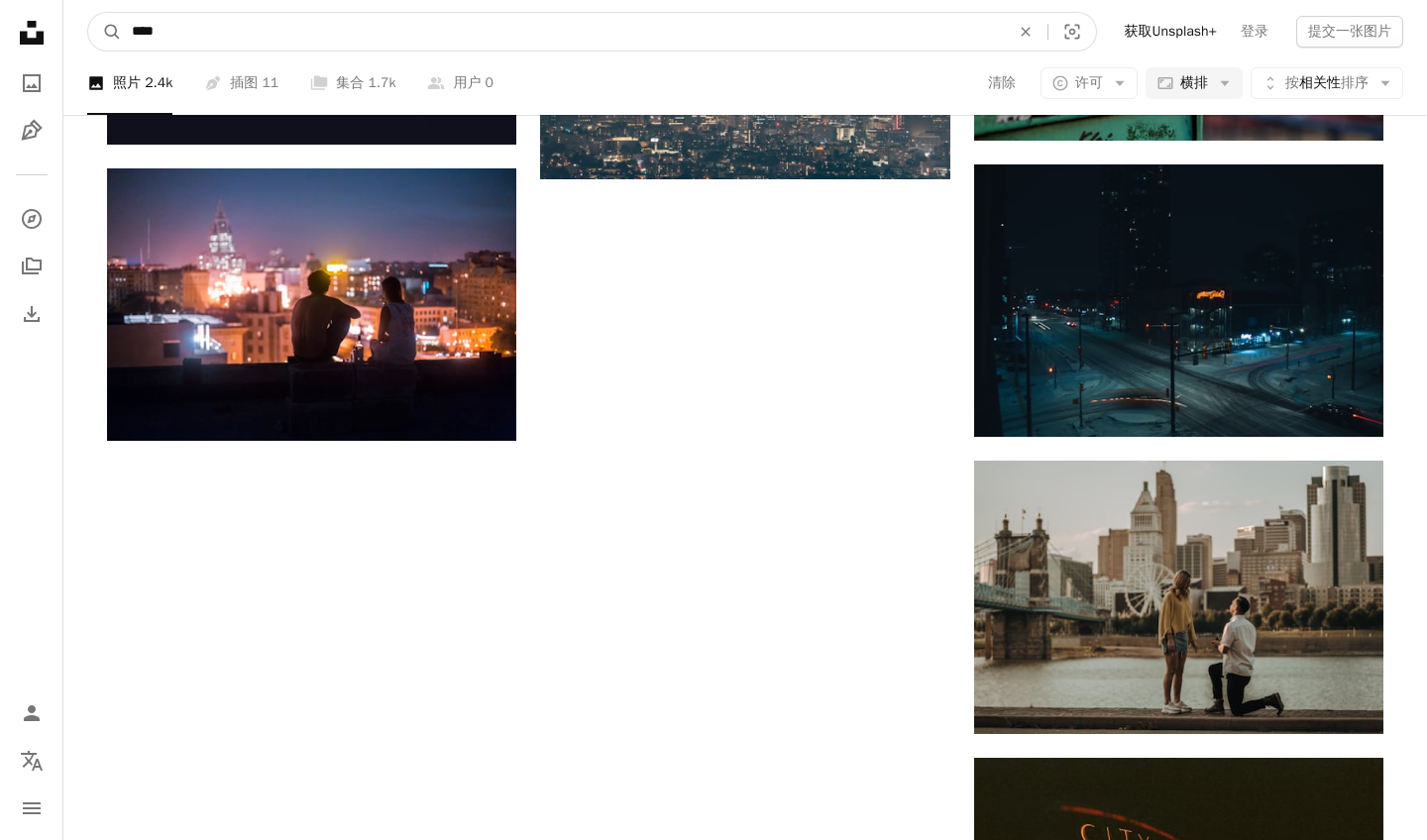 click on "****" at bounding box center [563, 32] 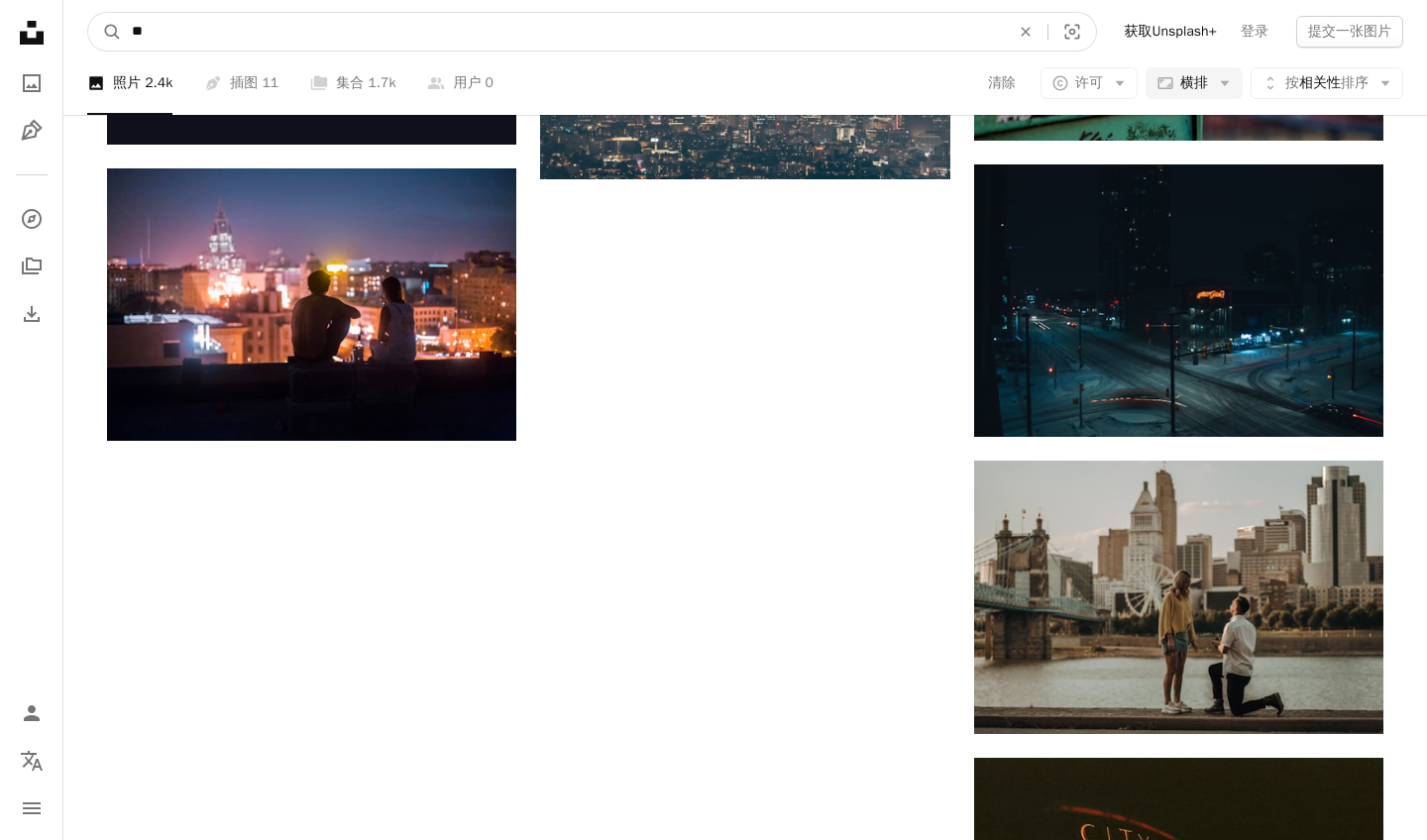 type on "*" 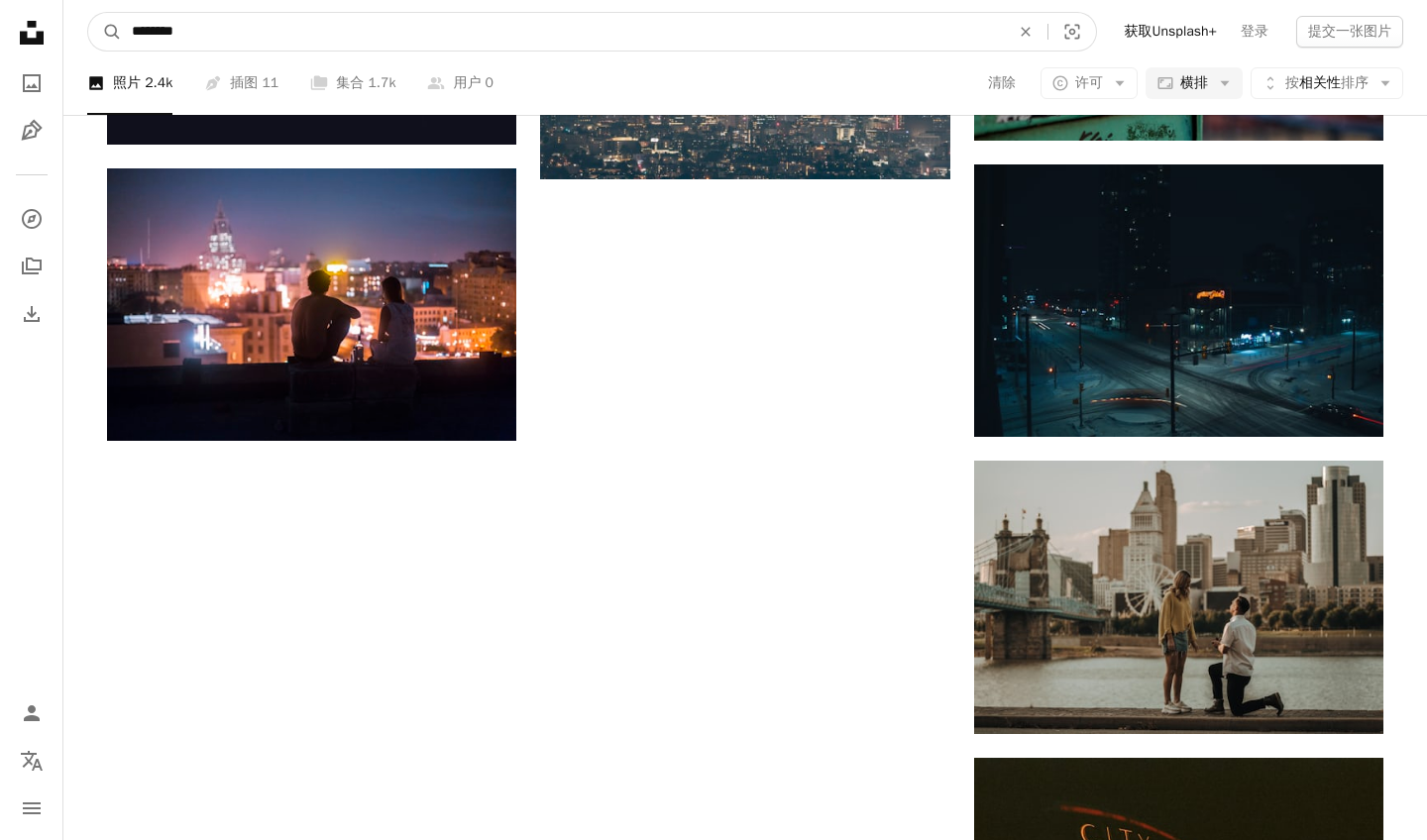 type on "*****" 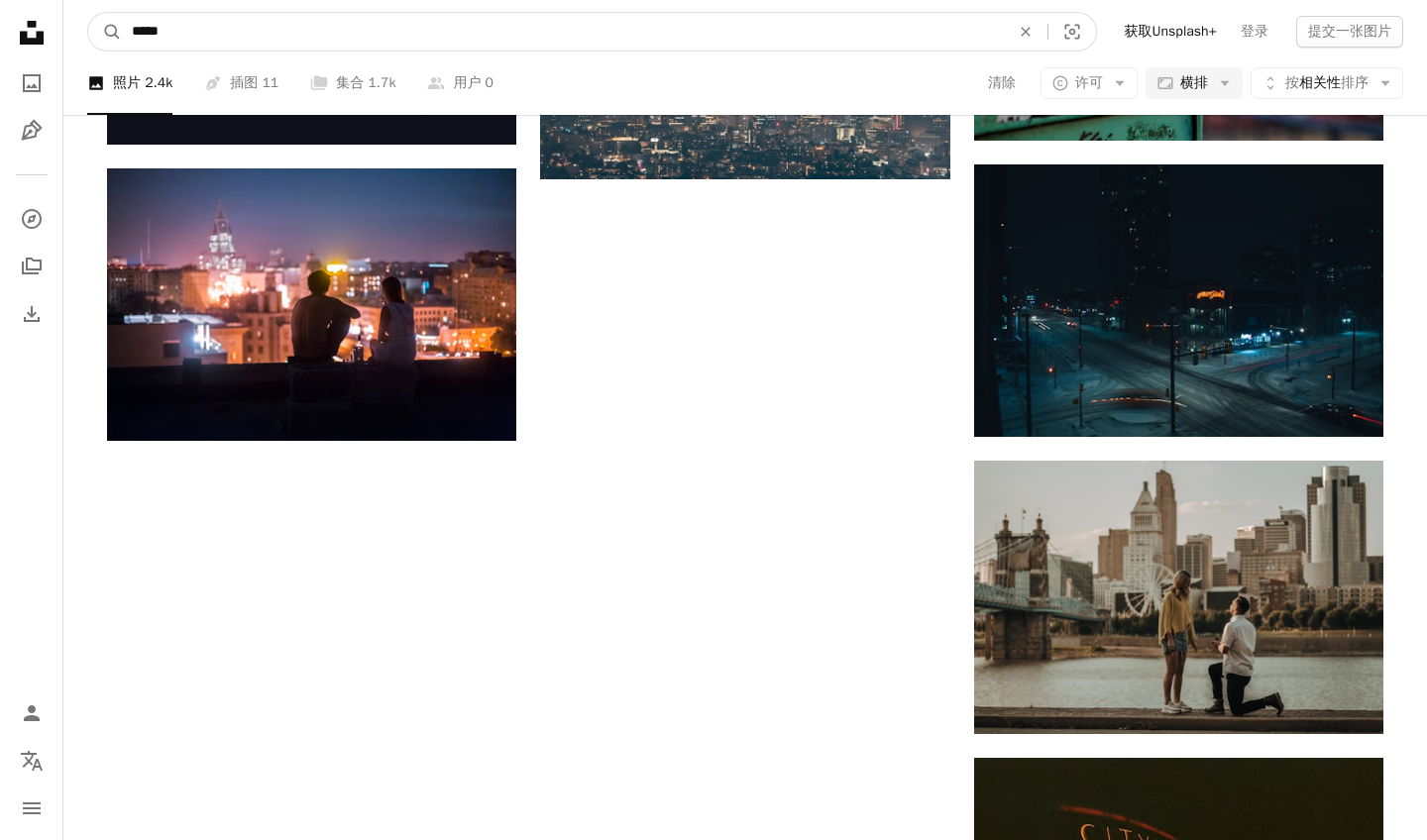 click on "A magnifying glass" at bounding box center [105, 32] 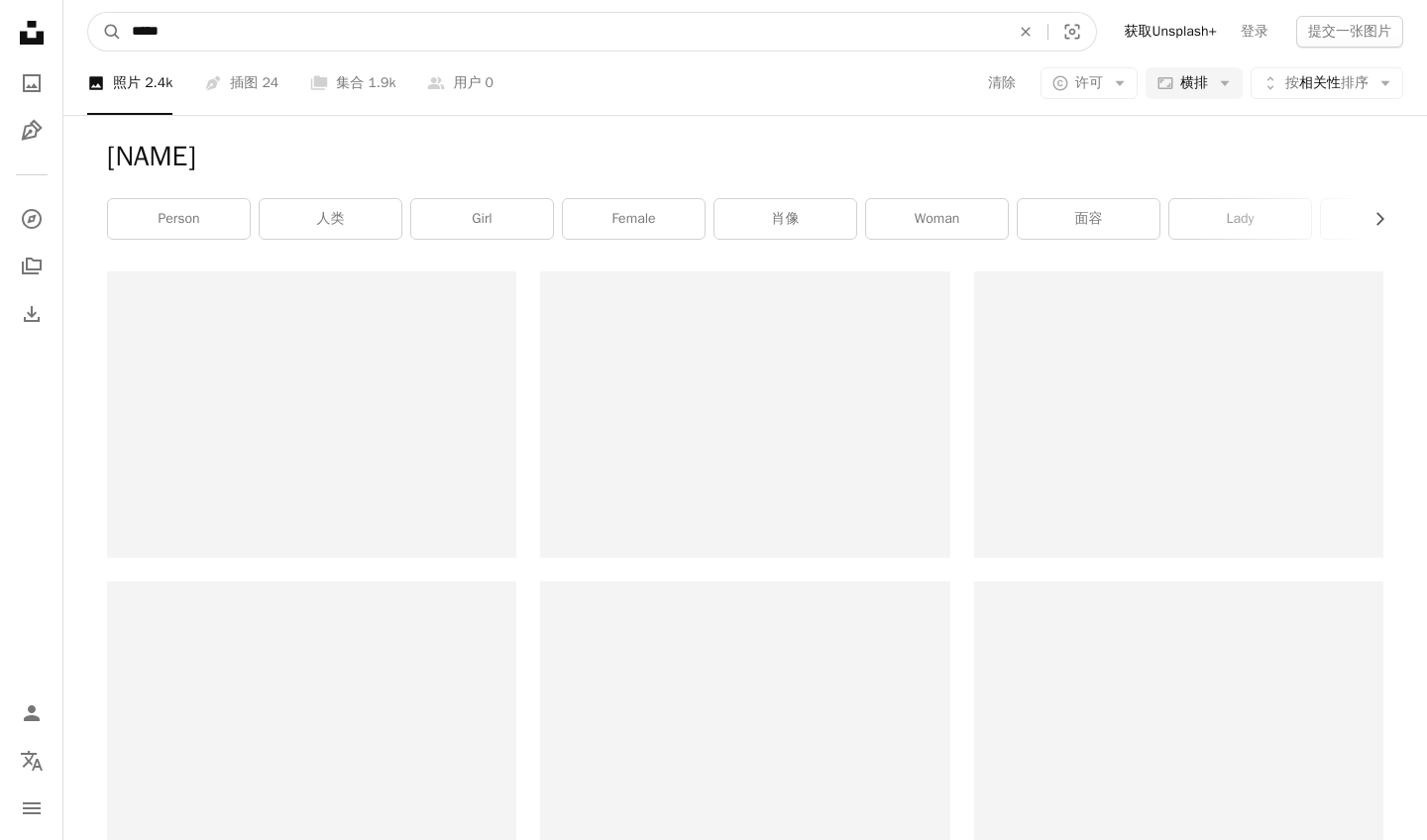 click on "*****" at bounding box center [563, 32] 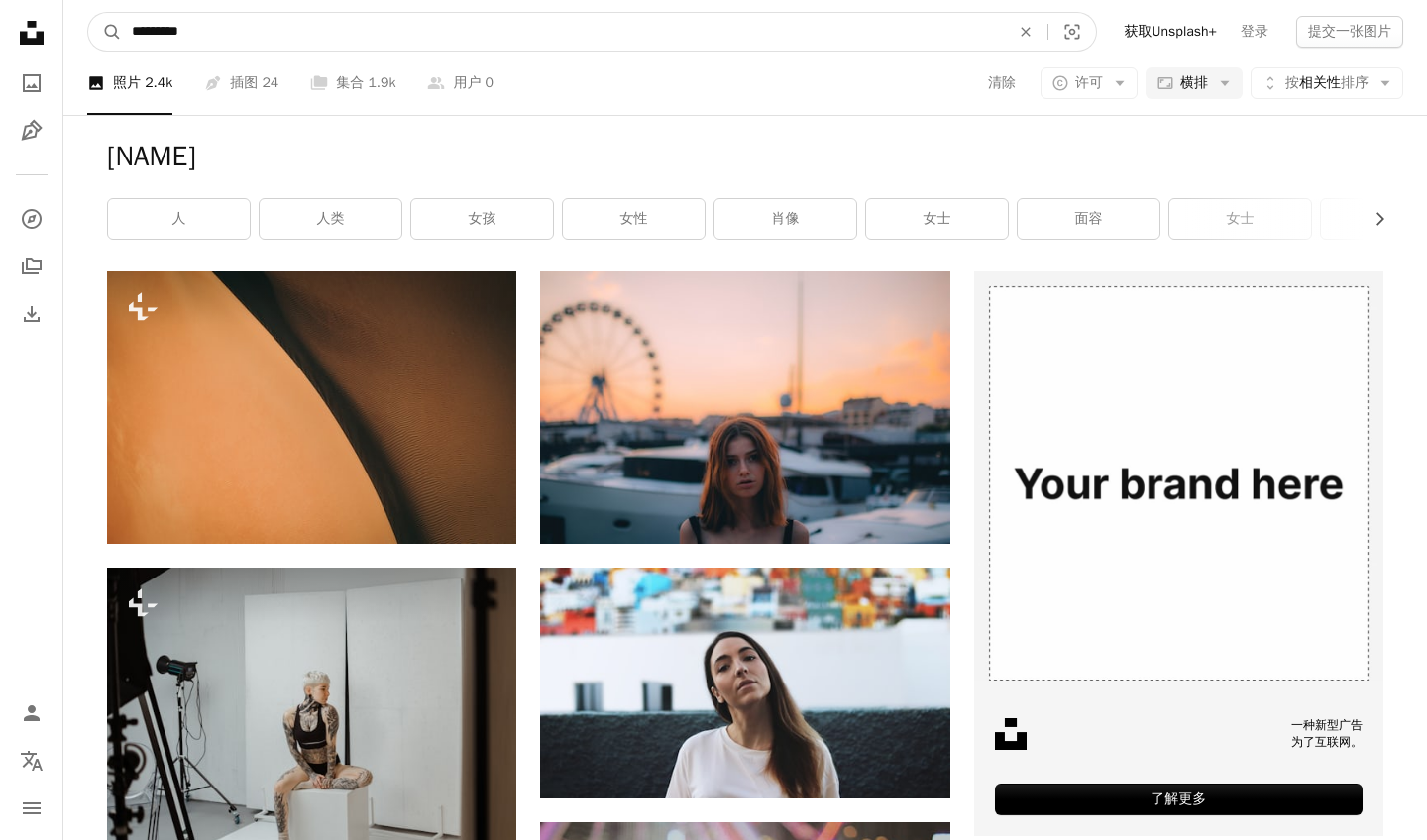 type on "*****" 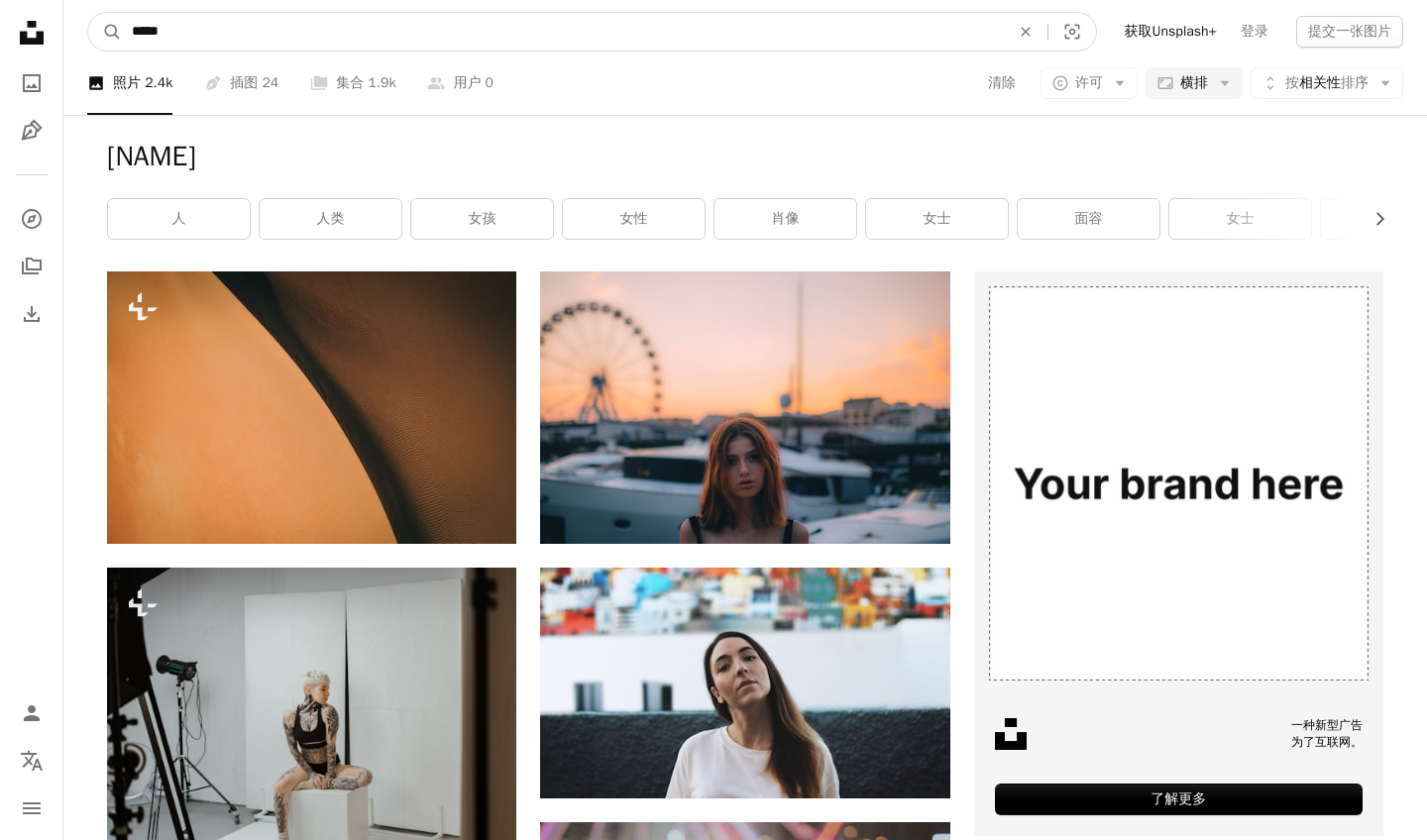 click on "A magnifying glass" at bounding box center [105, 32] 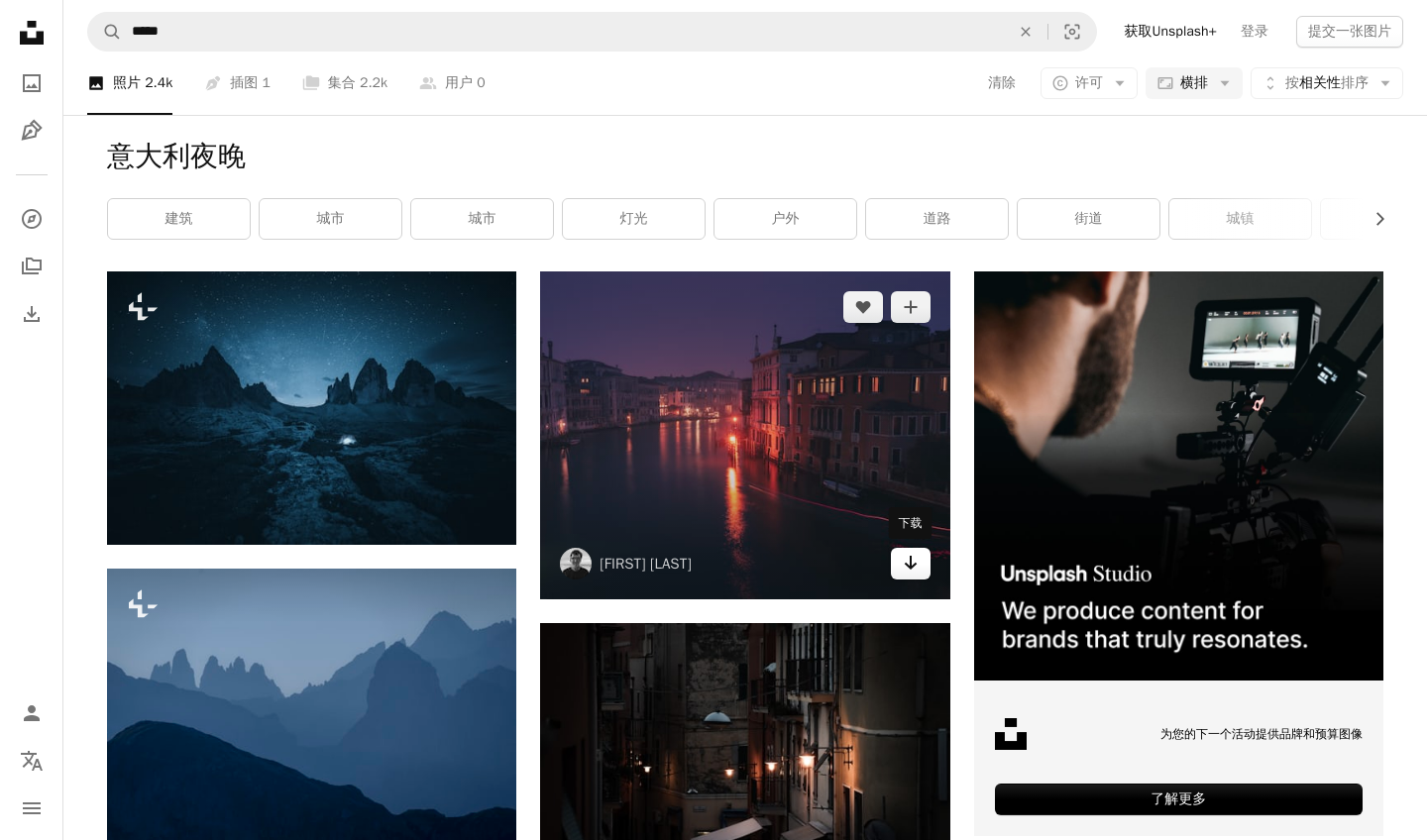 click on "Arrow pointing down" 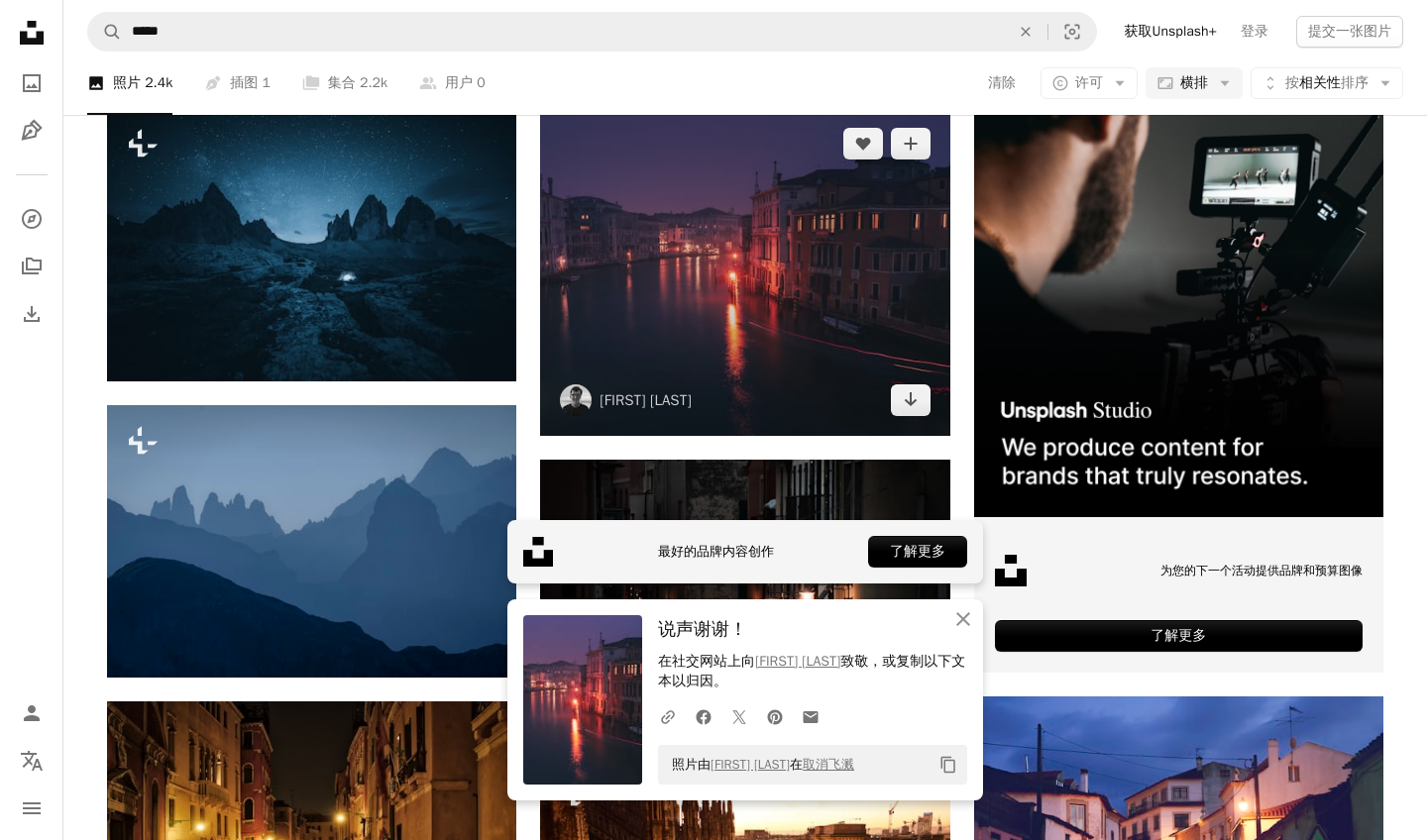 scroll, scrollTop: 315, scrollLeft: 0, axis: vertical 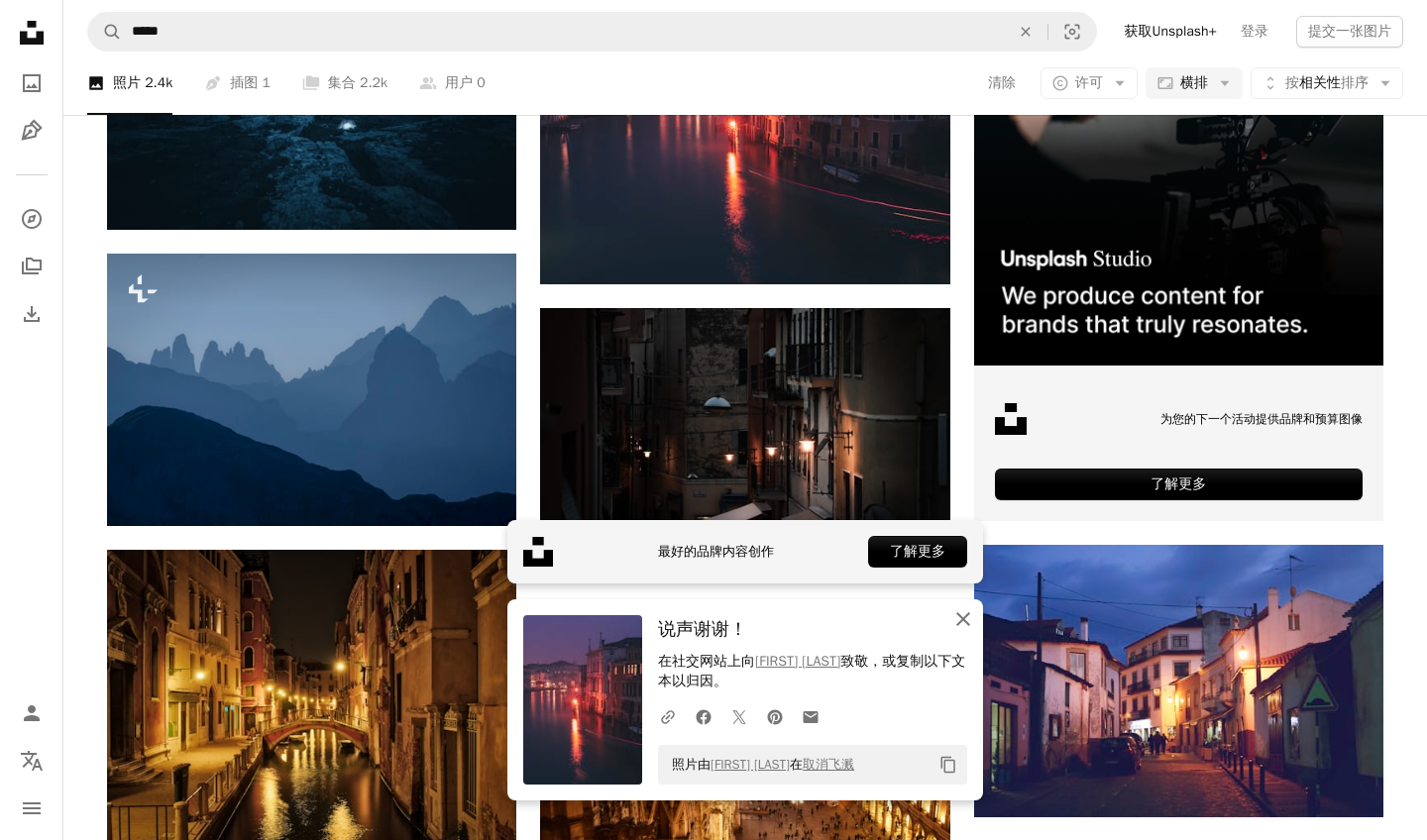 click on "An X shape" 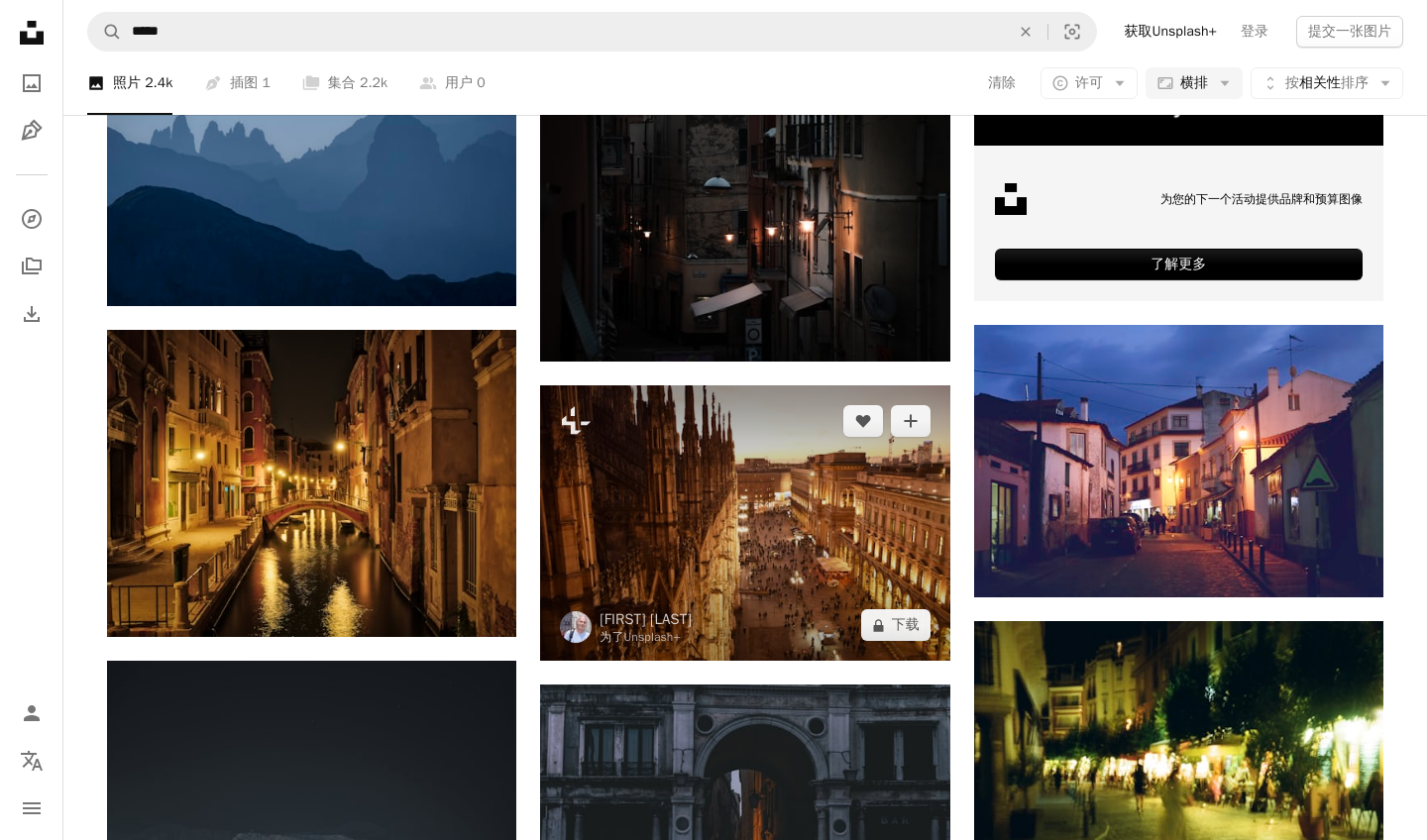 scroll, scrollTop: 578, scrollLeft: 0, axis: vertical 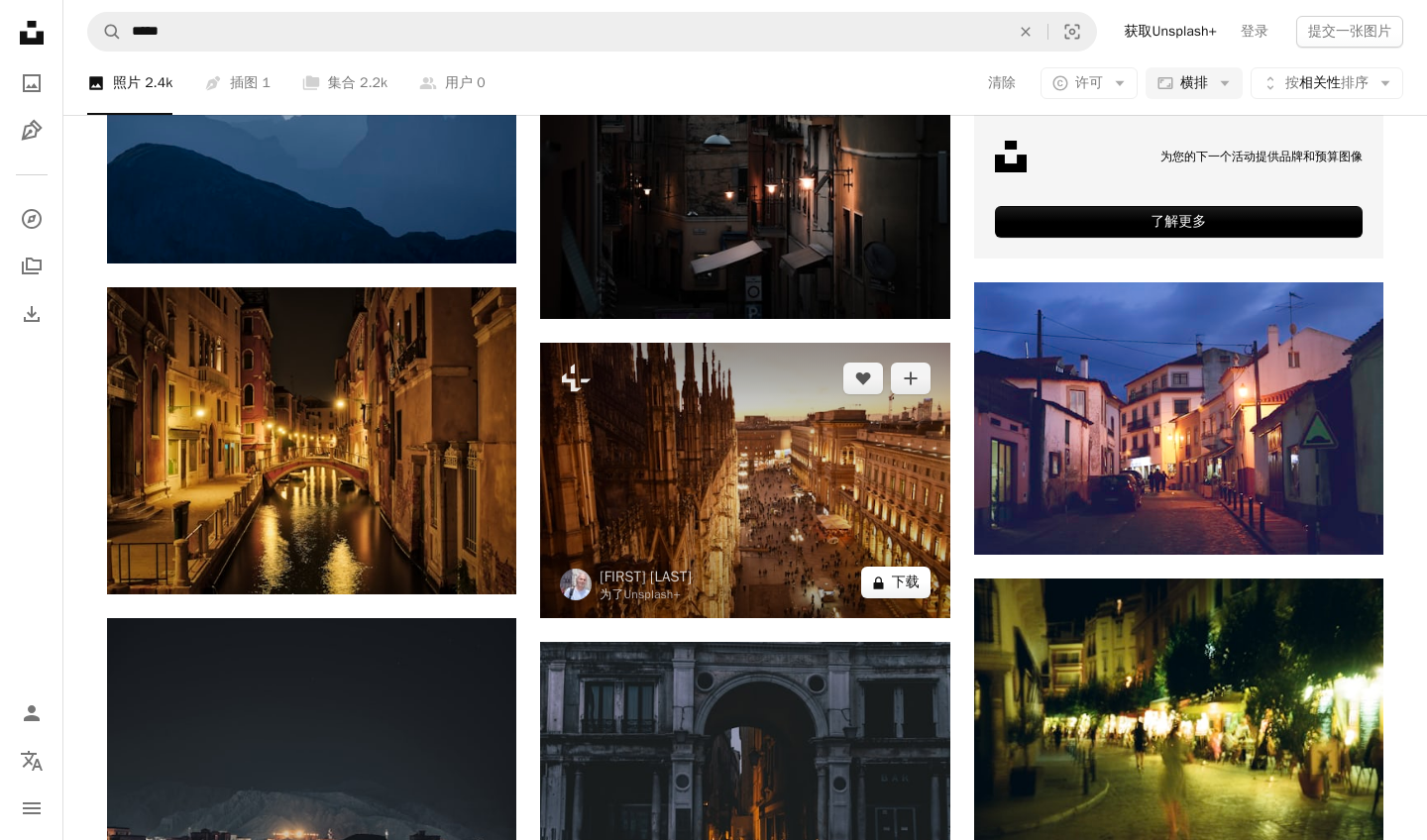 click on "A lock   下载" at bounding box center [896, 582] 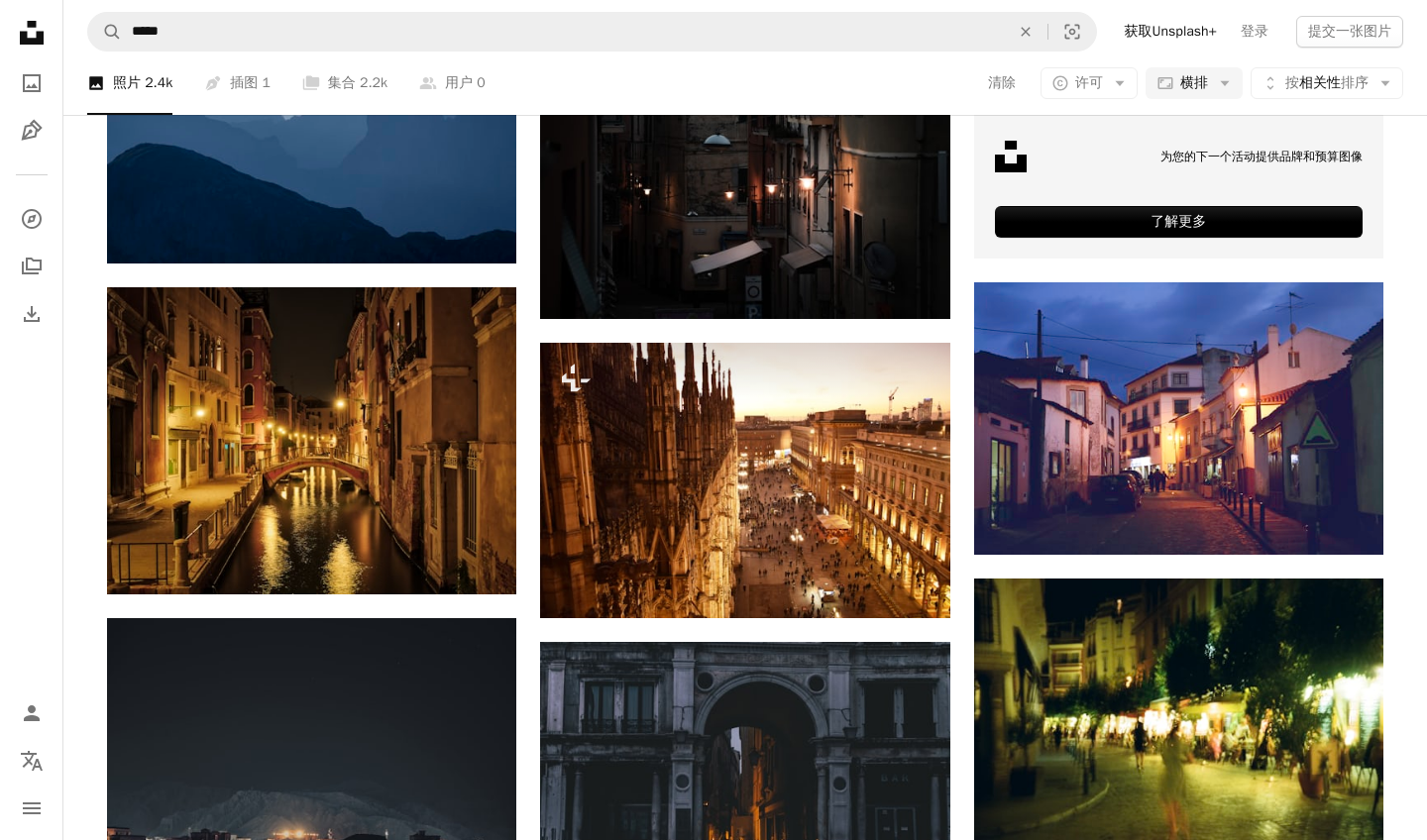click on "An X shape 优质，随时可用的图像。 获得无限制的访问。 A plus sign 每月添加仅限会员的内容 A plus sign 无限免版税下载 A plus sign 插图 最新 A plus sign 加强法律保护 每年的 66% 的折扣 月刊 12美元   4美元 美元 每月 * 获取 Unsplash+ *每年支付时，预付 48美元 适用时的税收。自动续订。随时取消。" at bounding box center [714, 3811] 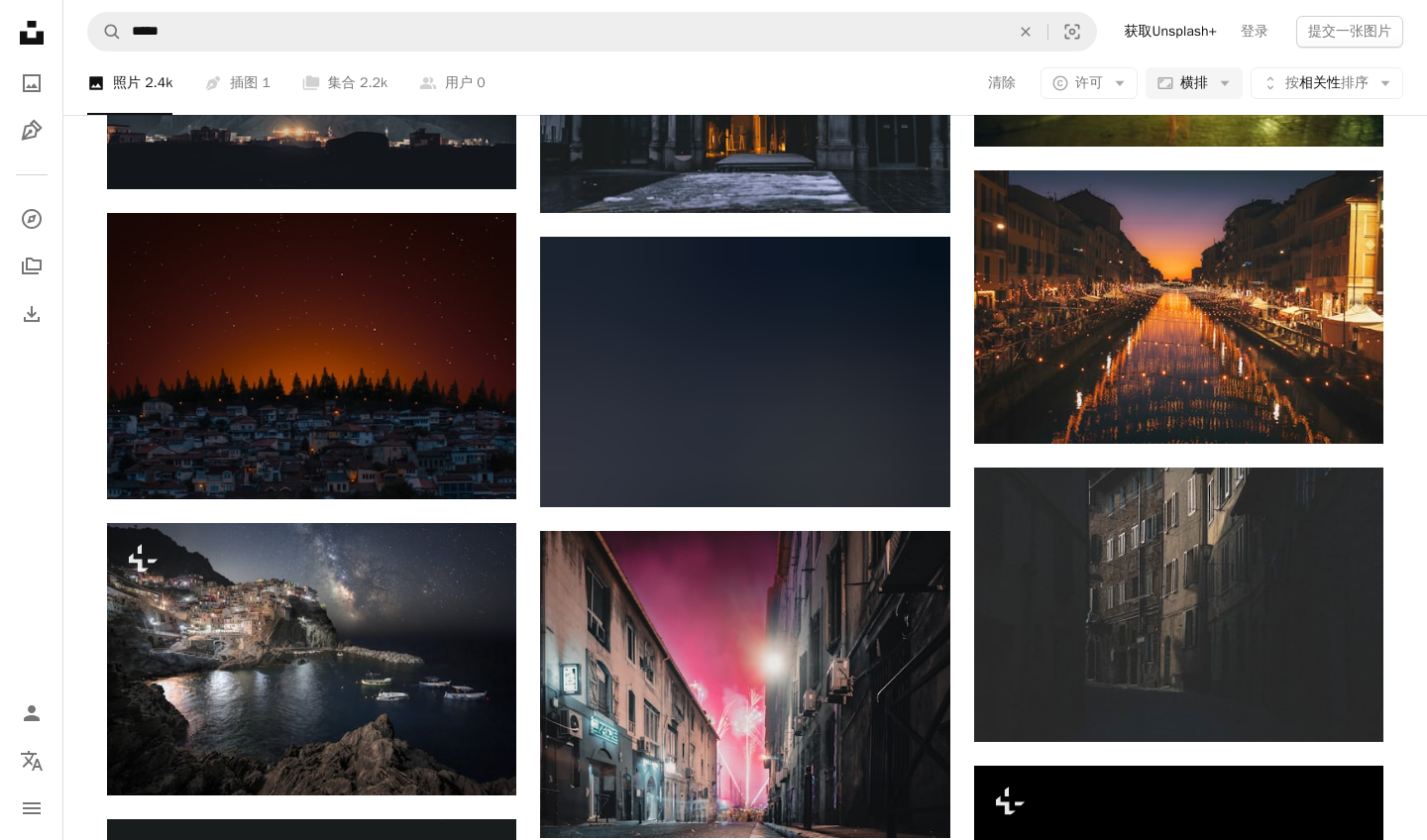 scroll, scrollTop: 1271, scrollLeft: 0, axis: vertical 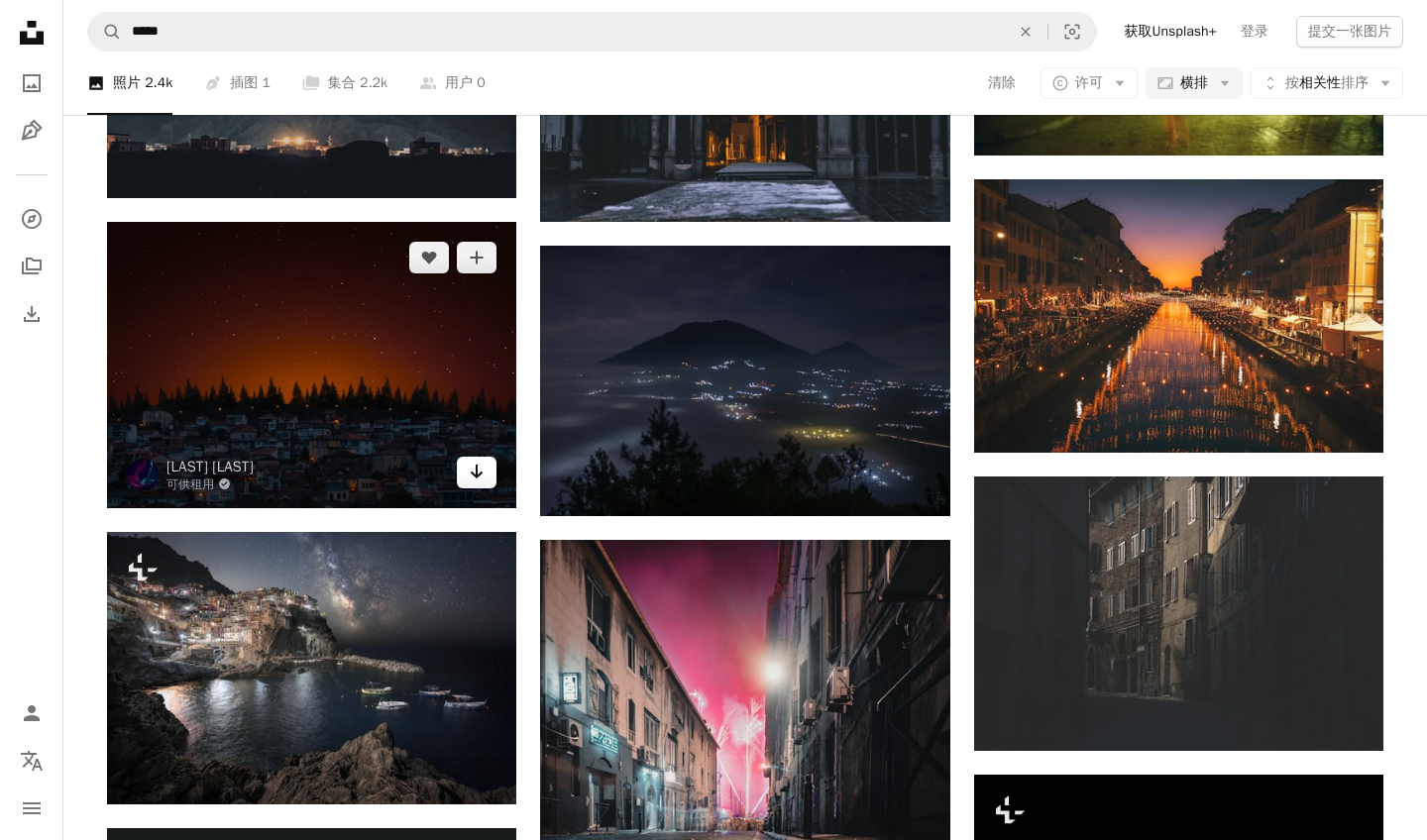 click 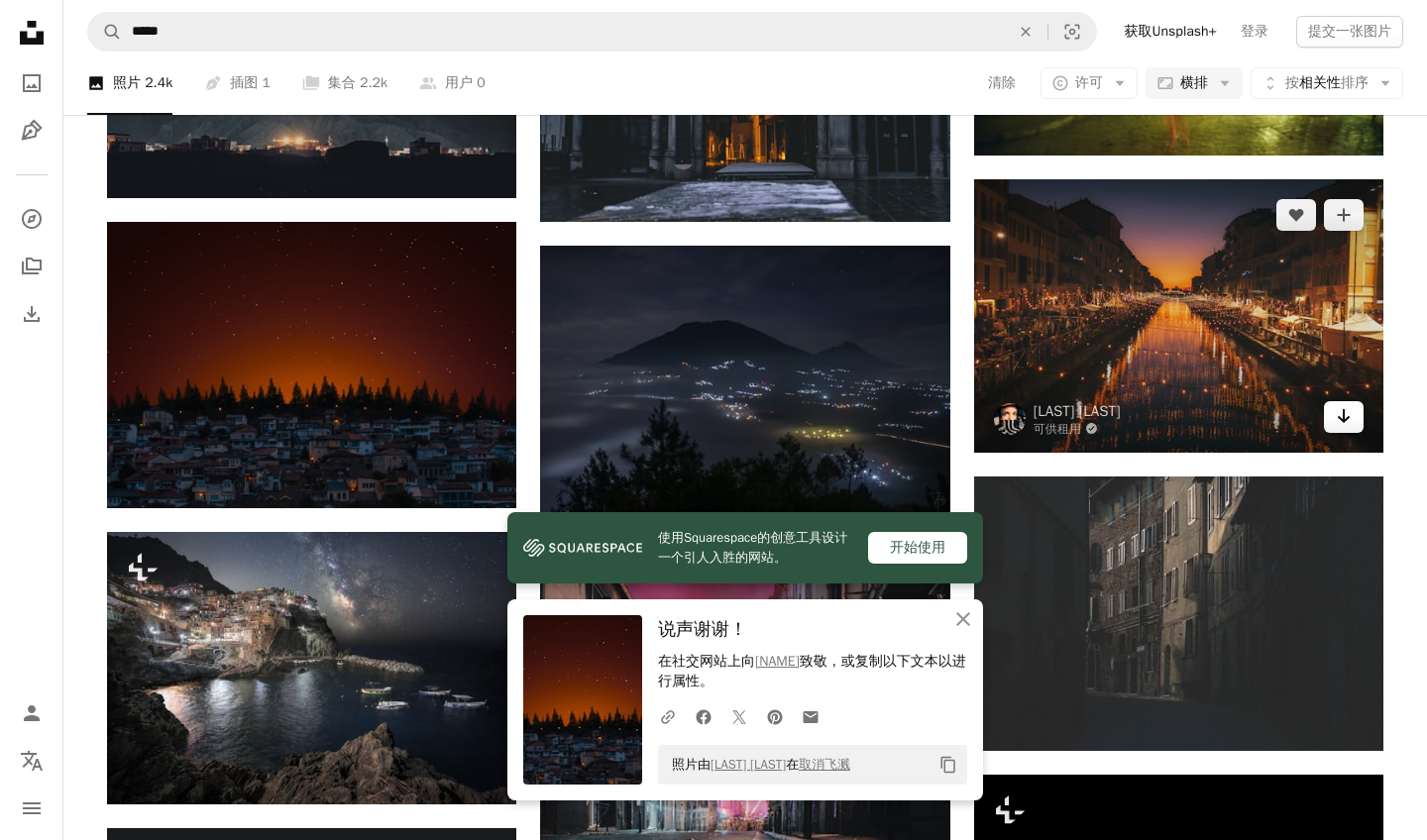 click on "Arrow pointing down" at bounding box center (1344, 417) 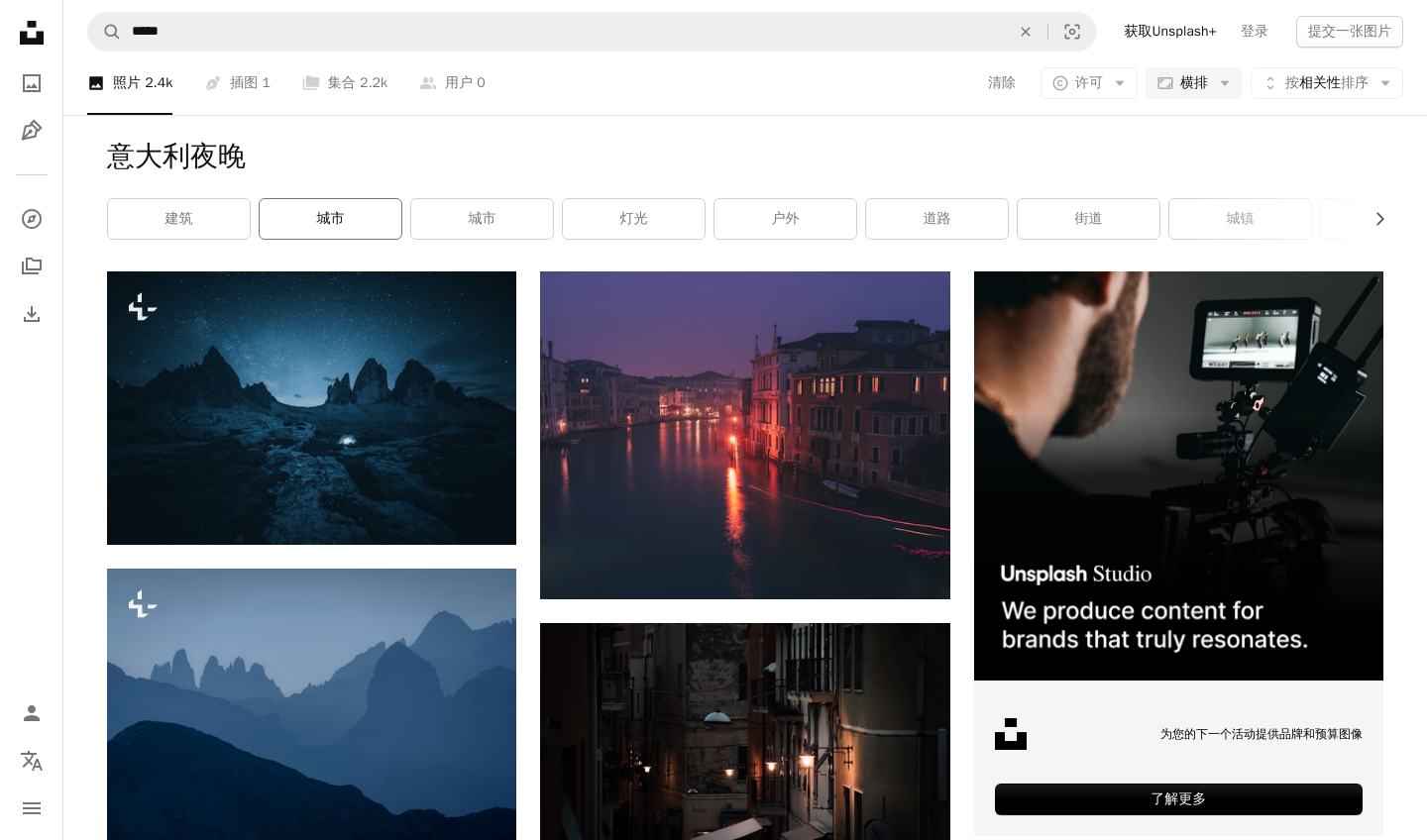 scroll, scrollTop: 0, scrollLeft: 0, axis: both 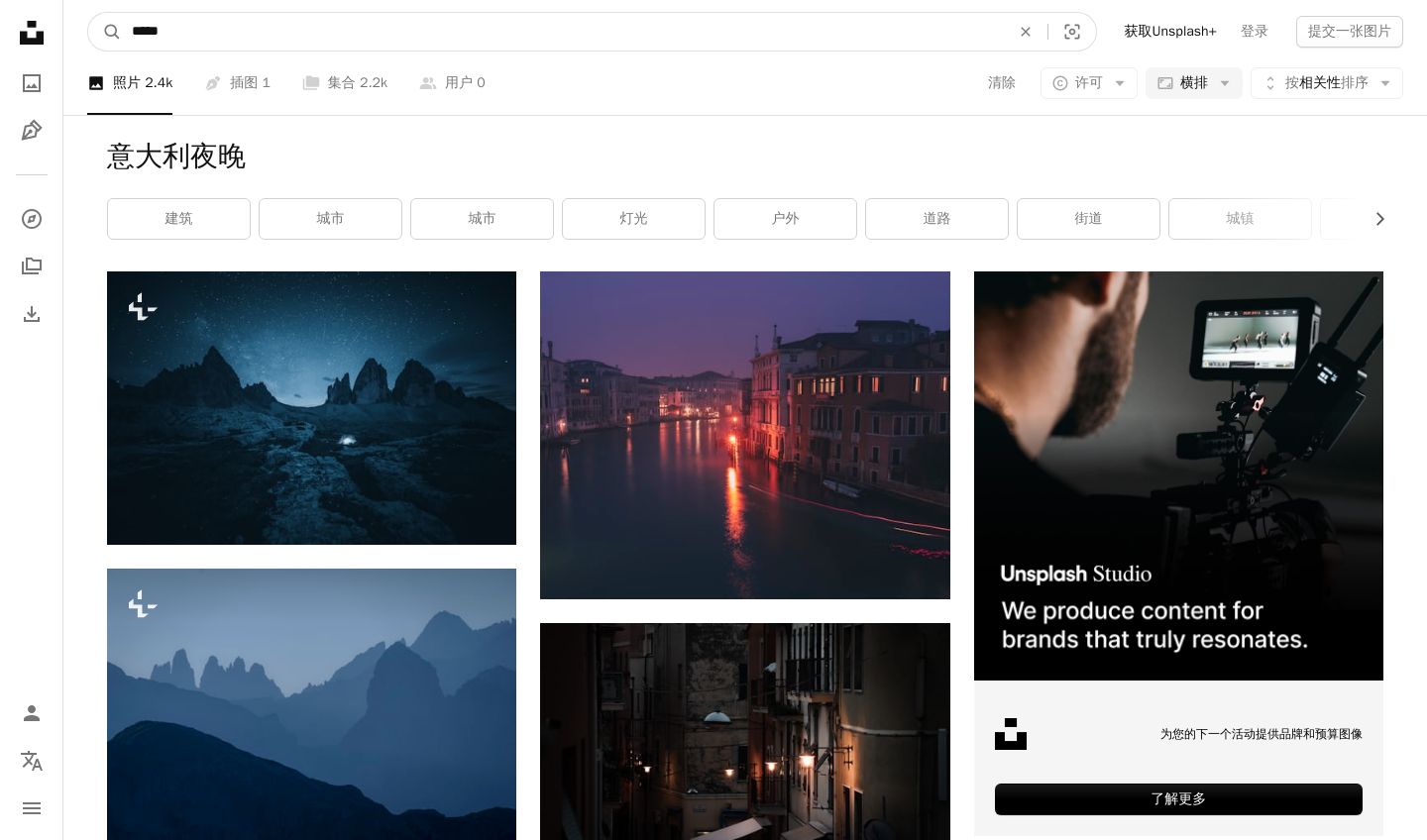 click on "*****" at bounding box center [563, 32] 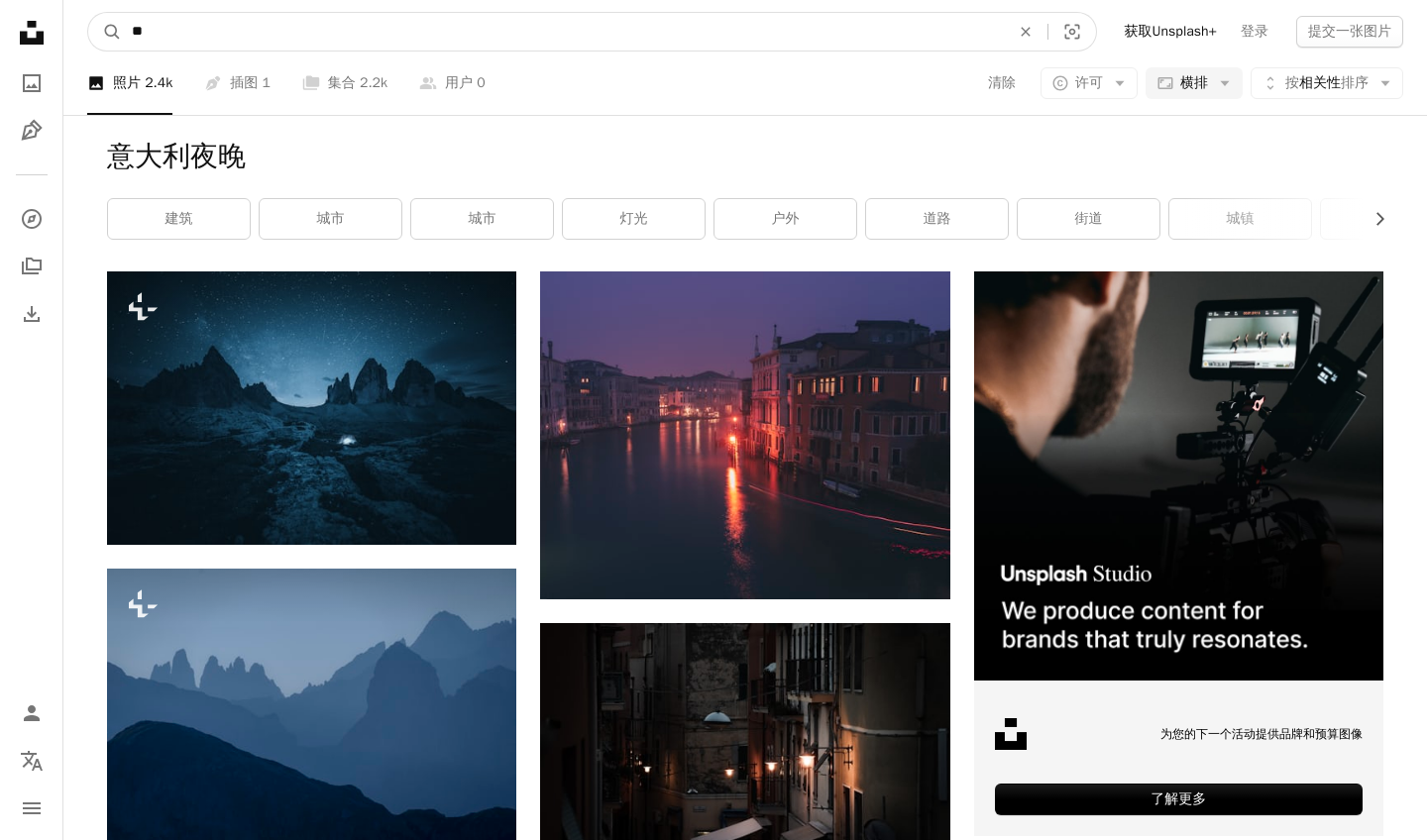 type on "*" 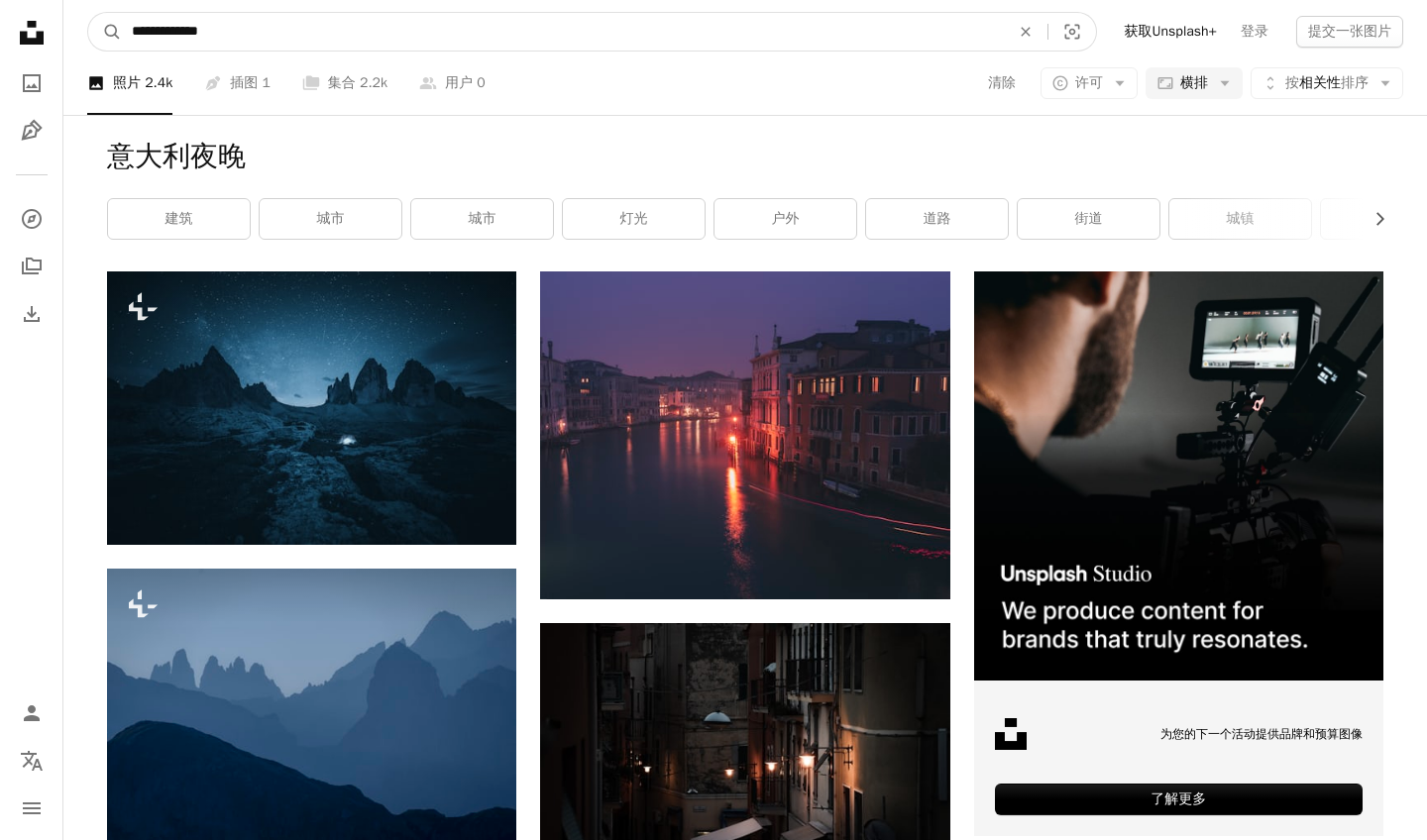 type on "******" 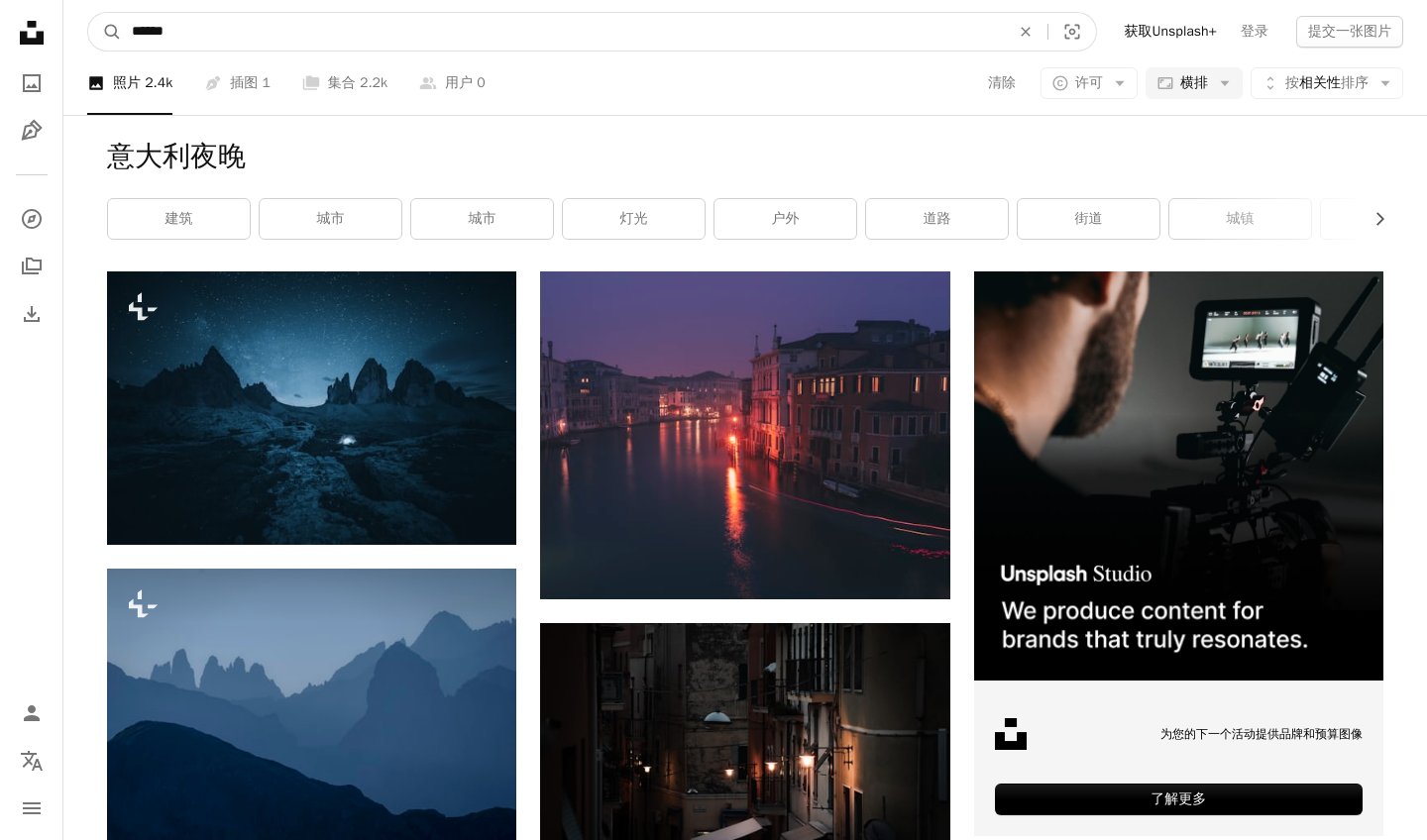 click on "A magnifying glass" at bounding box center (105, 32) 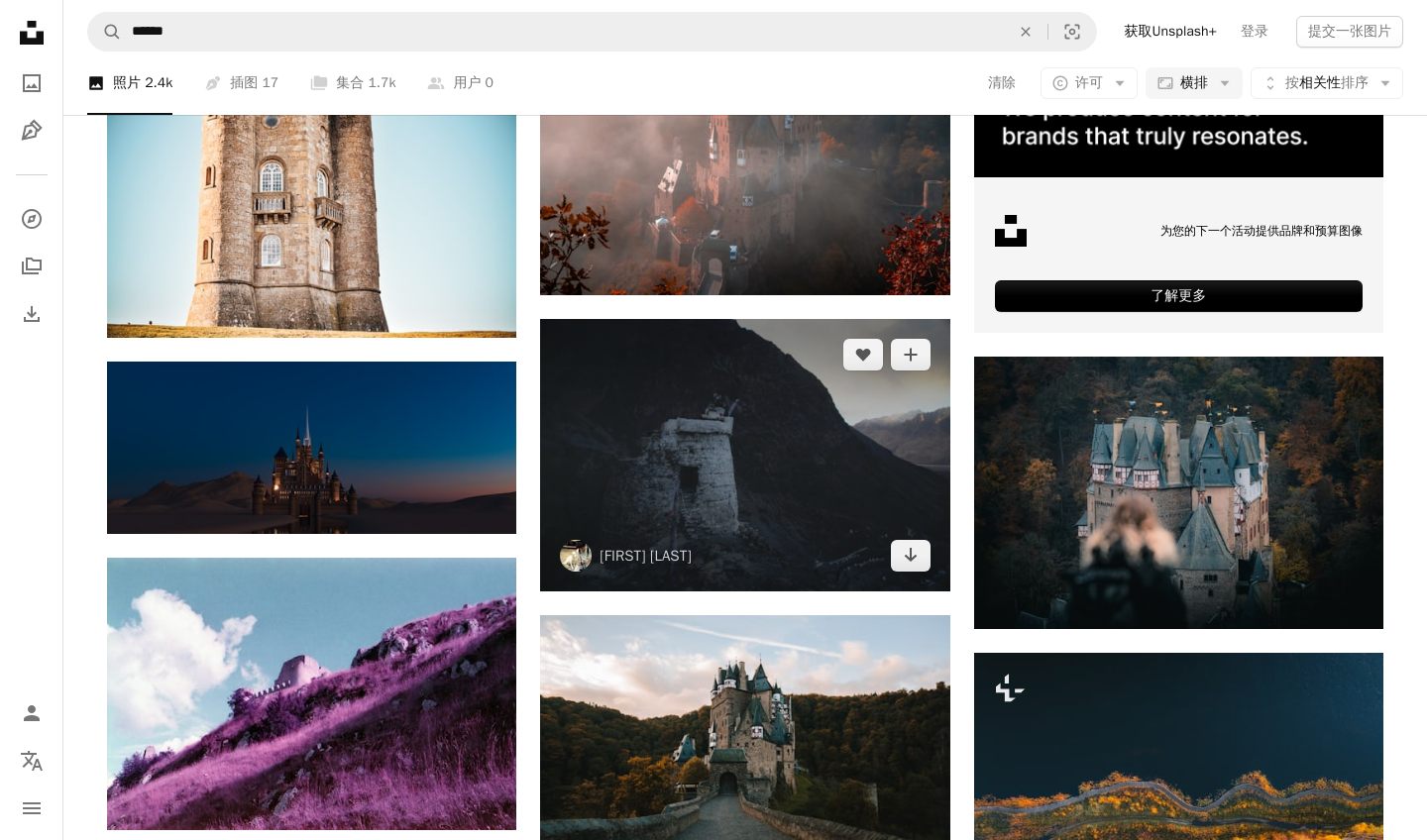 scroll, scrollTop: 509, scrollLeft: 0, axis: vertical 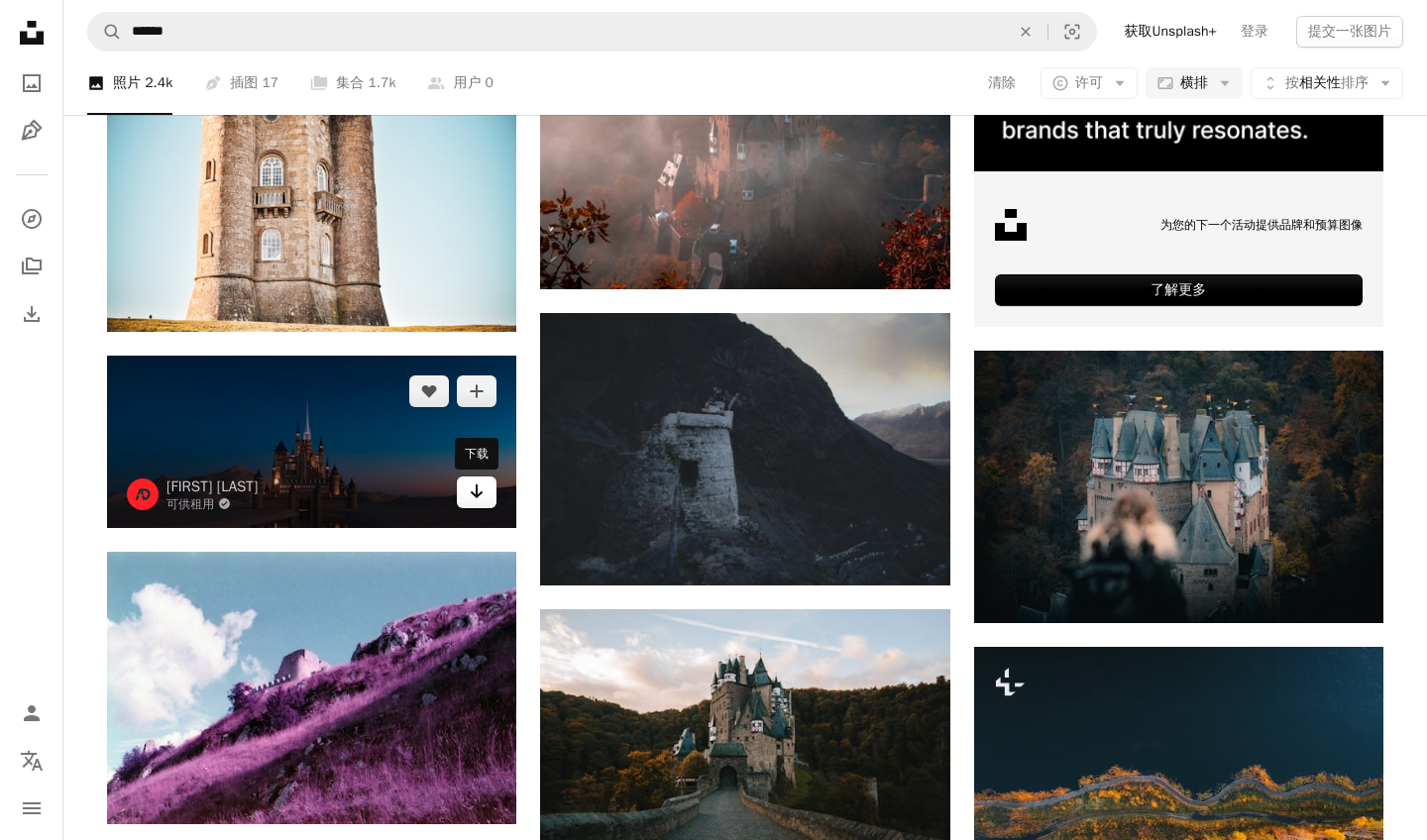 click on "Arrow pointing down" at bounding box center (477, 492) 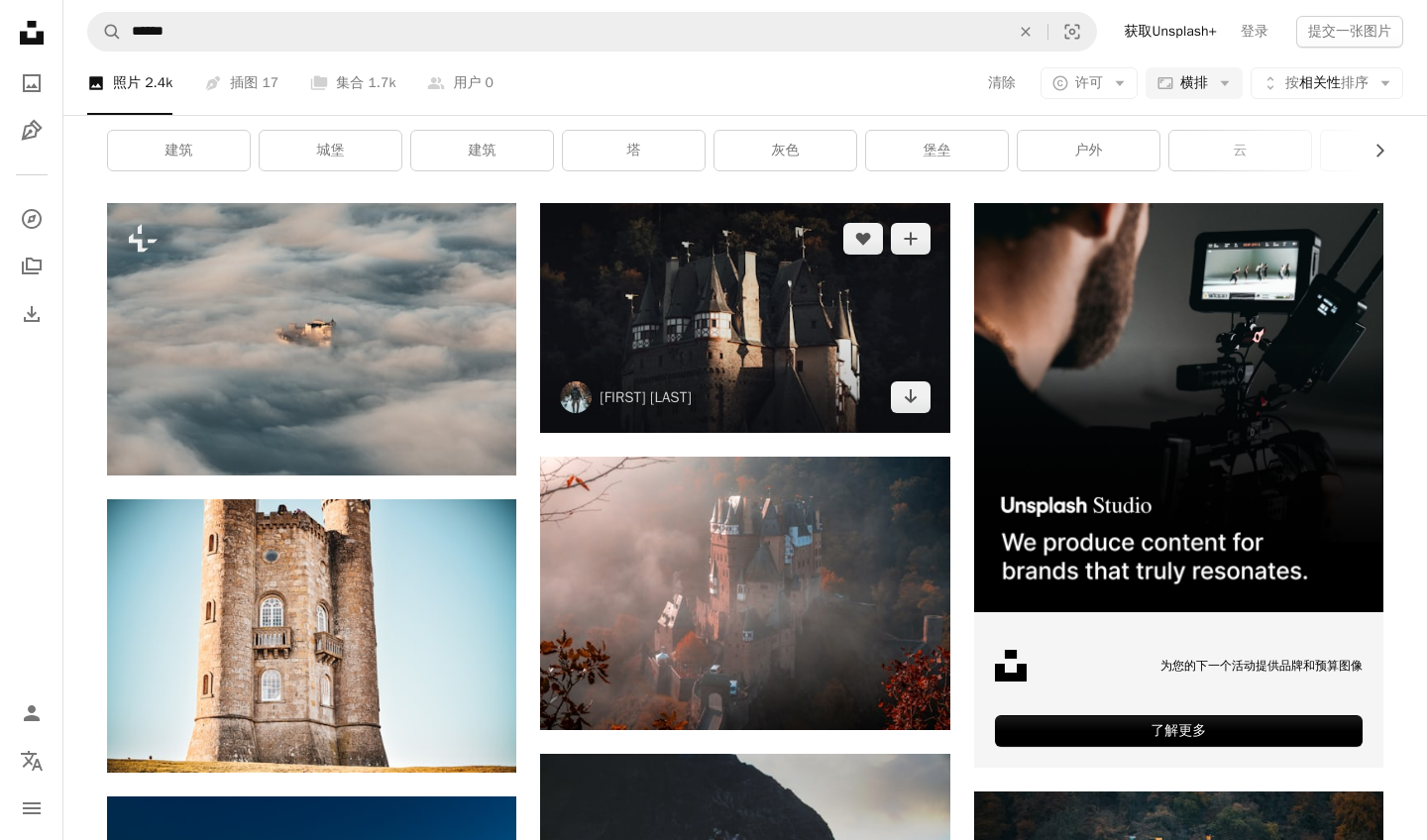 scroll, scrollTop: 0, scrollLeft: 0, axis: both 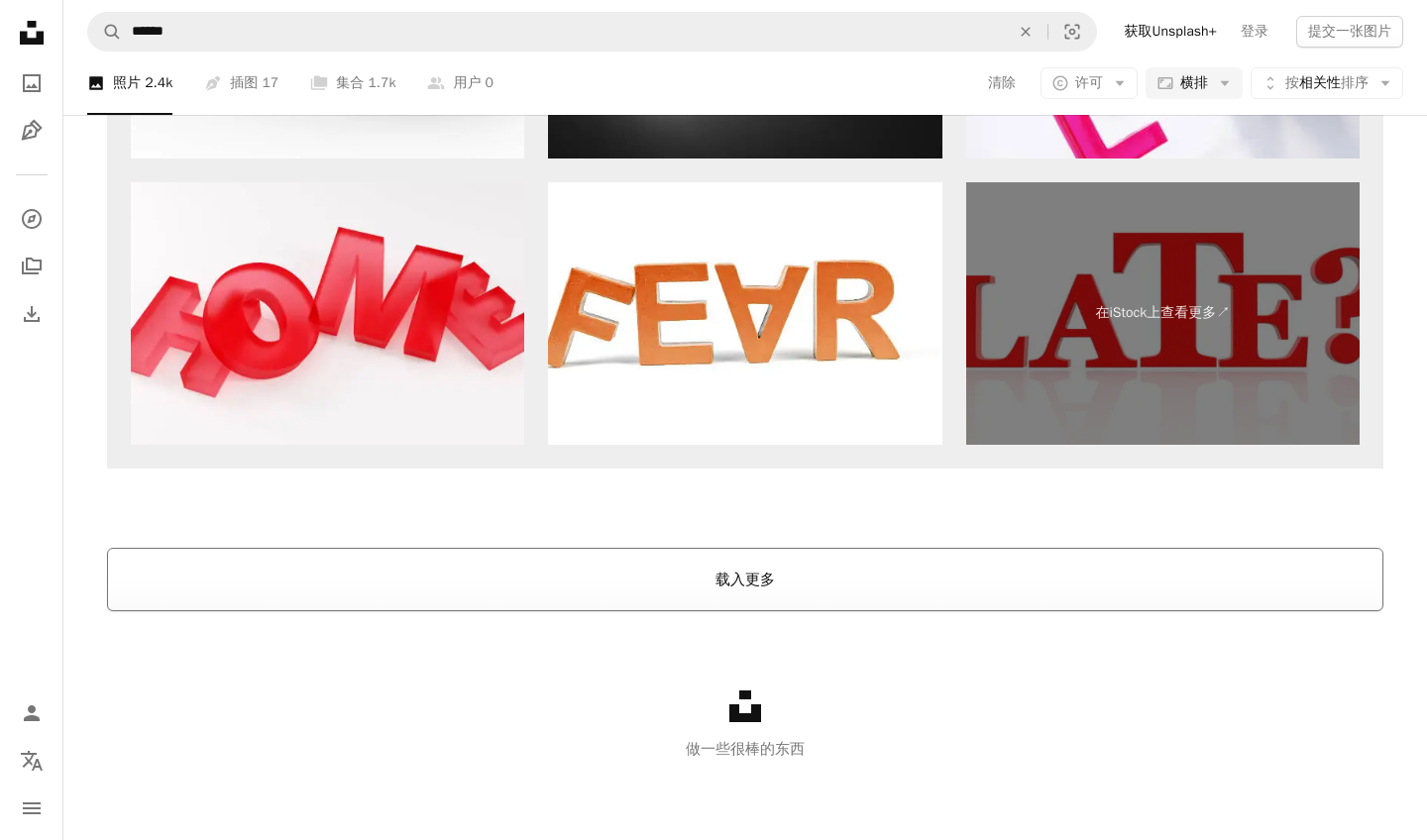 click on "载入更多" at bounding box center [745, 579] 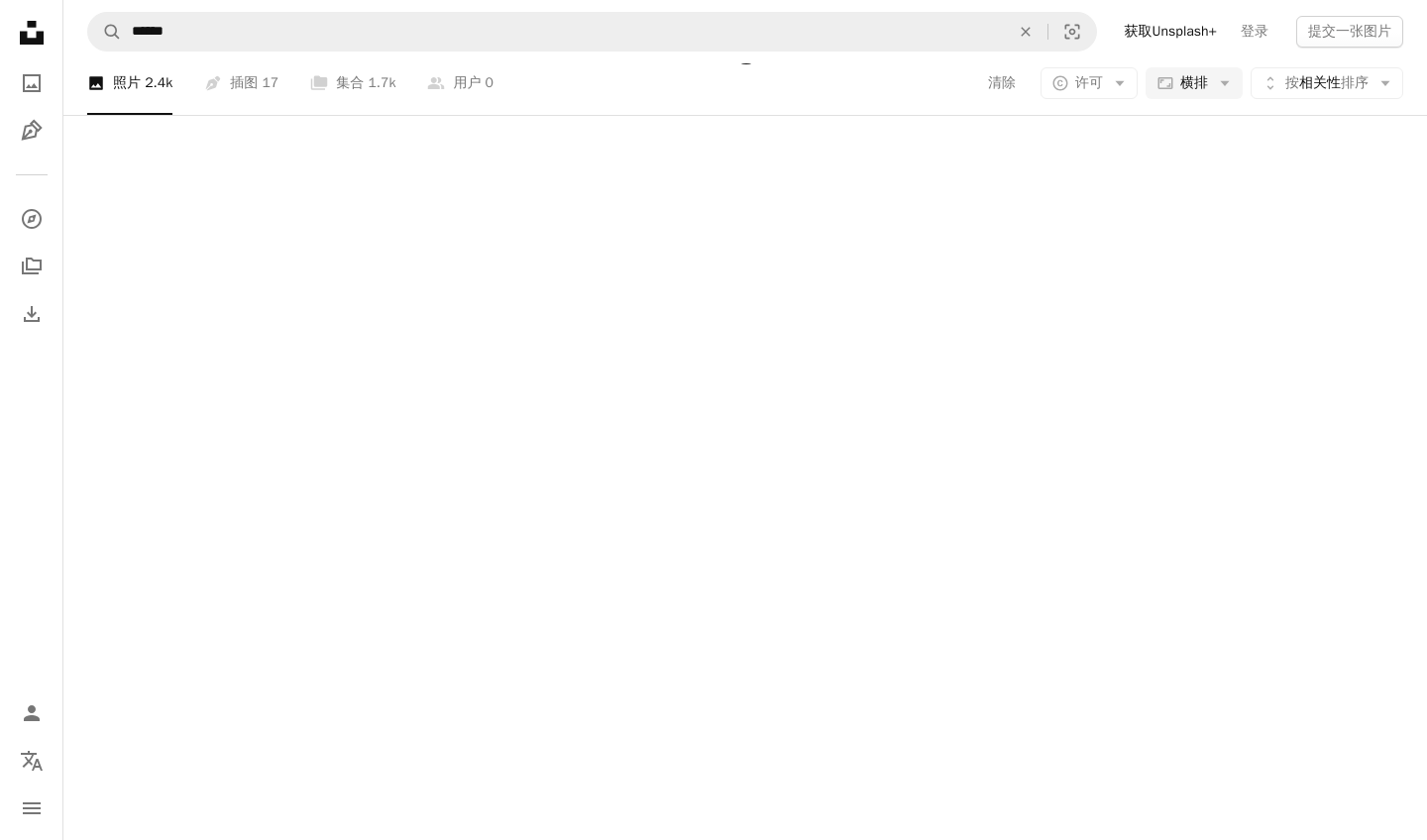 scroll, scrollTop: 2694, scrollLeft: 0, axis: vertical 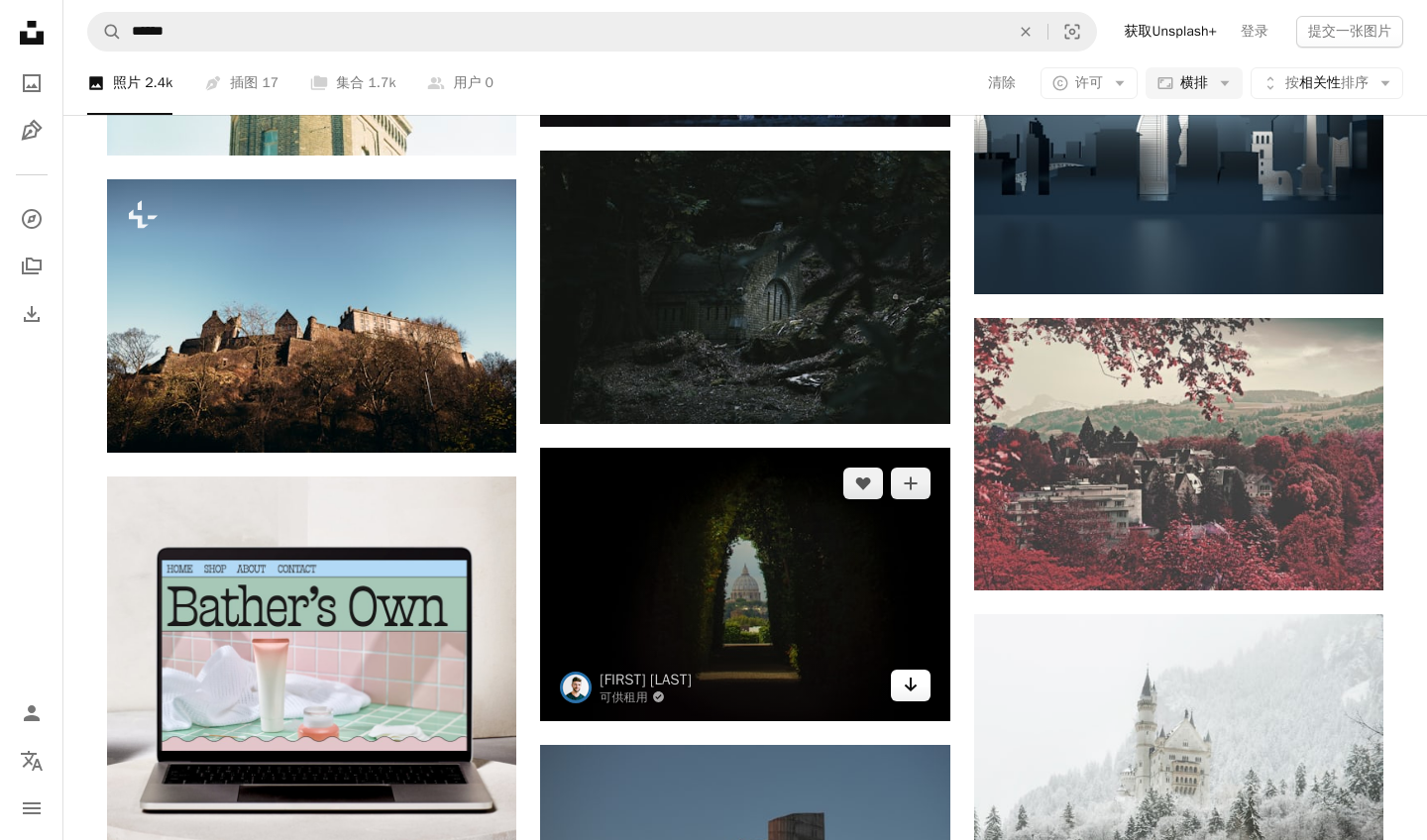 click on "Arrow pointing down" 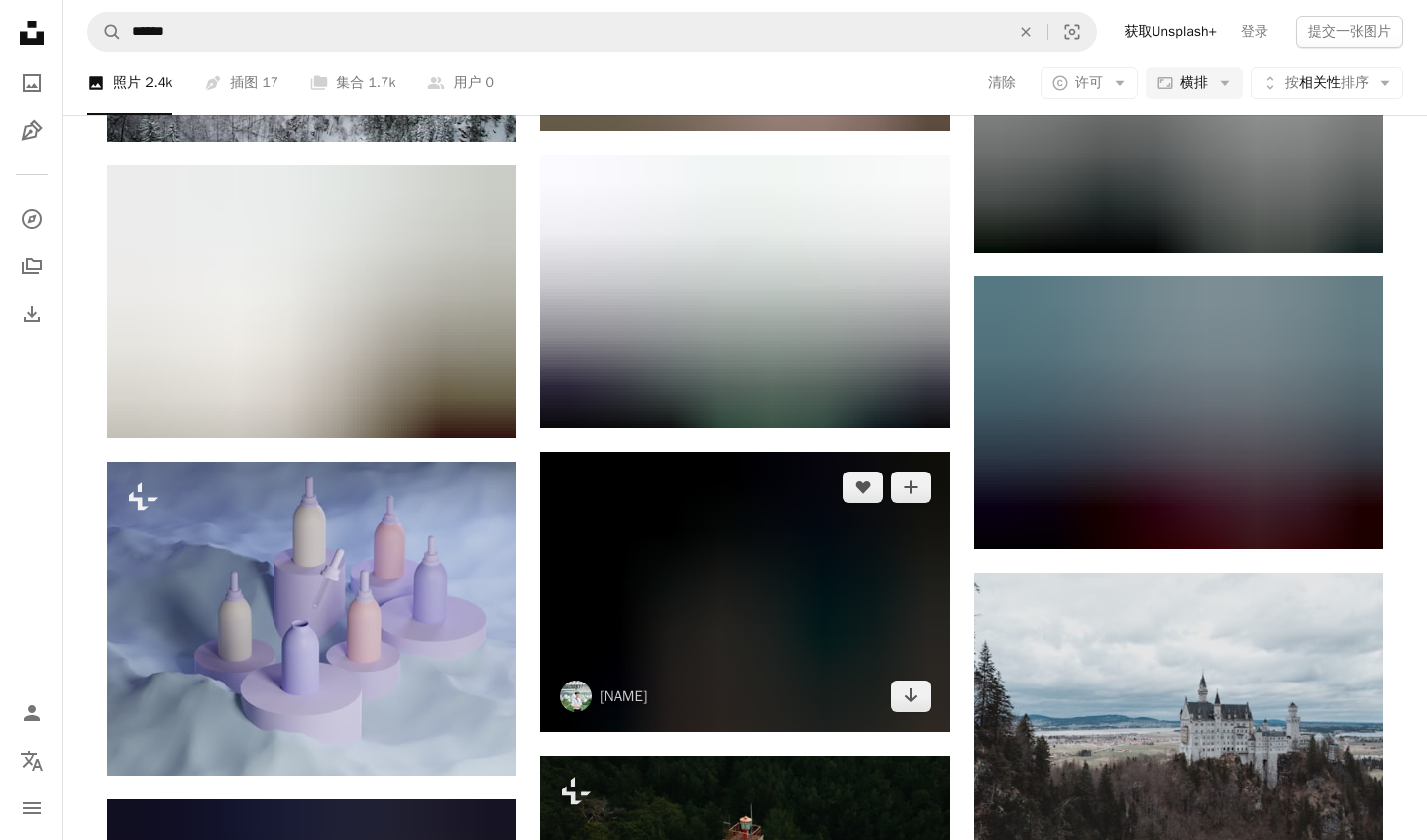 scroll, scrollTop: 4194, scrollLeft: 0, axis: vertical 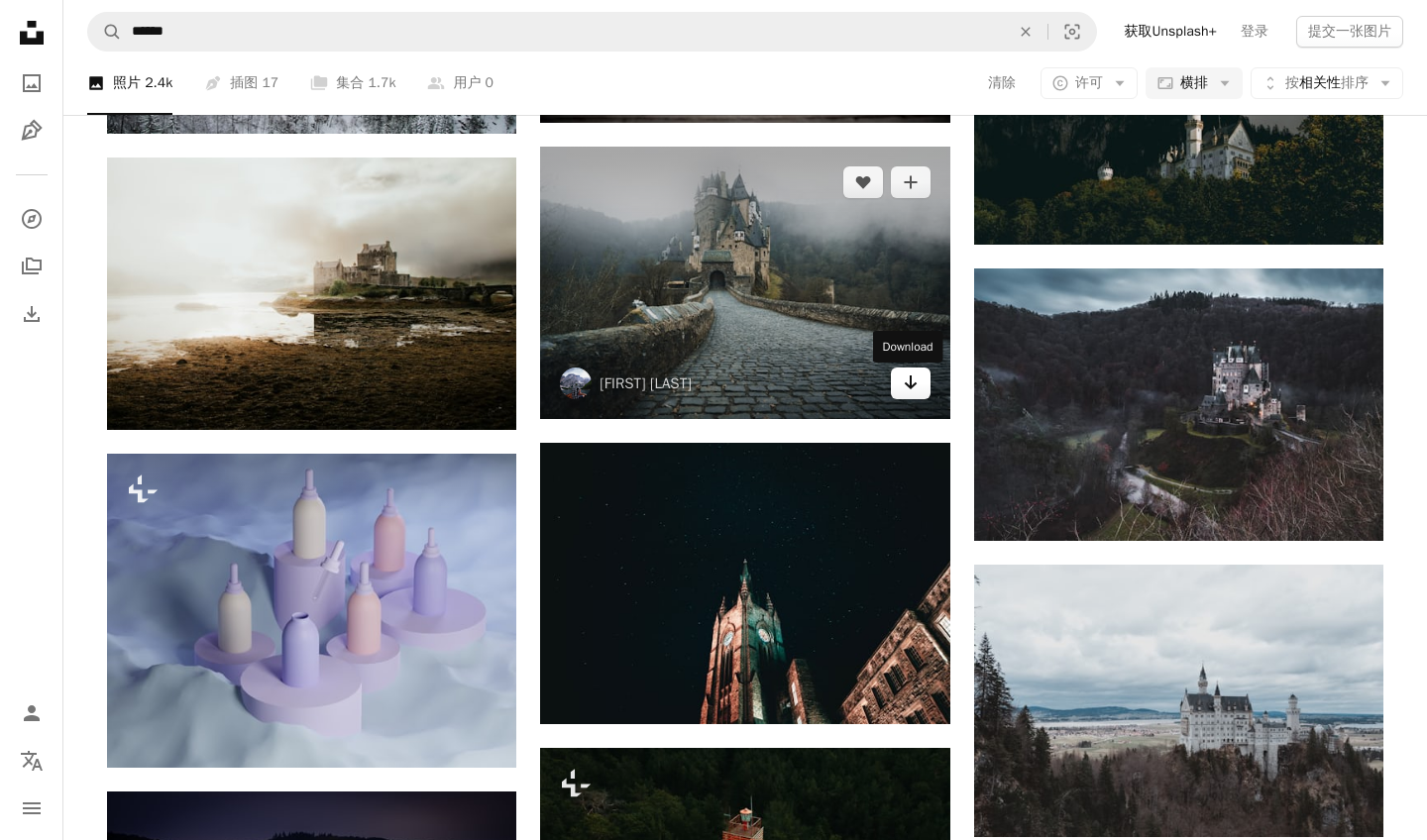 click on "Arrow pointing down" 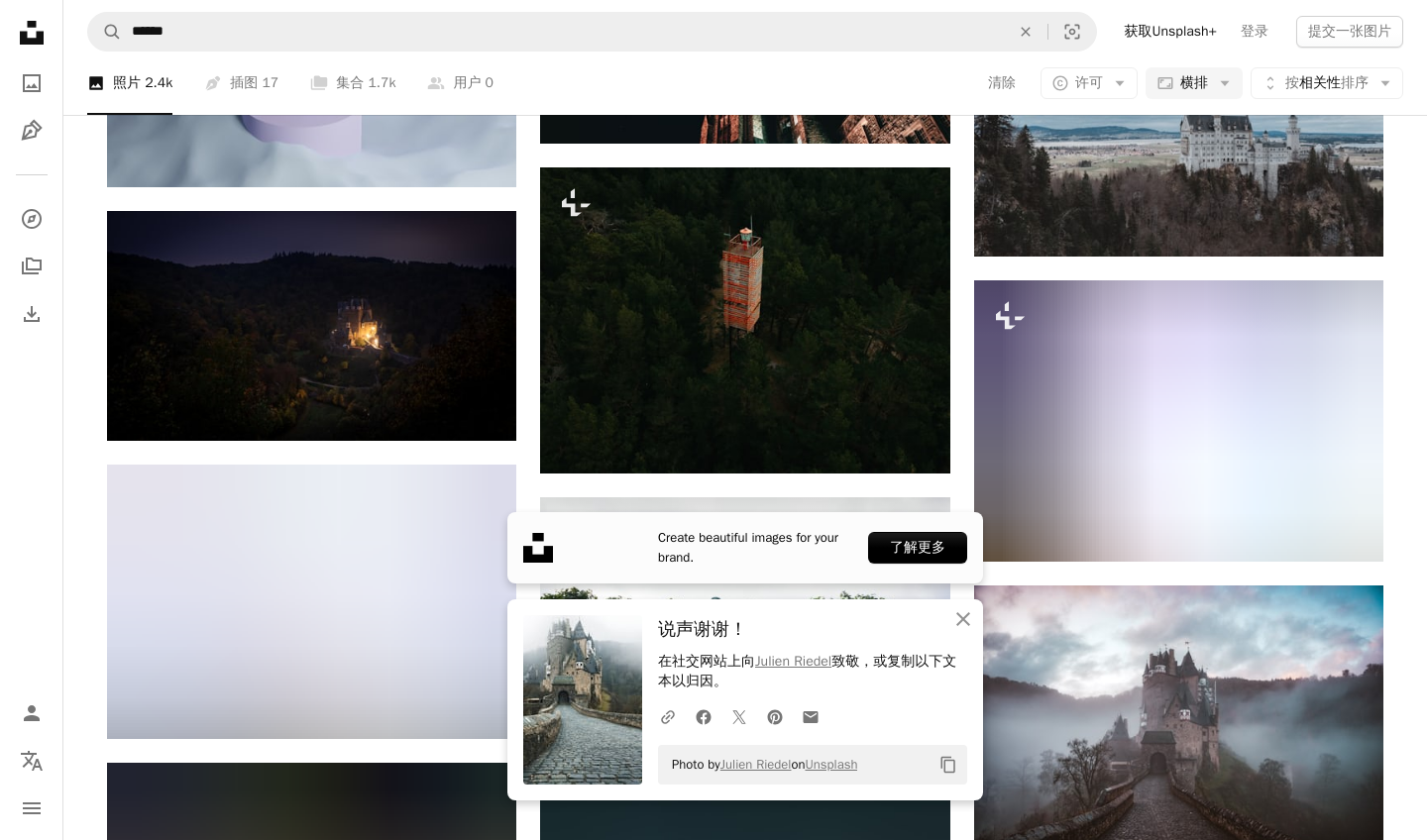scroll, scrollTop: 4848, scrollLeft: 0, axis: vertical 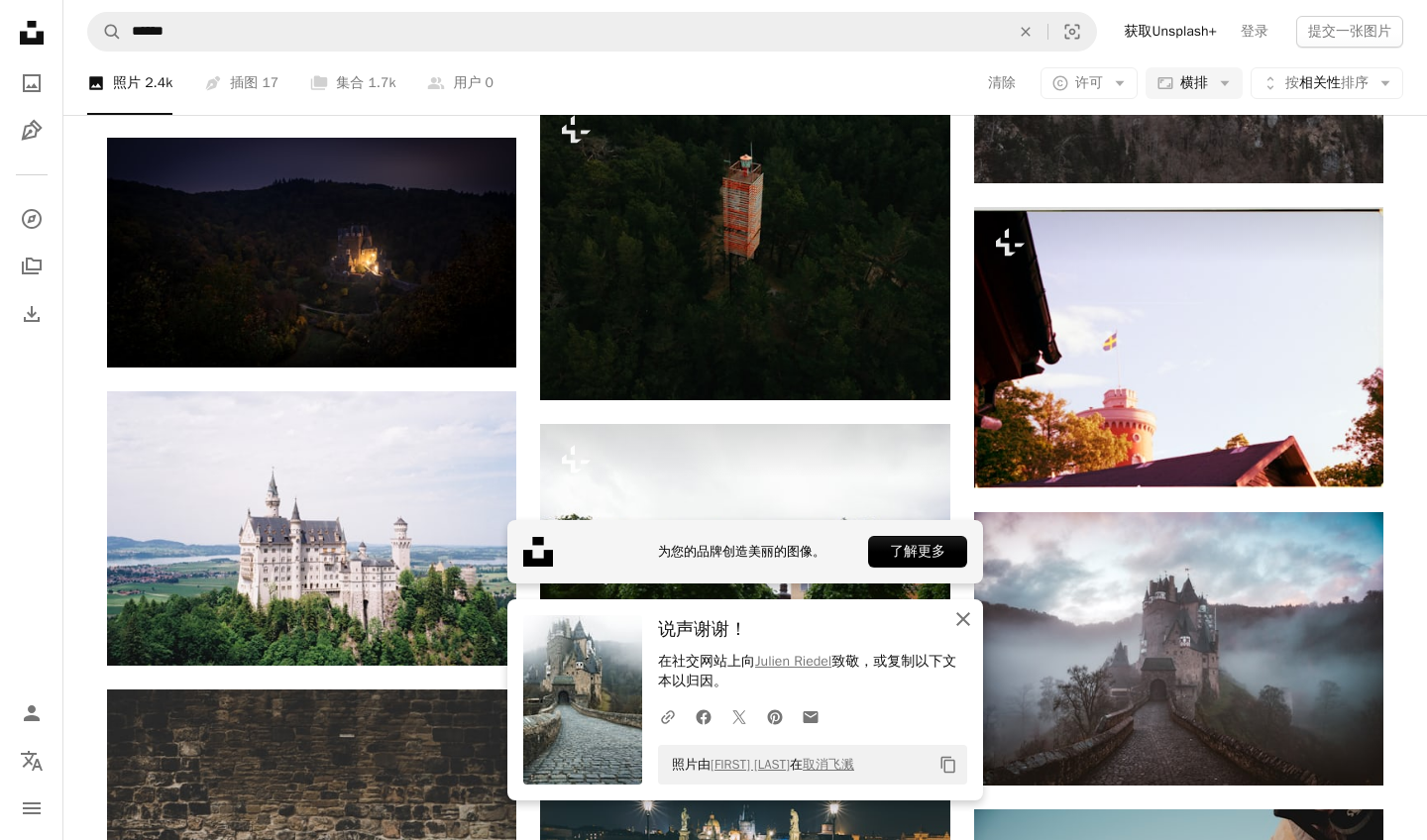 click on "An X shape 关闭" at bounding box center (963, 619) 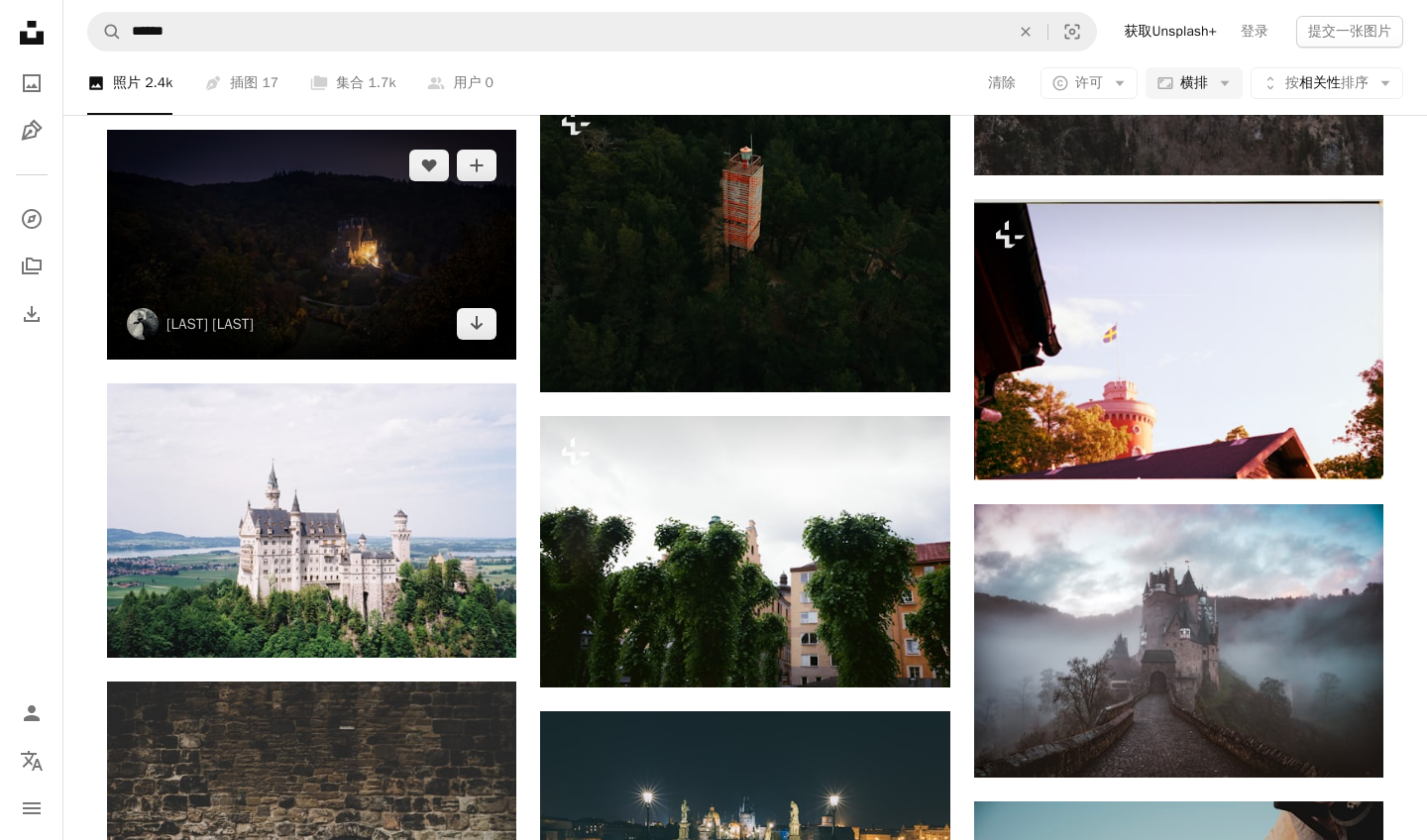 scroll, scrollTop: 4725, scrollLeft: 0, axis: vertical 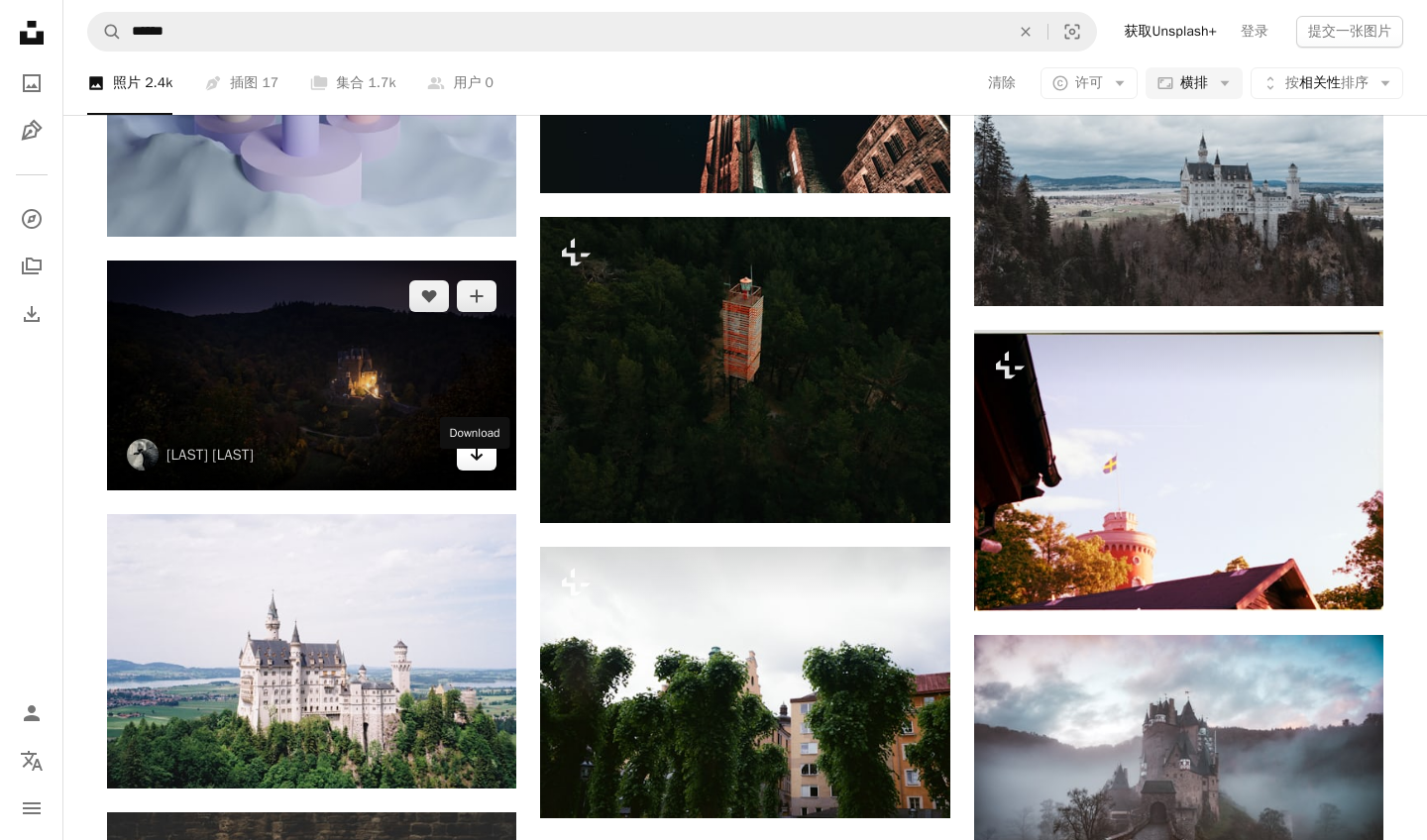 click on "Arrow pointing down" 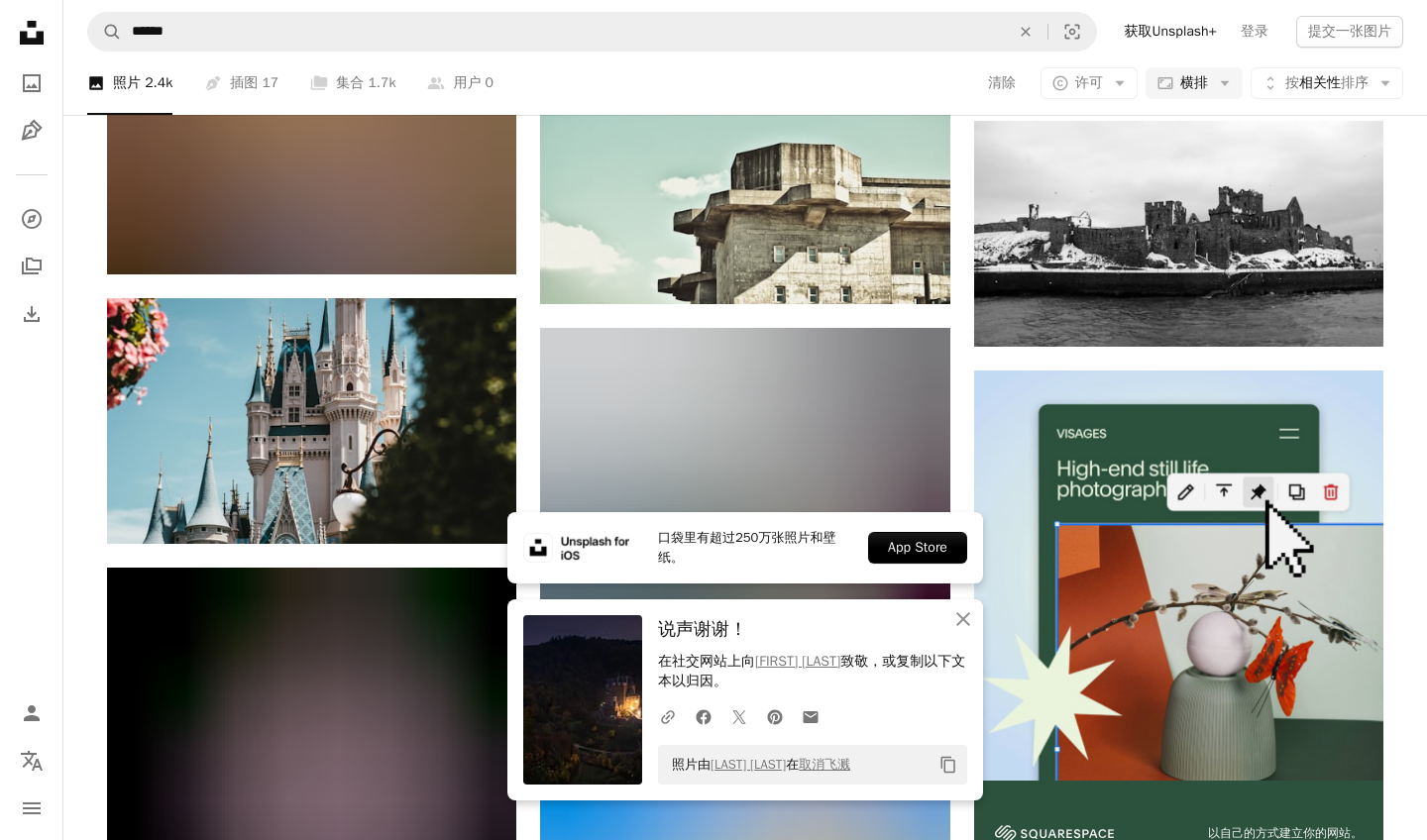 scroll, scrollTop: 5833, scrollLeft: 0, axis: vertical 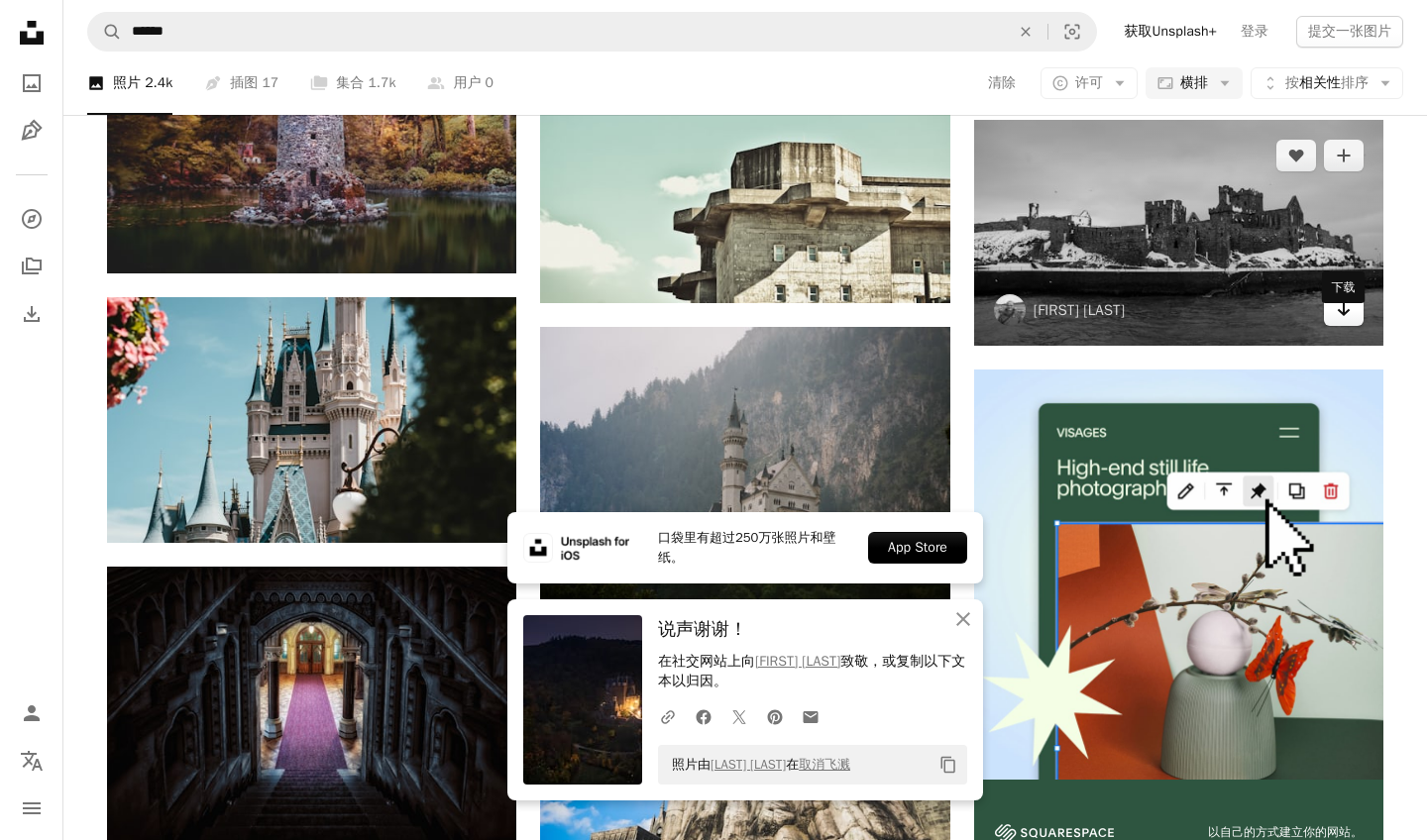 click on "Arrow pointing down" 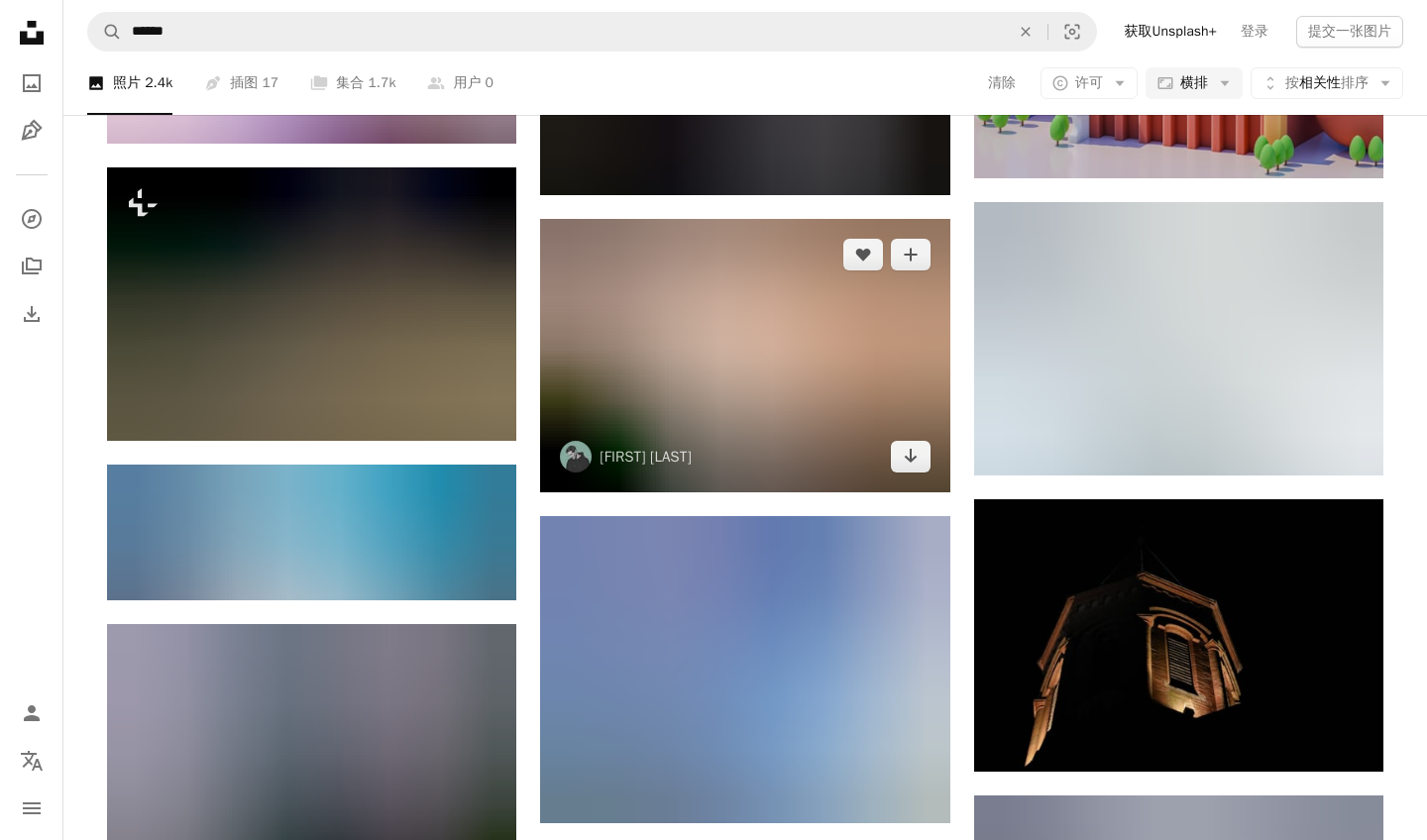 scroll, scrollTop: 6899, scrollLeft: 0, axis: vertical 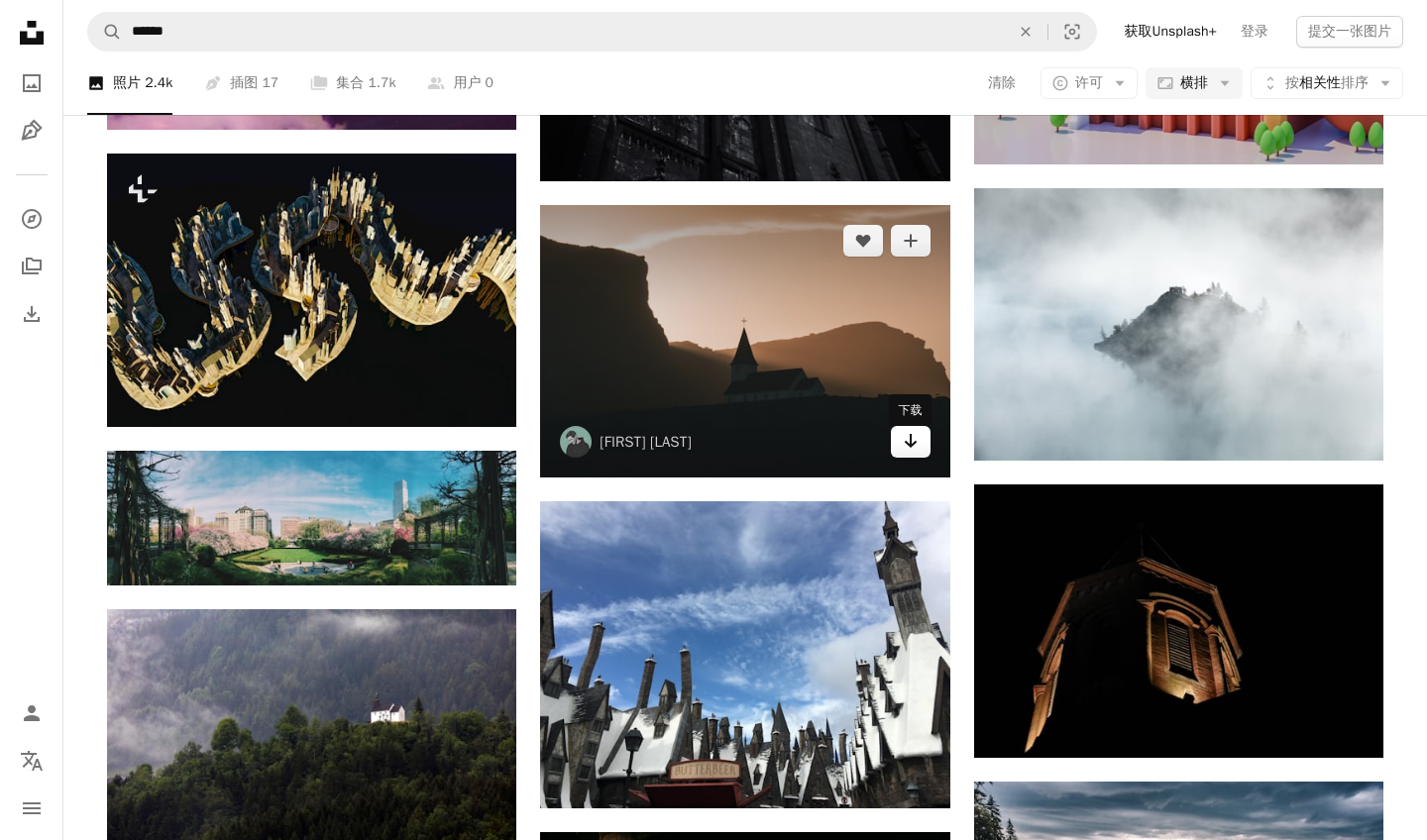 click on "Arrow pointing down" at bounding box center (911, 442) 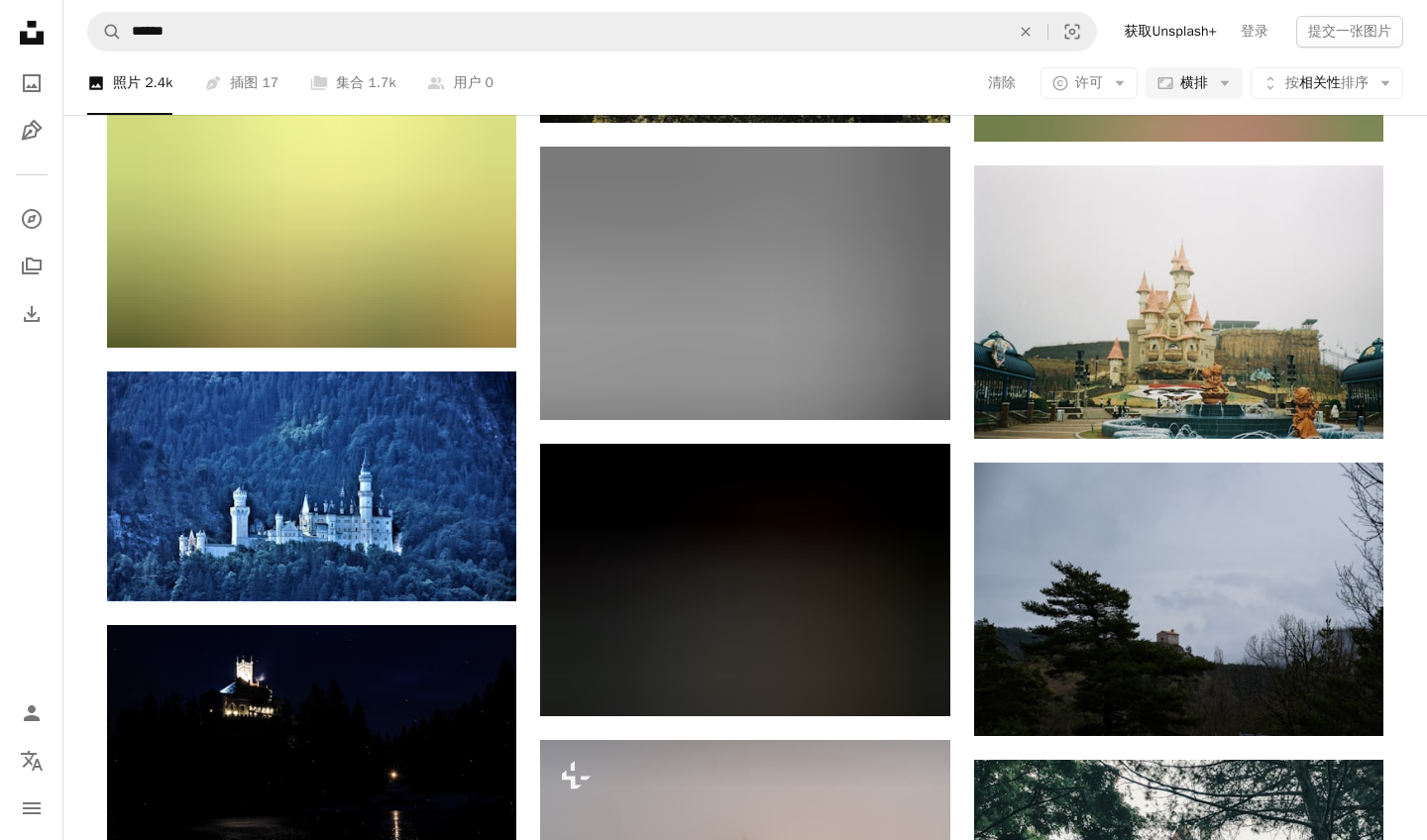 scroll, scrollTop: 15021, scrollLeft: 0, axis: vertical 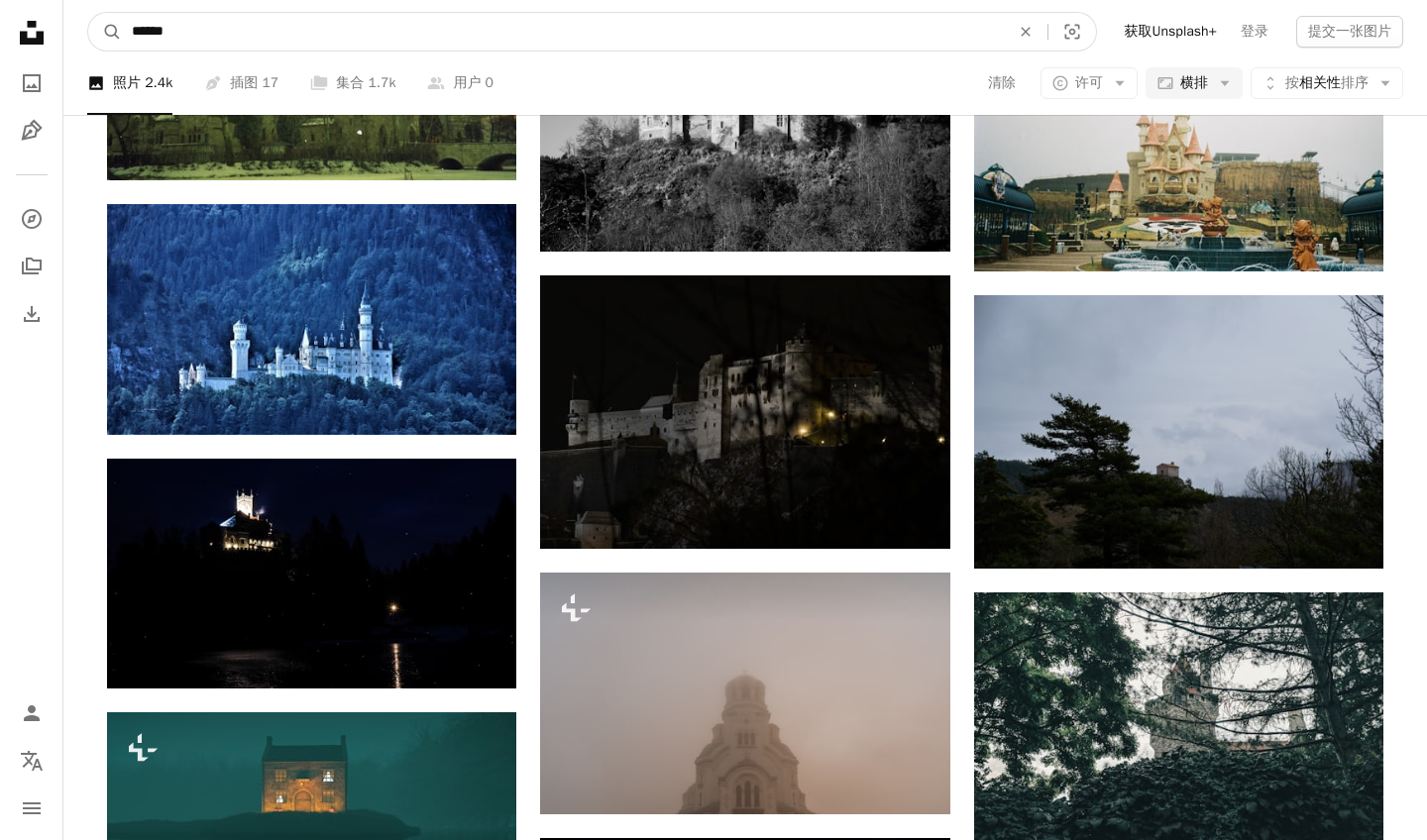 click on "******" at bounding box center [563, 32] 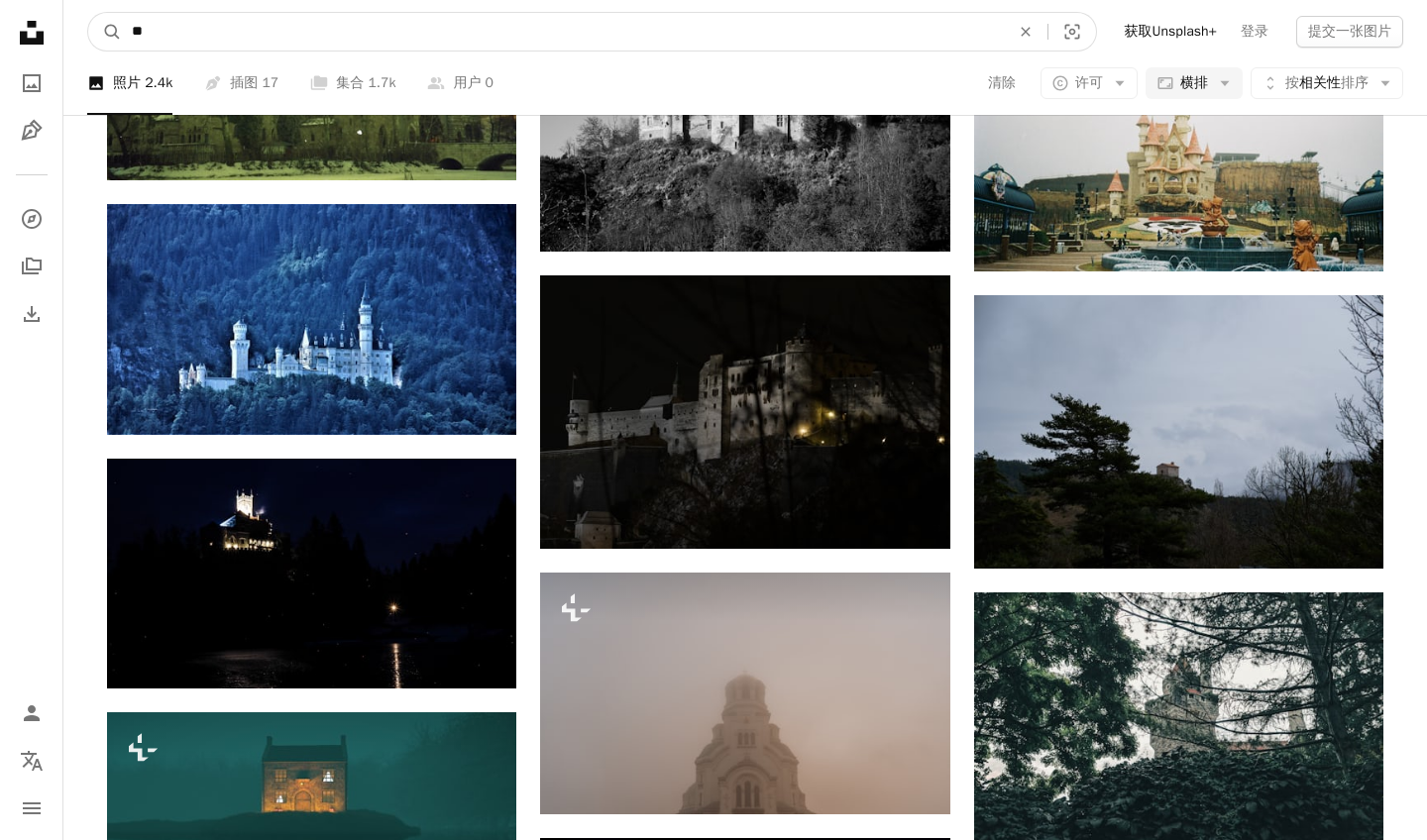 type on "*" 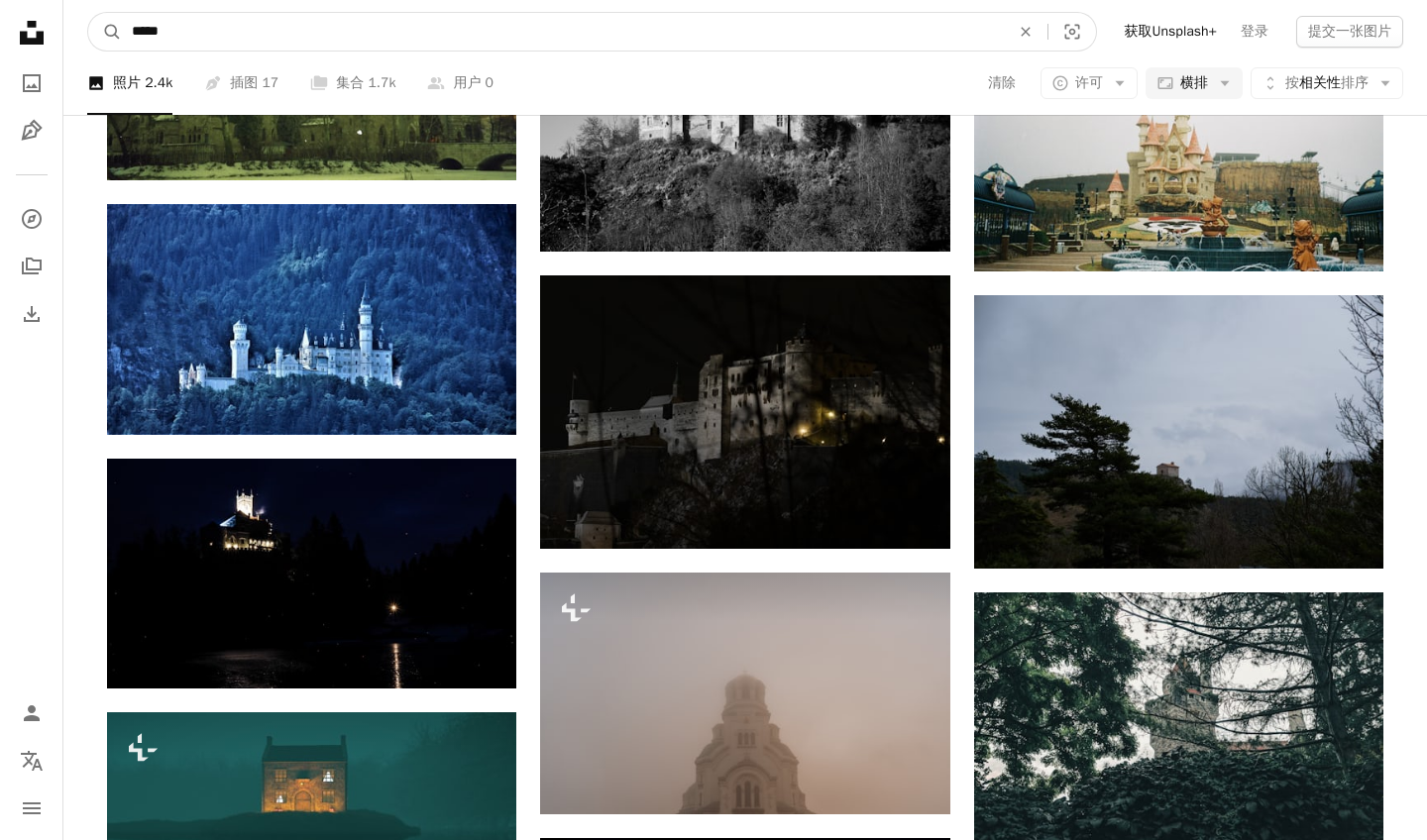 type on "**" 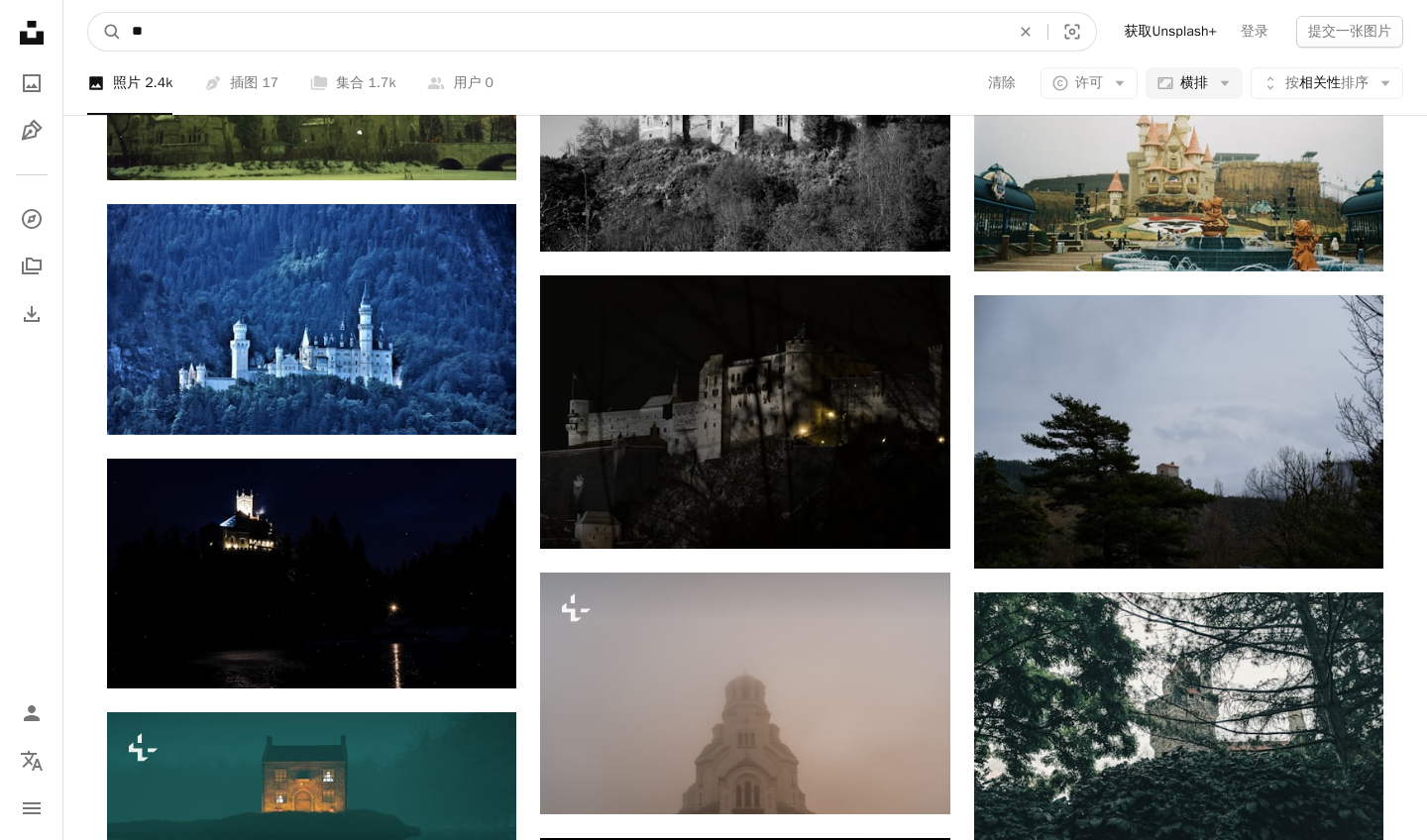 click on "A magnifying glass" at bounding box center (105, 32) 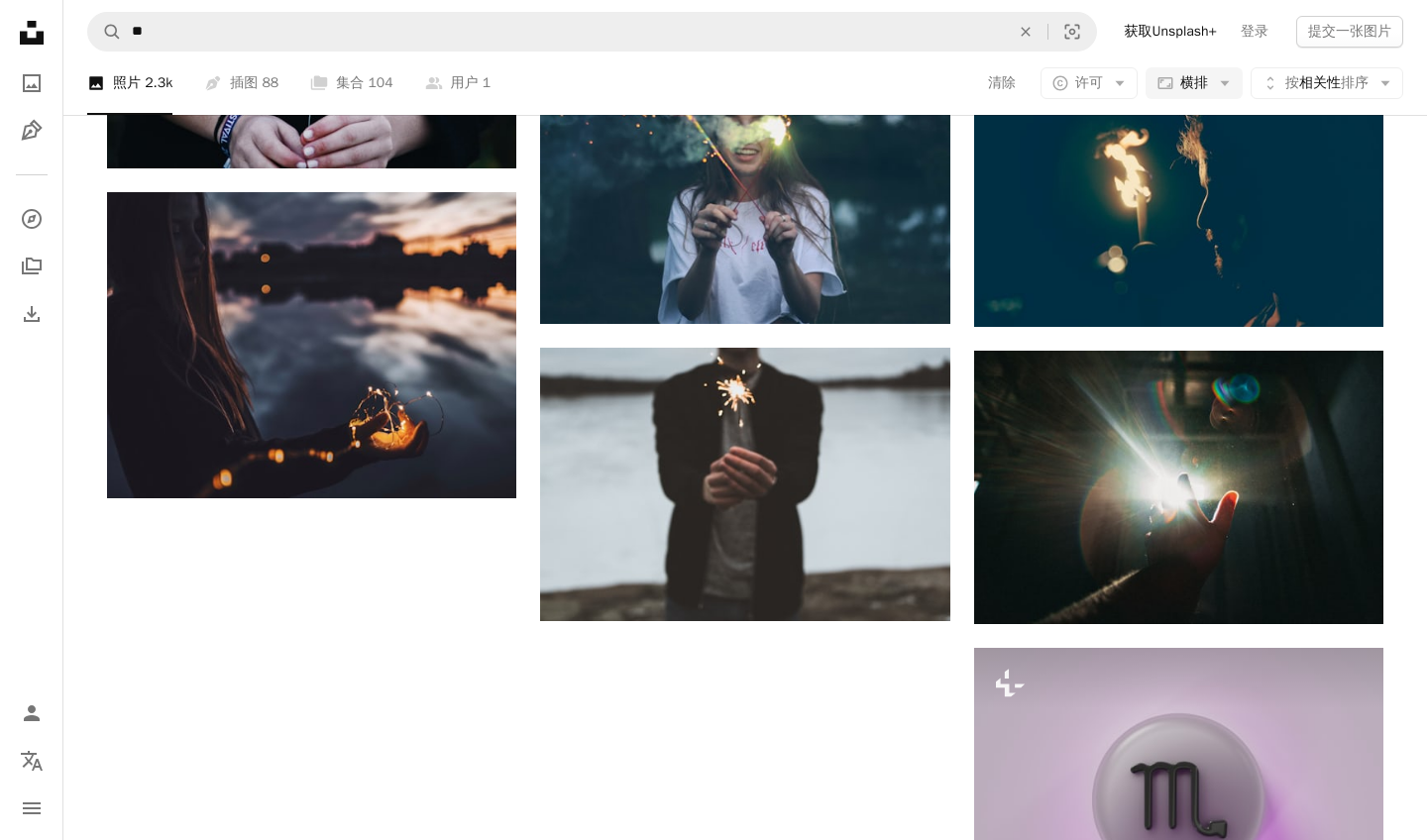 scroll, scrollTop: 1627, scrollLeft: 0, axis: vertical 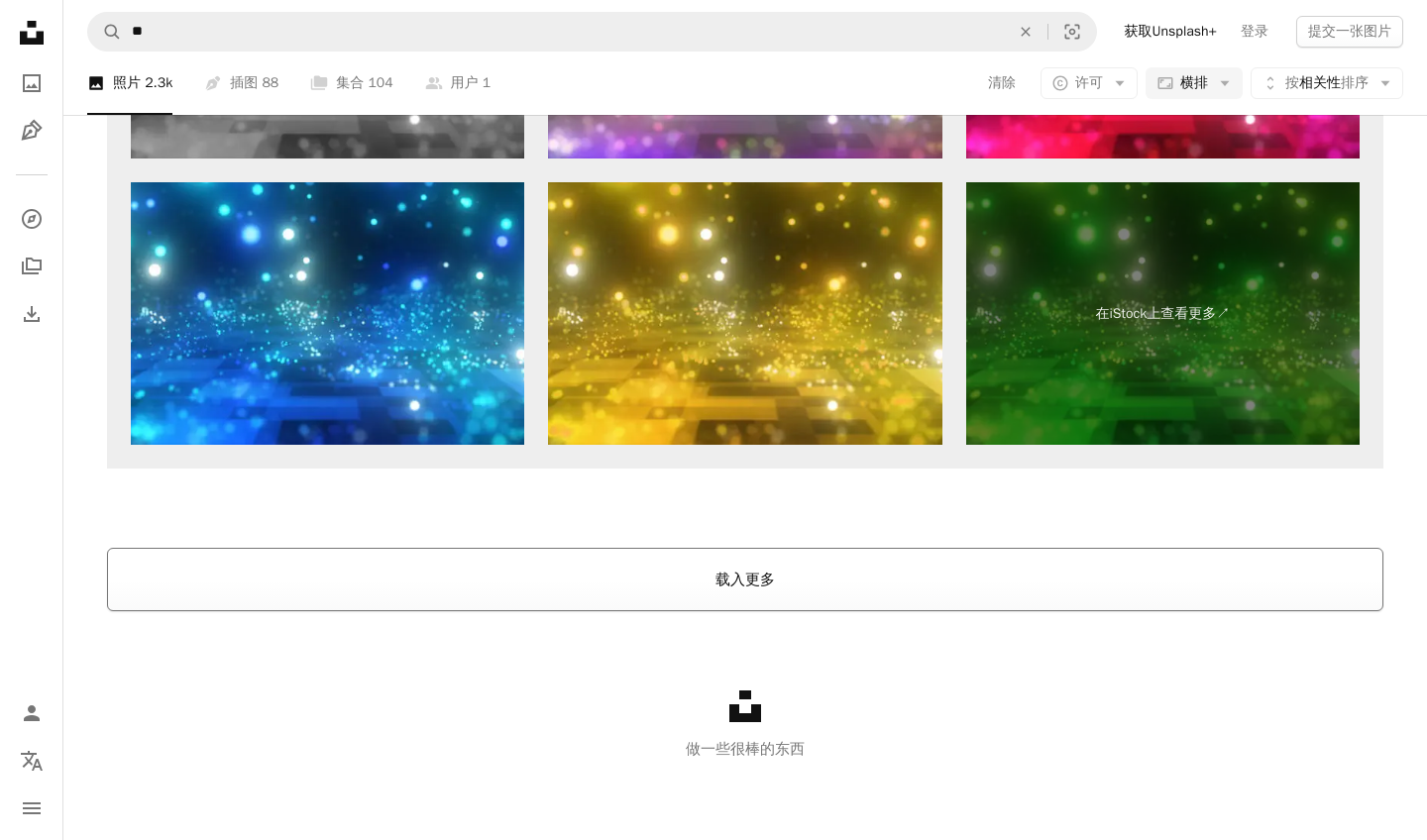 click on "载入更多" at bounding box center [745, 579] 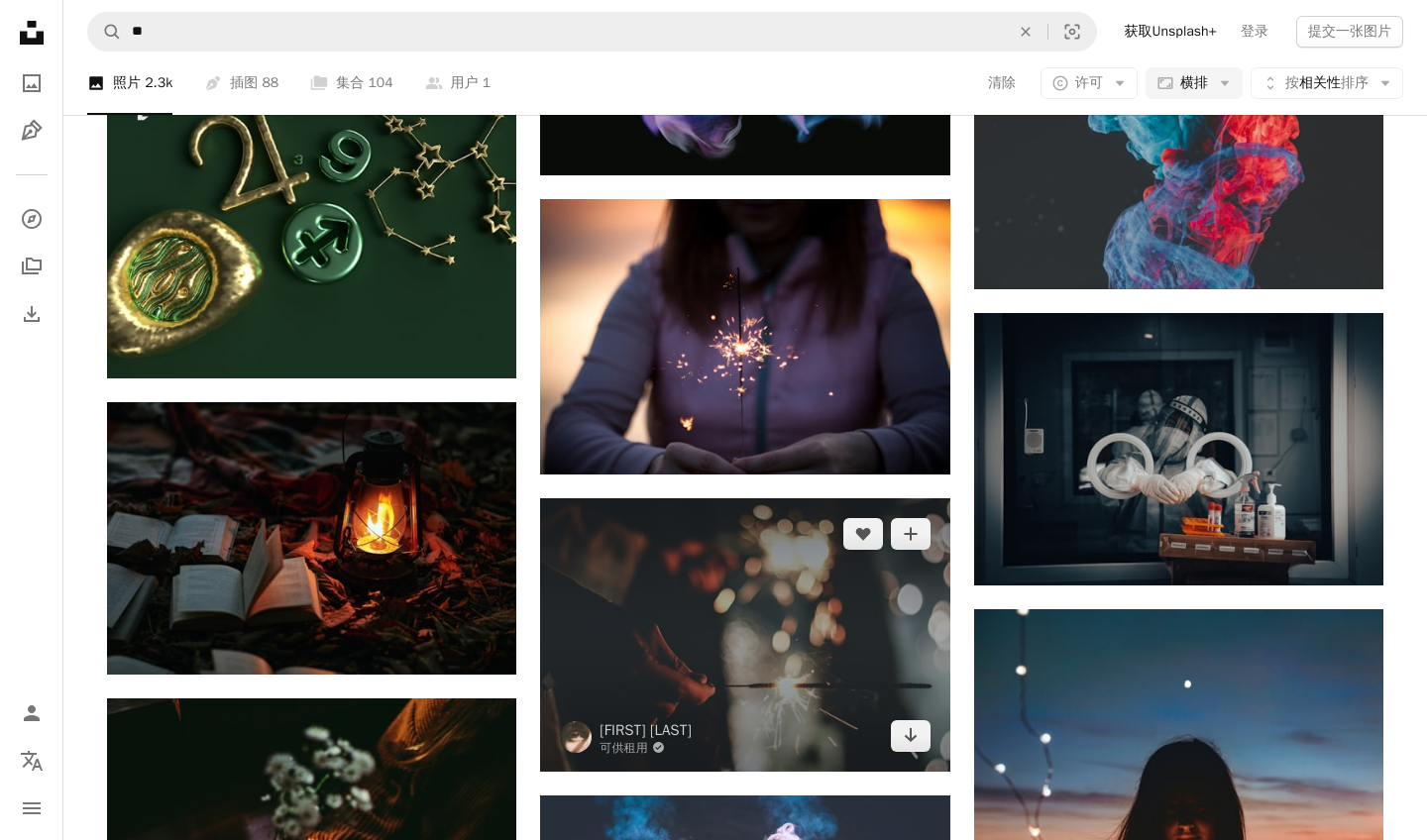 scroll, scrollTop: 3888, scrollLeft: 0, axis: vertical 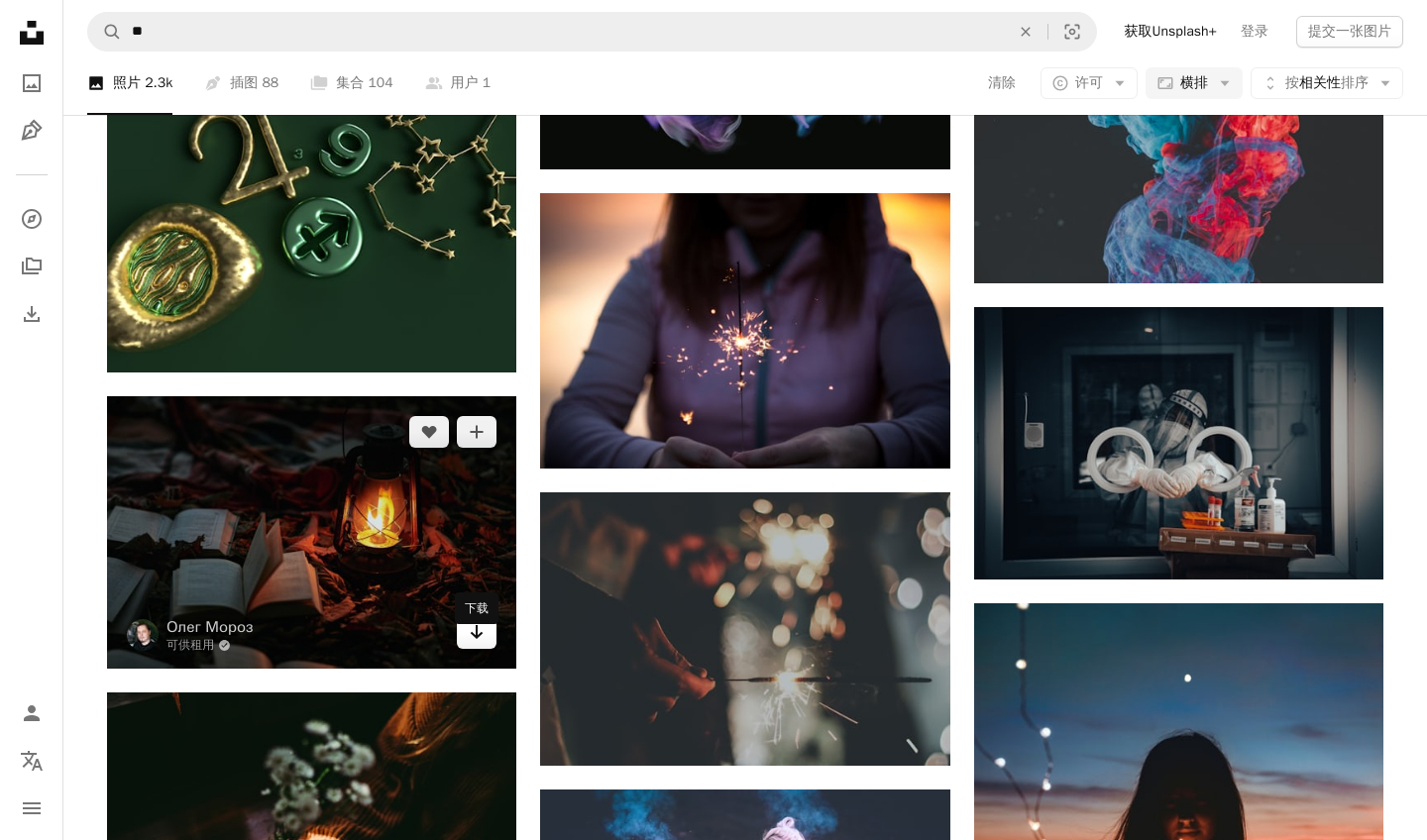 click on "Arrow pointing down" at bounding box center (477, 633) 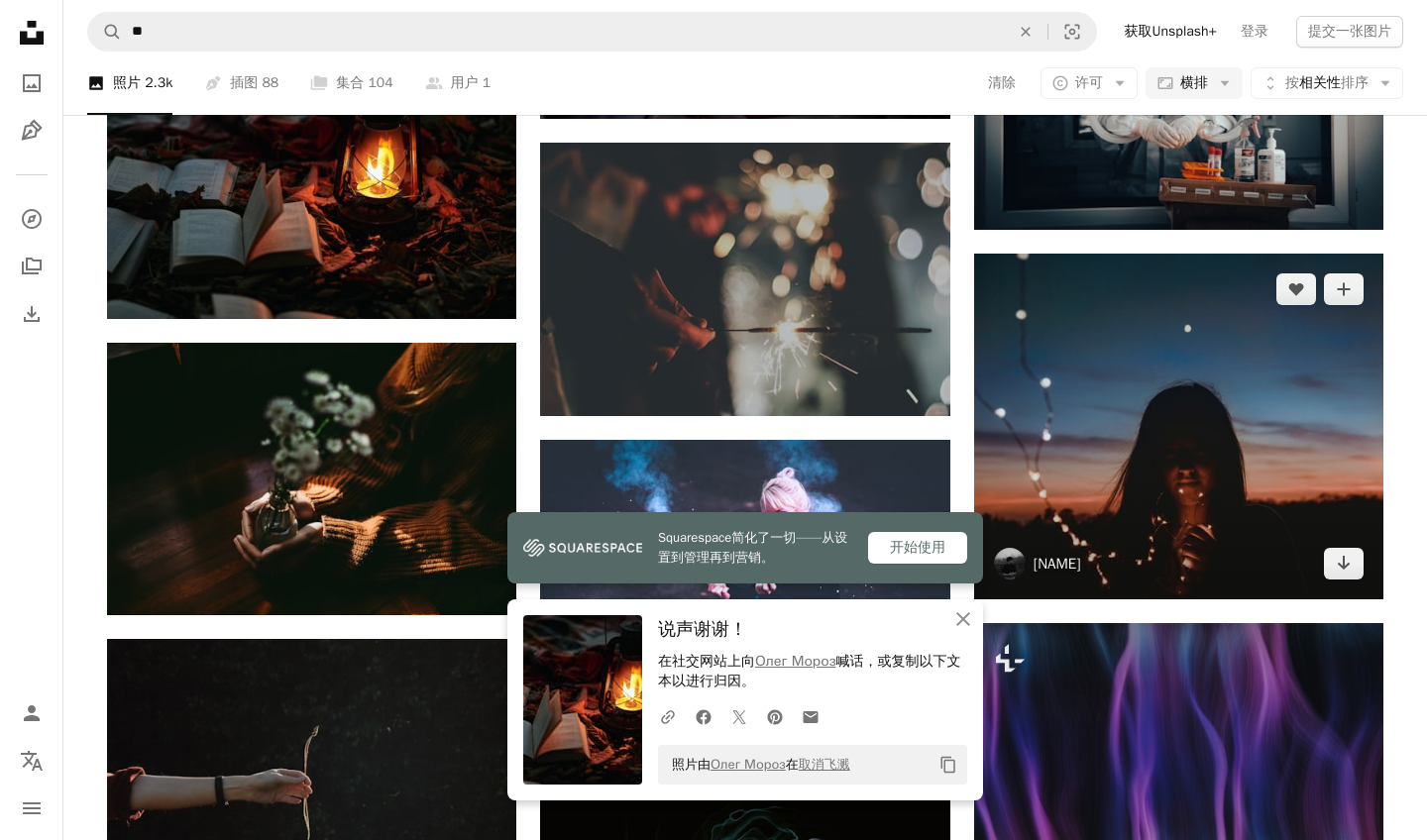 scroll, scrollTop: 4278, scrollLeft: 0, axis: vertical 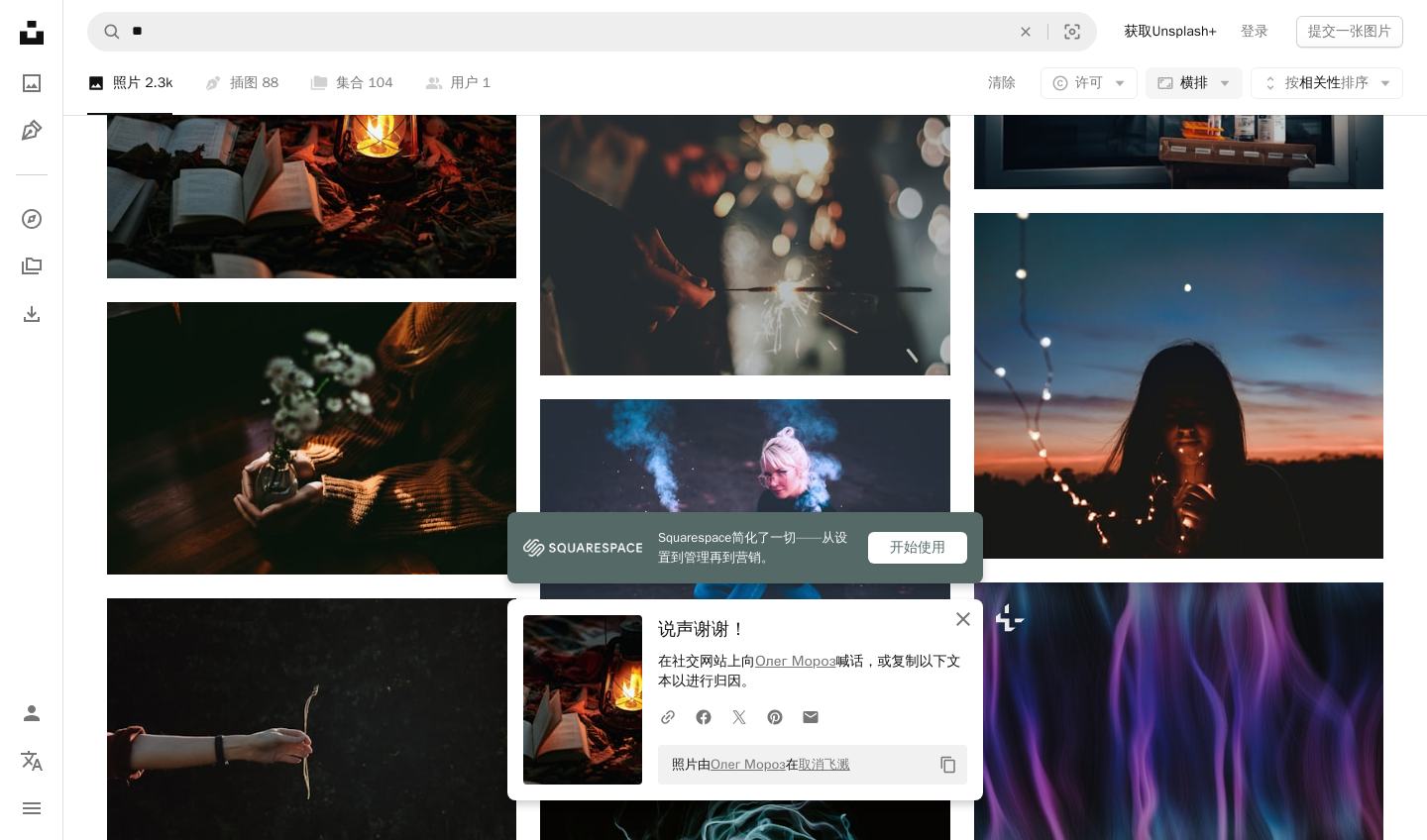 click on "An X shape" 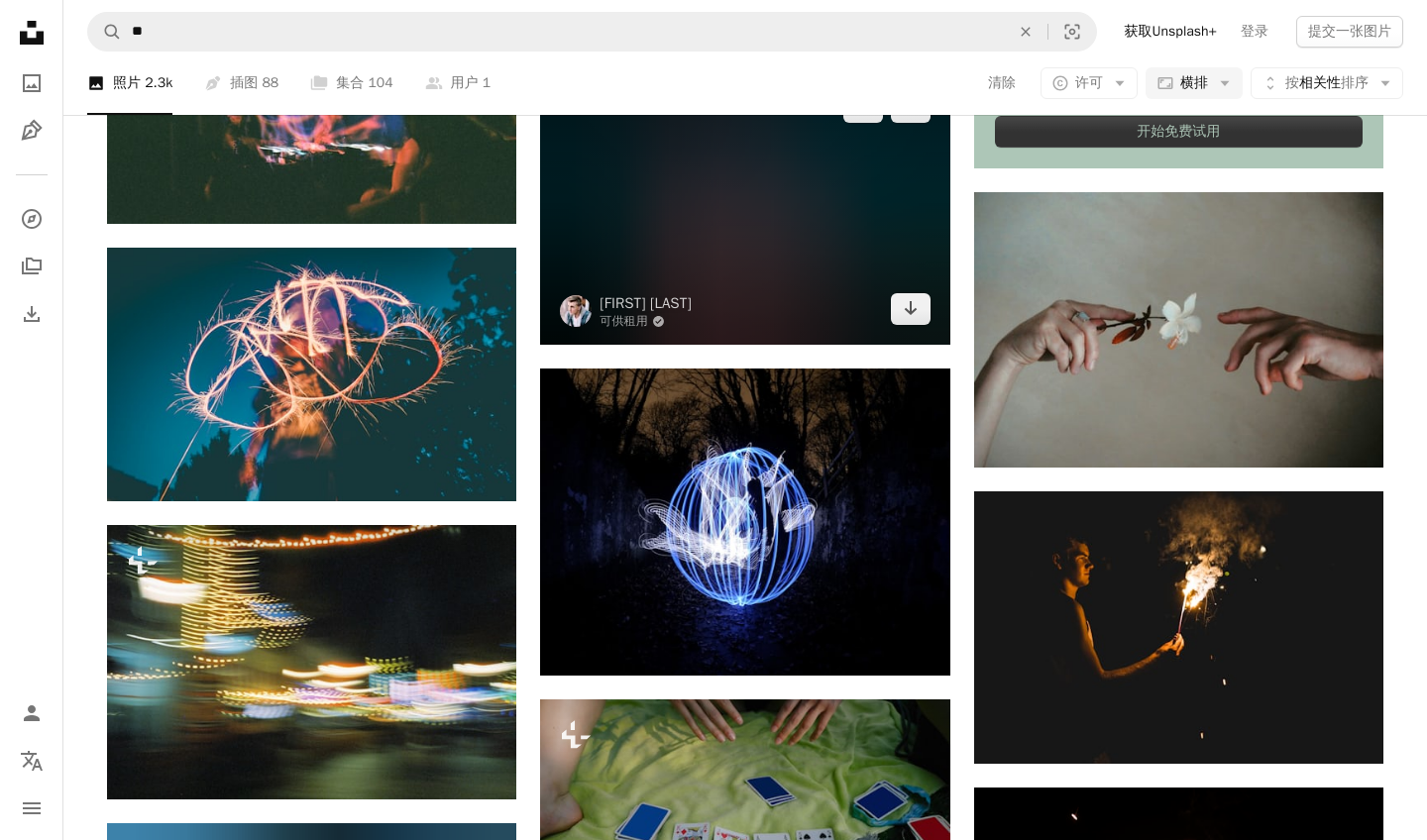 scroll, scrollTop: 6927, scrollLeft: 0, axis: vertical 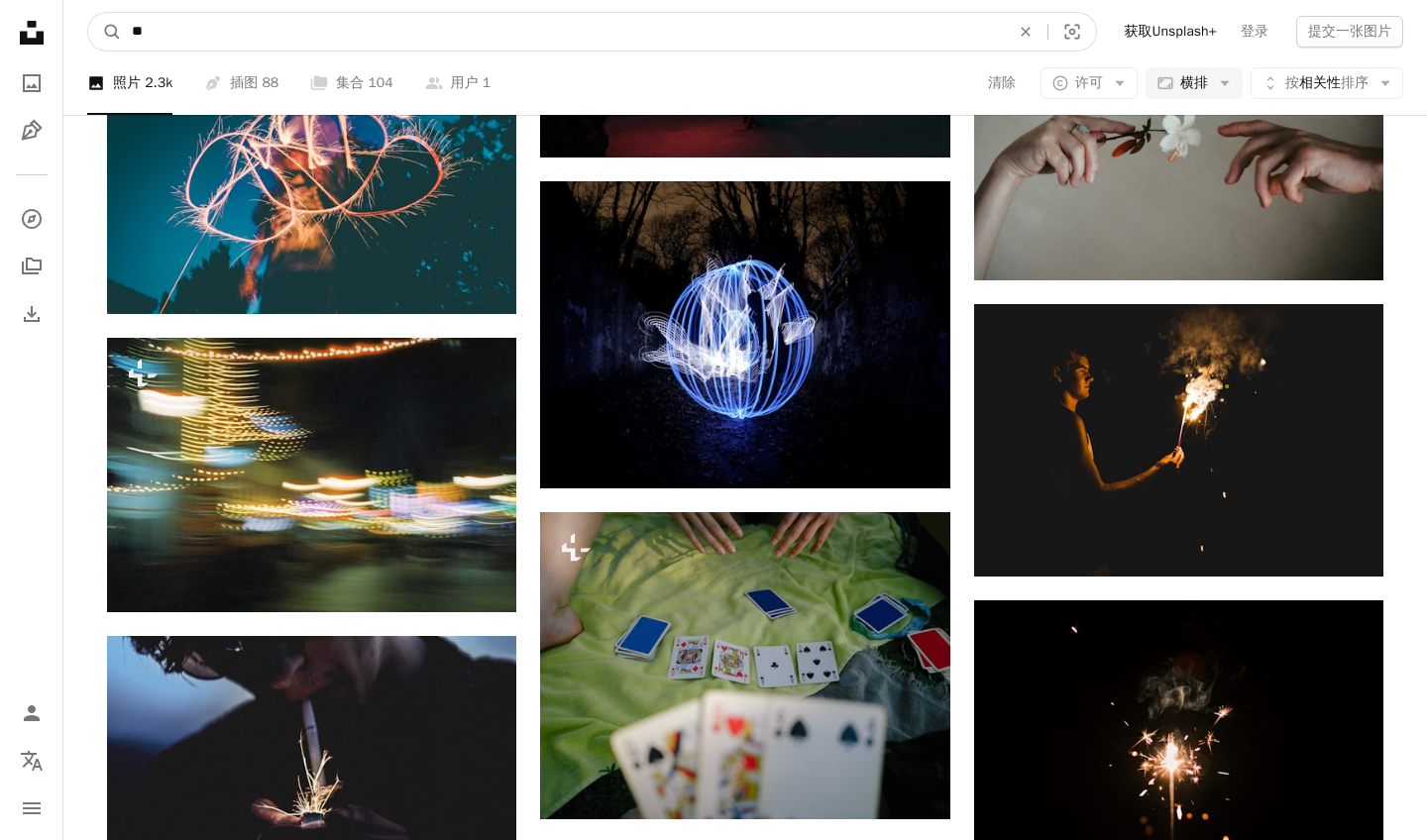 click on "**" at bounding box center (563, 32) 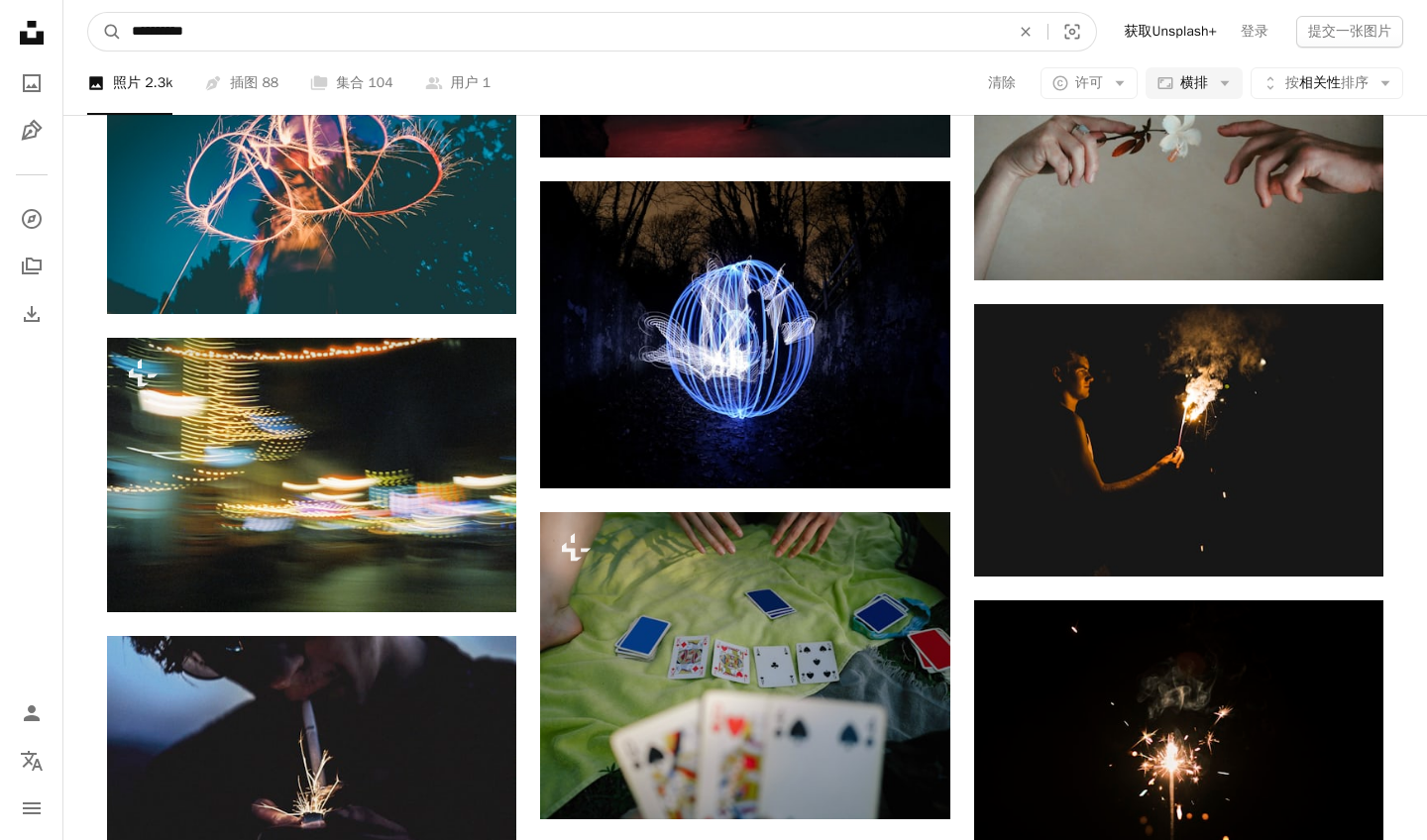 type on "*****" 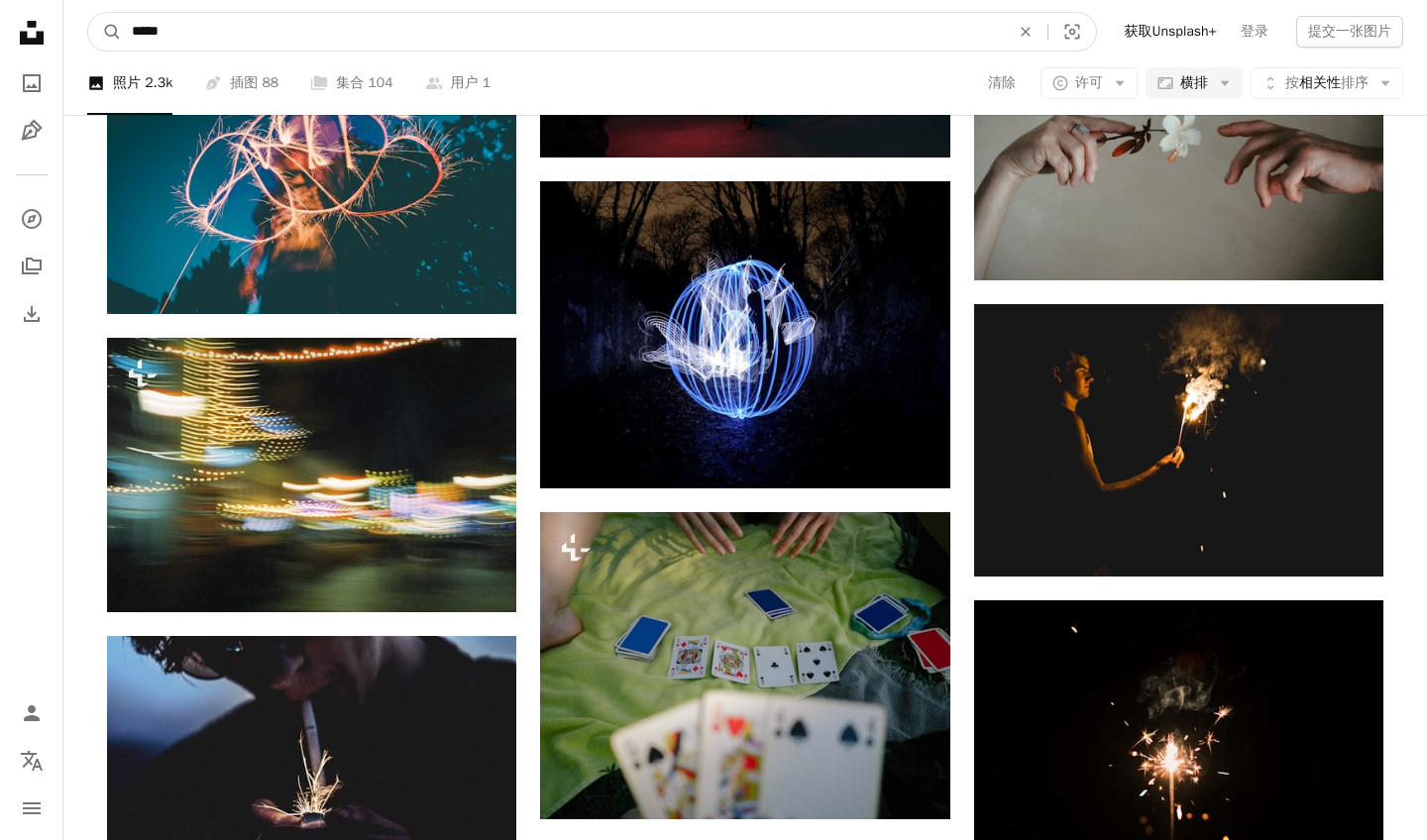 click on "A magnifying glass" at bounding box center (105, 32) 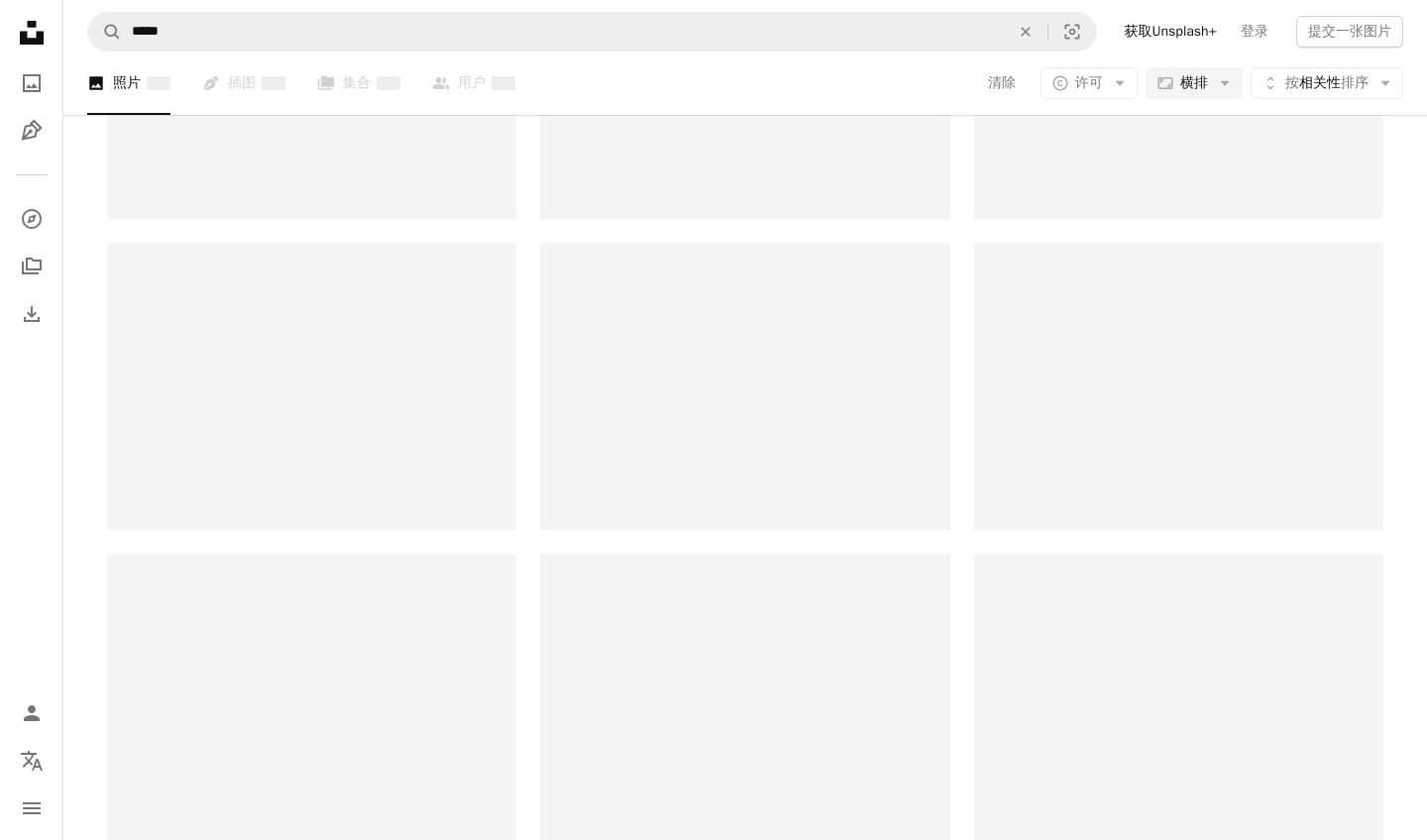 scroll, scrollTop: 0, scrollLeft: 0, axis: both 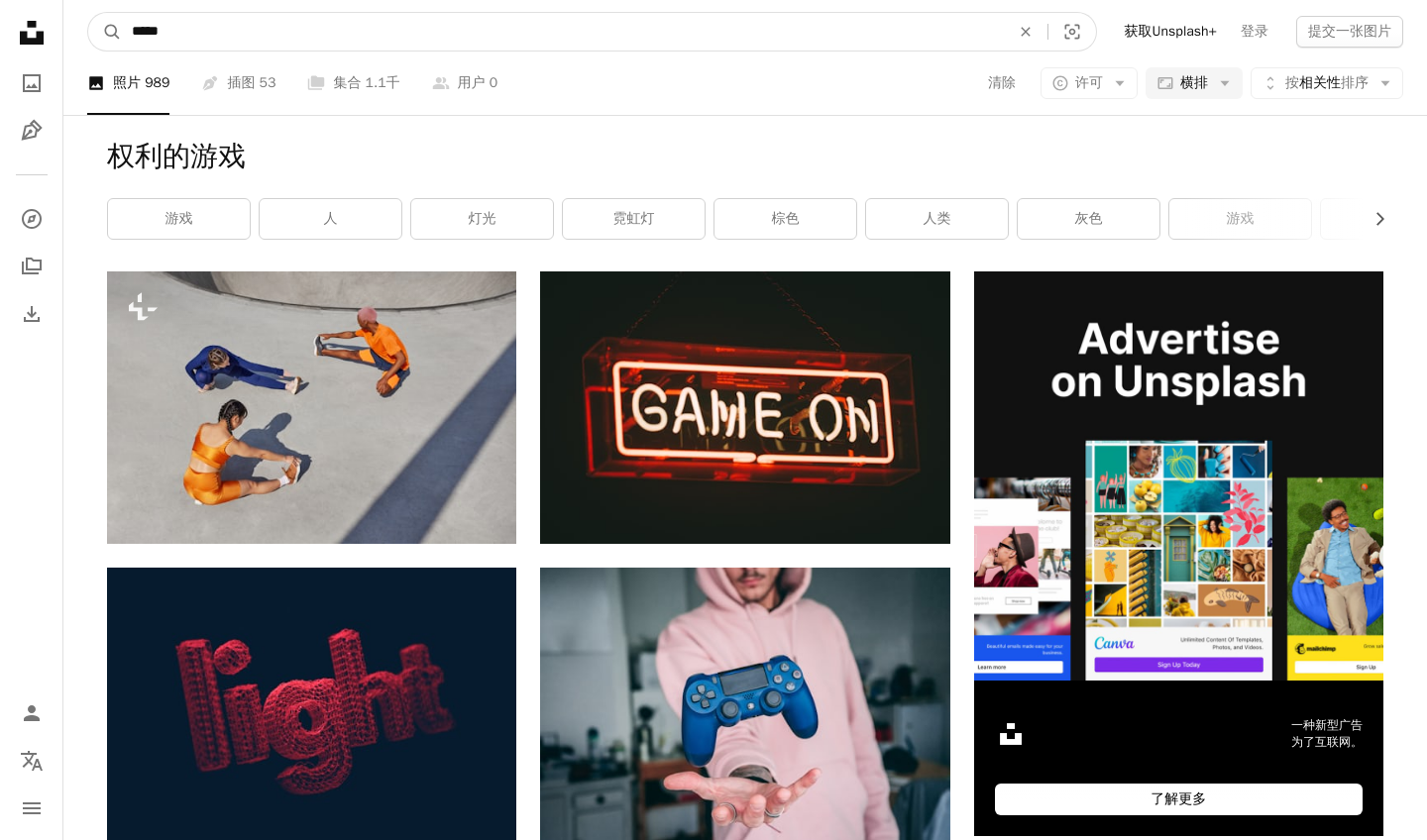 click on "*****" at bounding box center (563, 32) 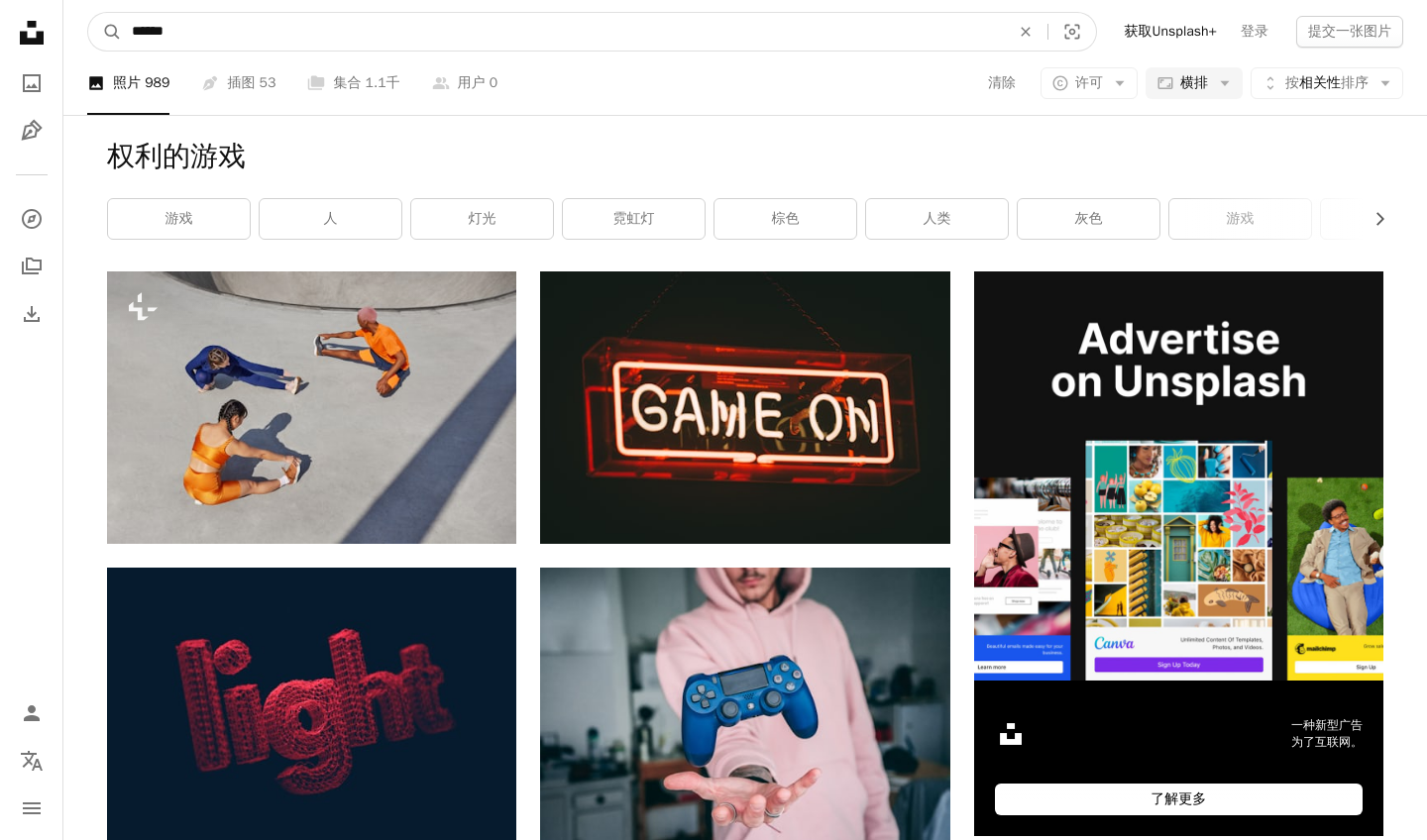 type on "*****" 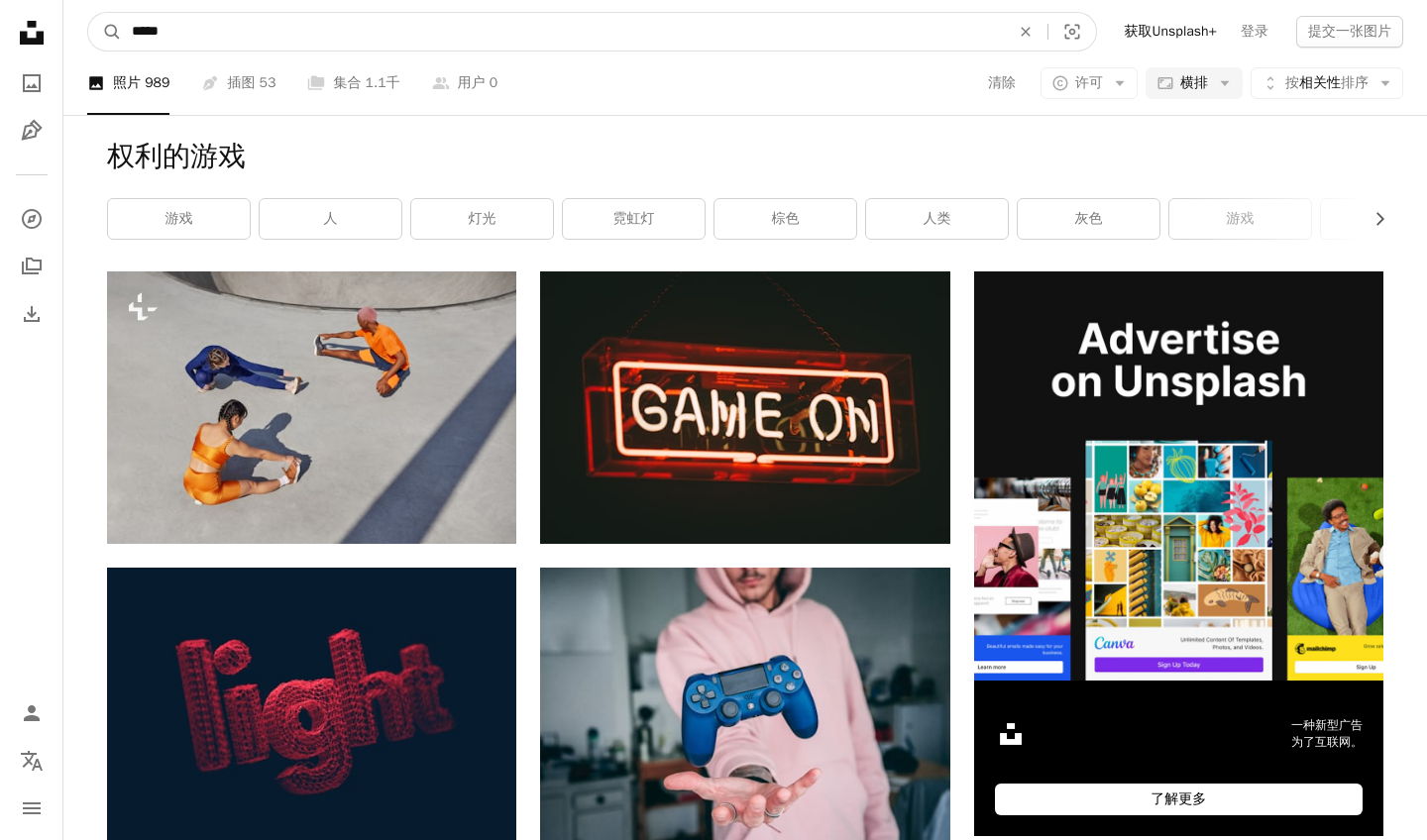 click on "A magnifying glass" at bounding box center (105, 32) 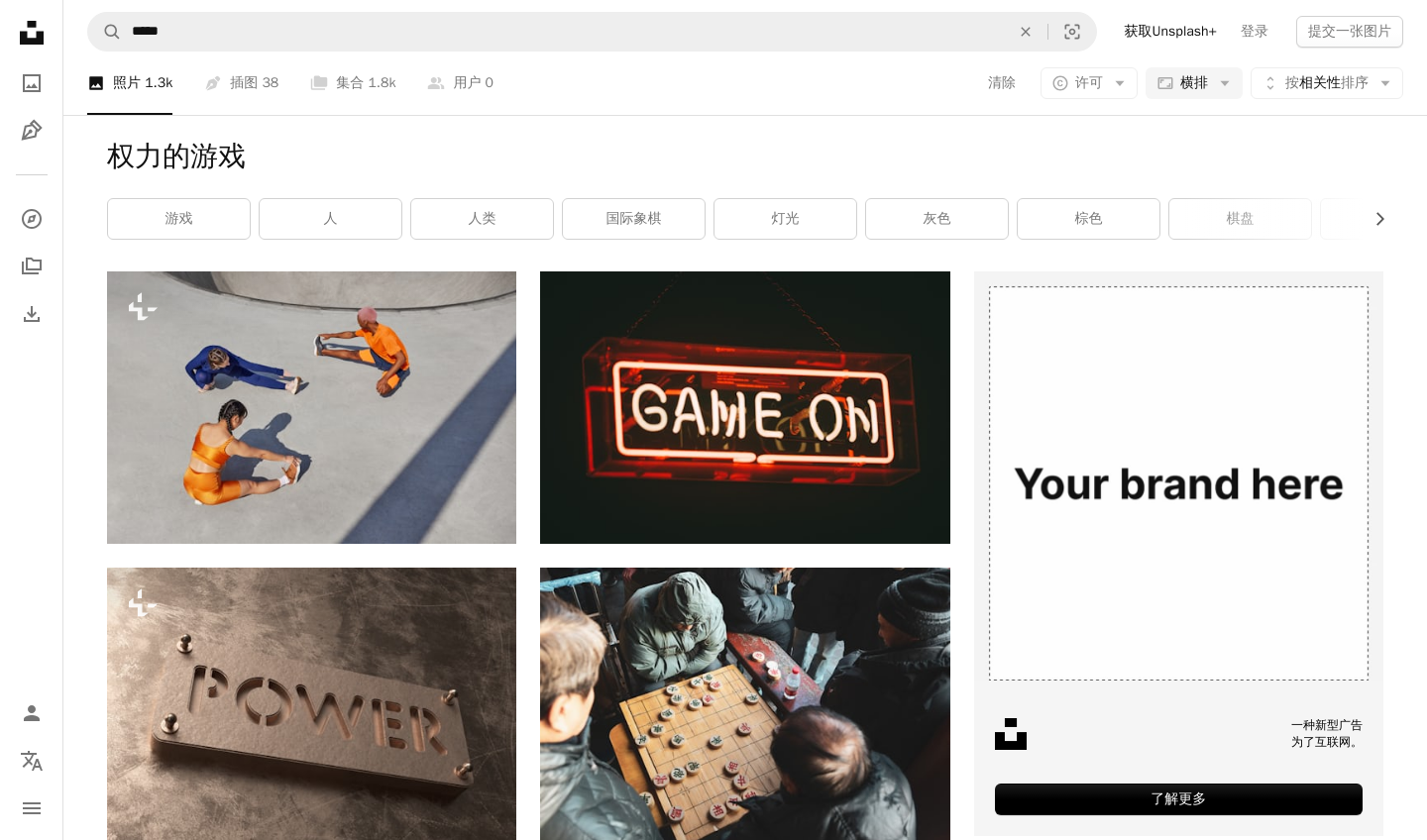 scroll, scrollTop: 0, scrollLeft: 0, axis: both 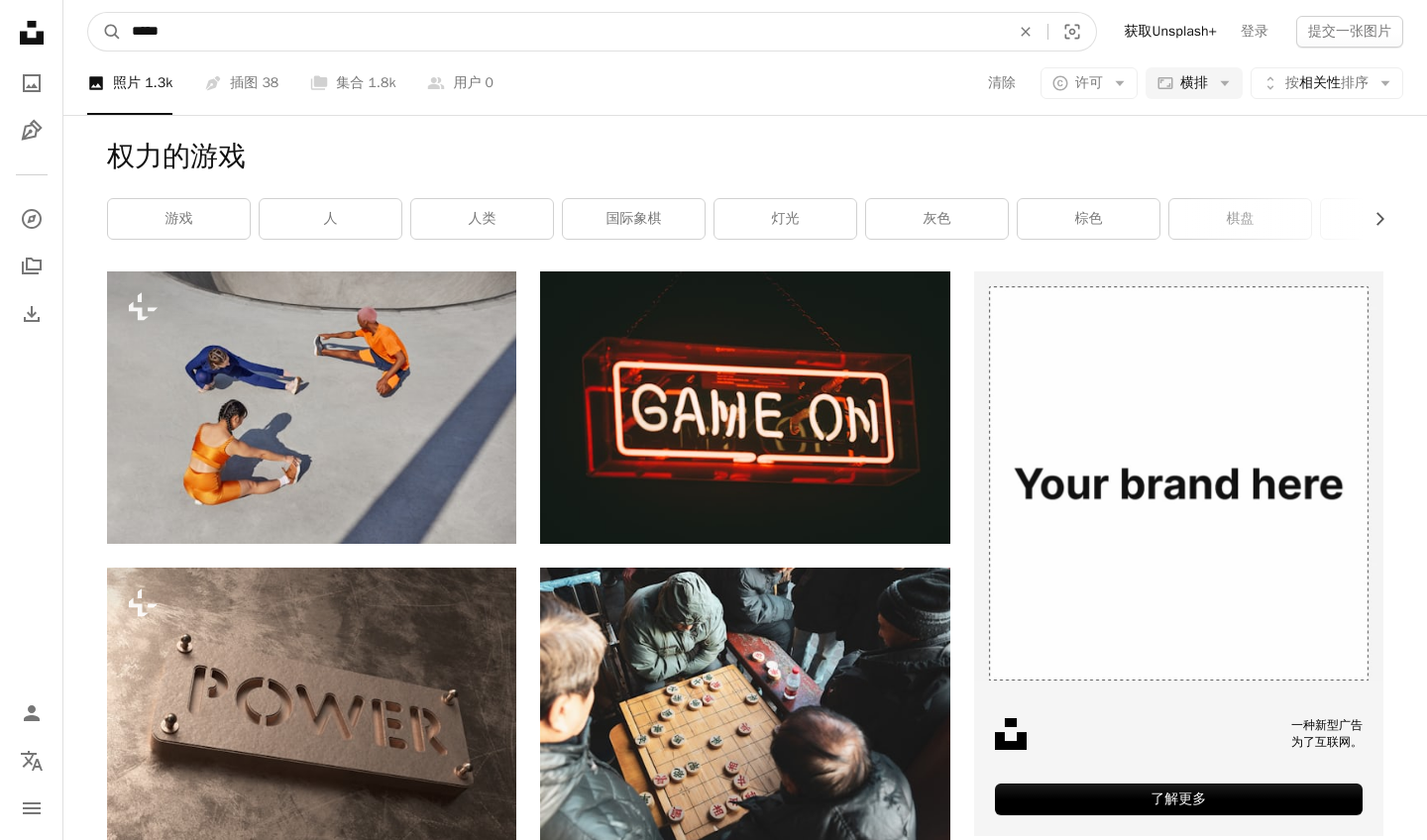 click on "*****" at bounding box center (563, 32) 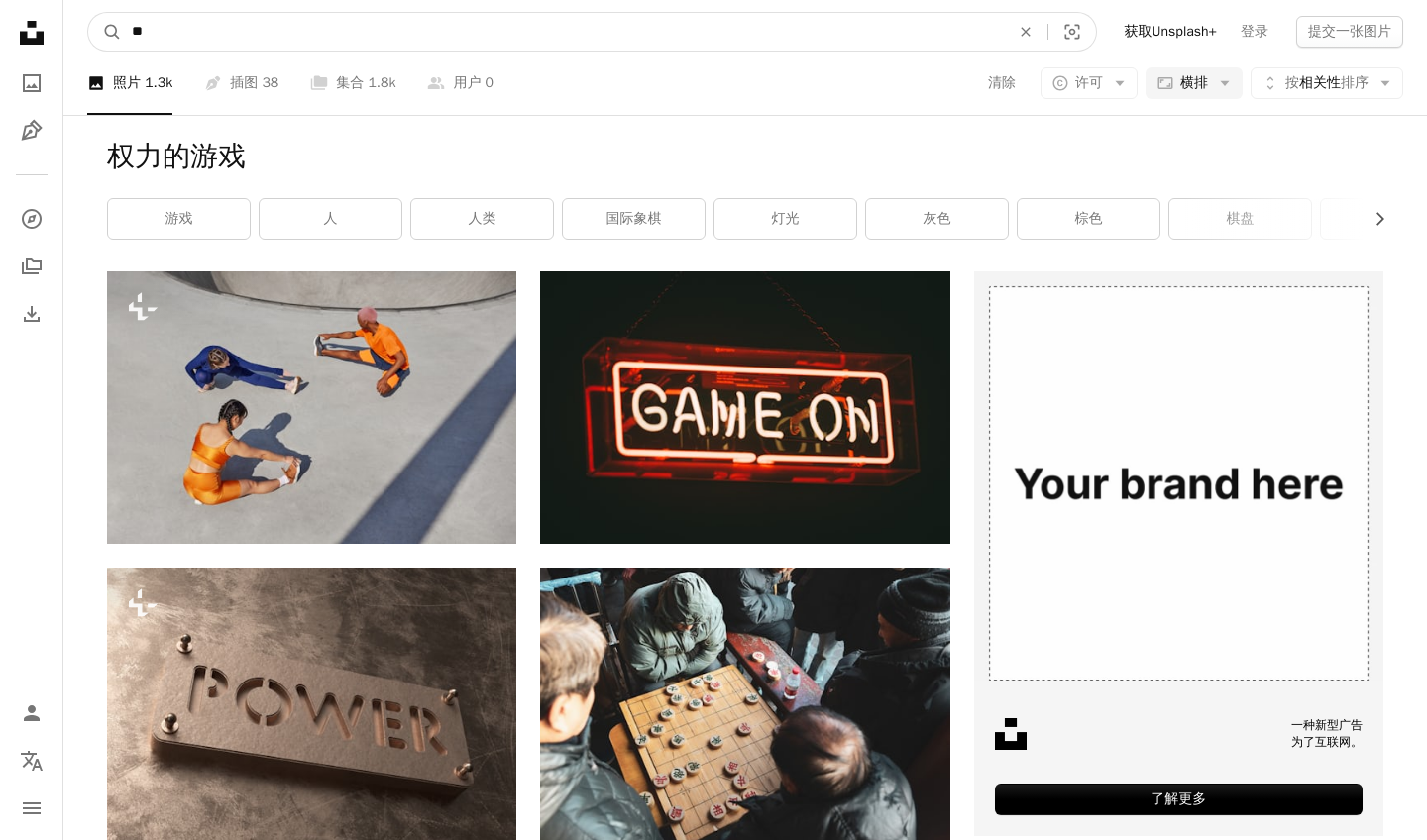 type on "*" 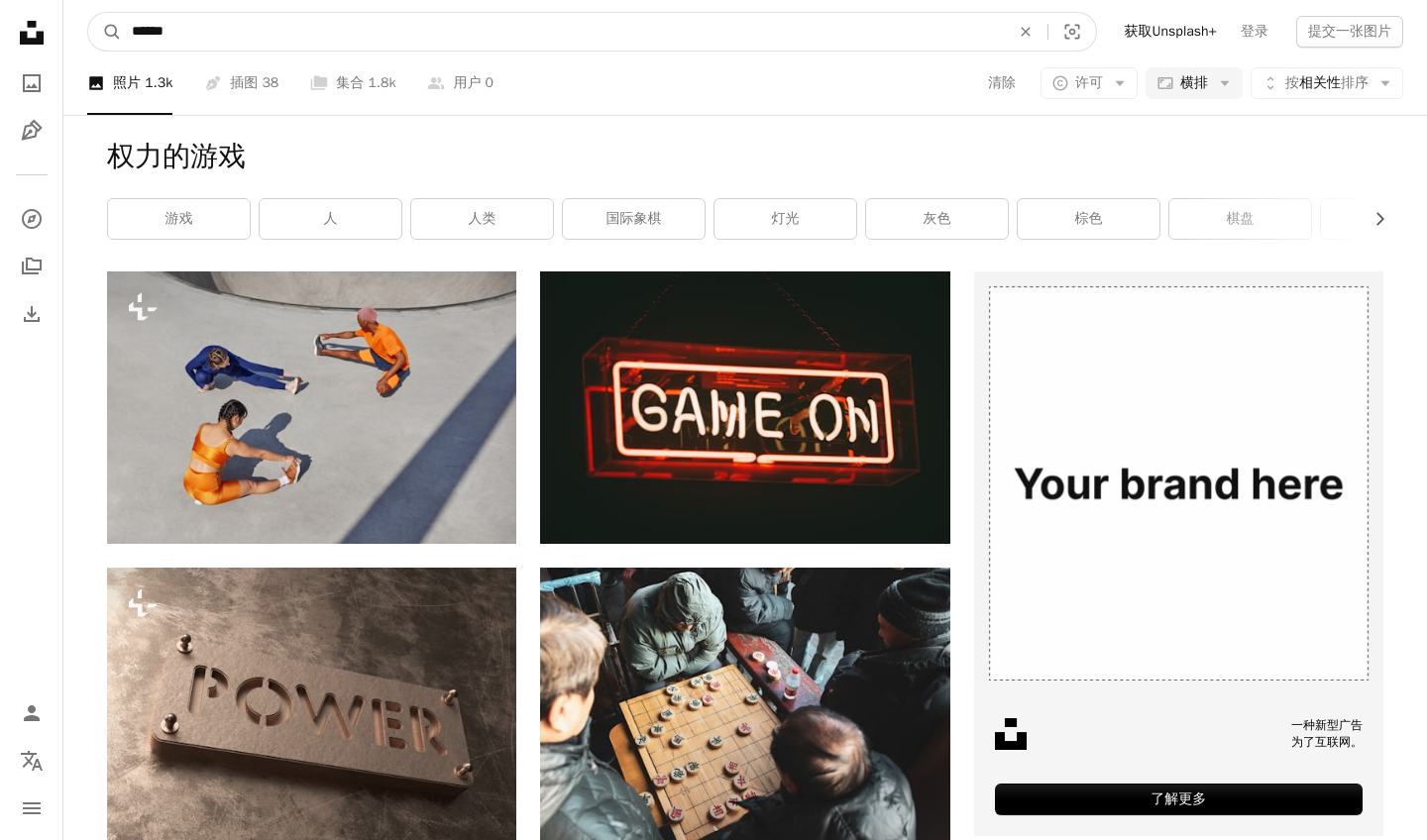 type on "*****" 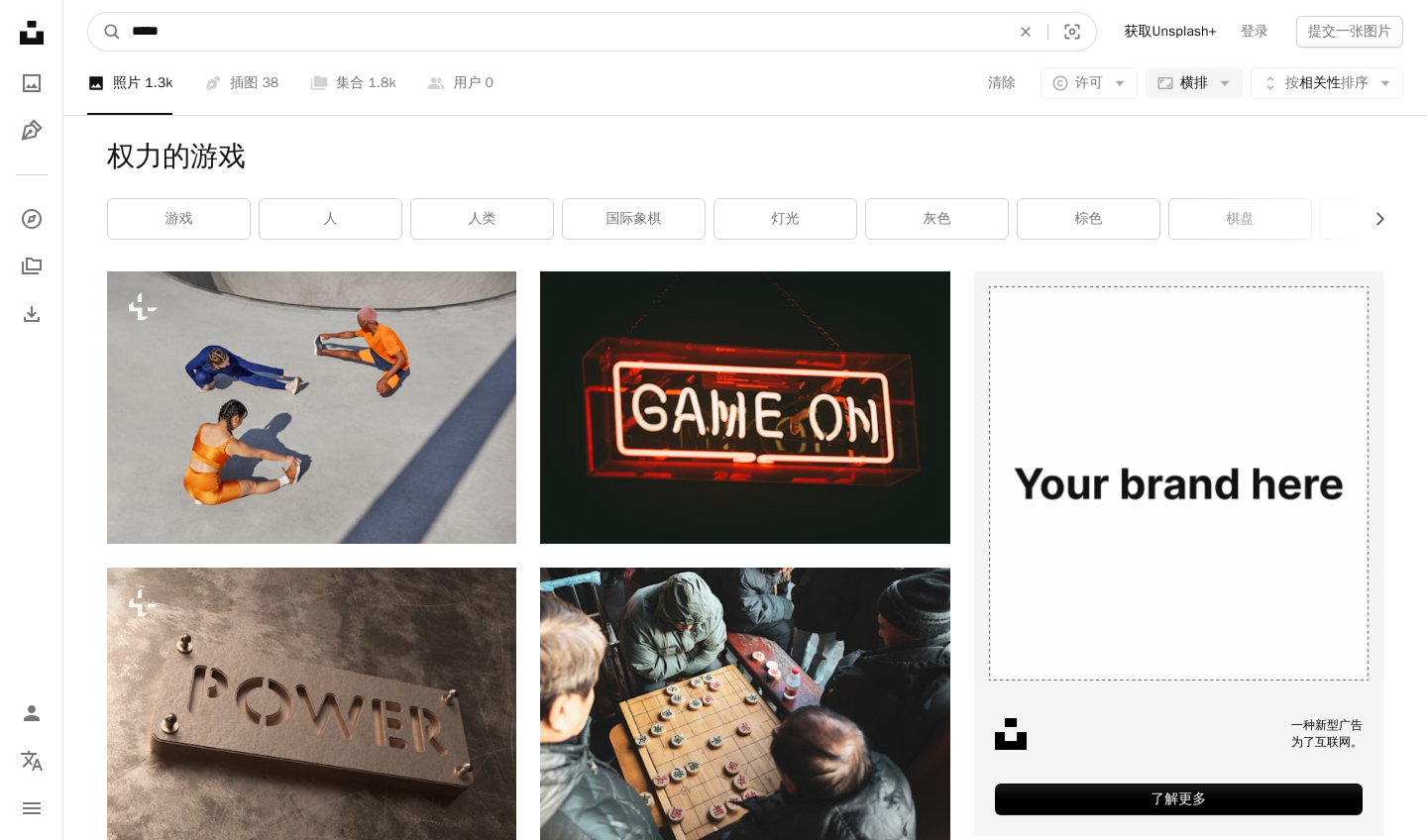click on "A magnifying glass" at bounding box center [105, 32] 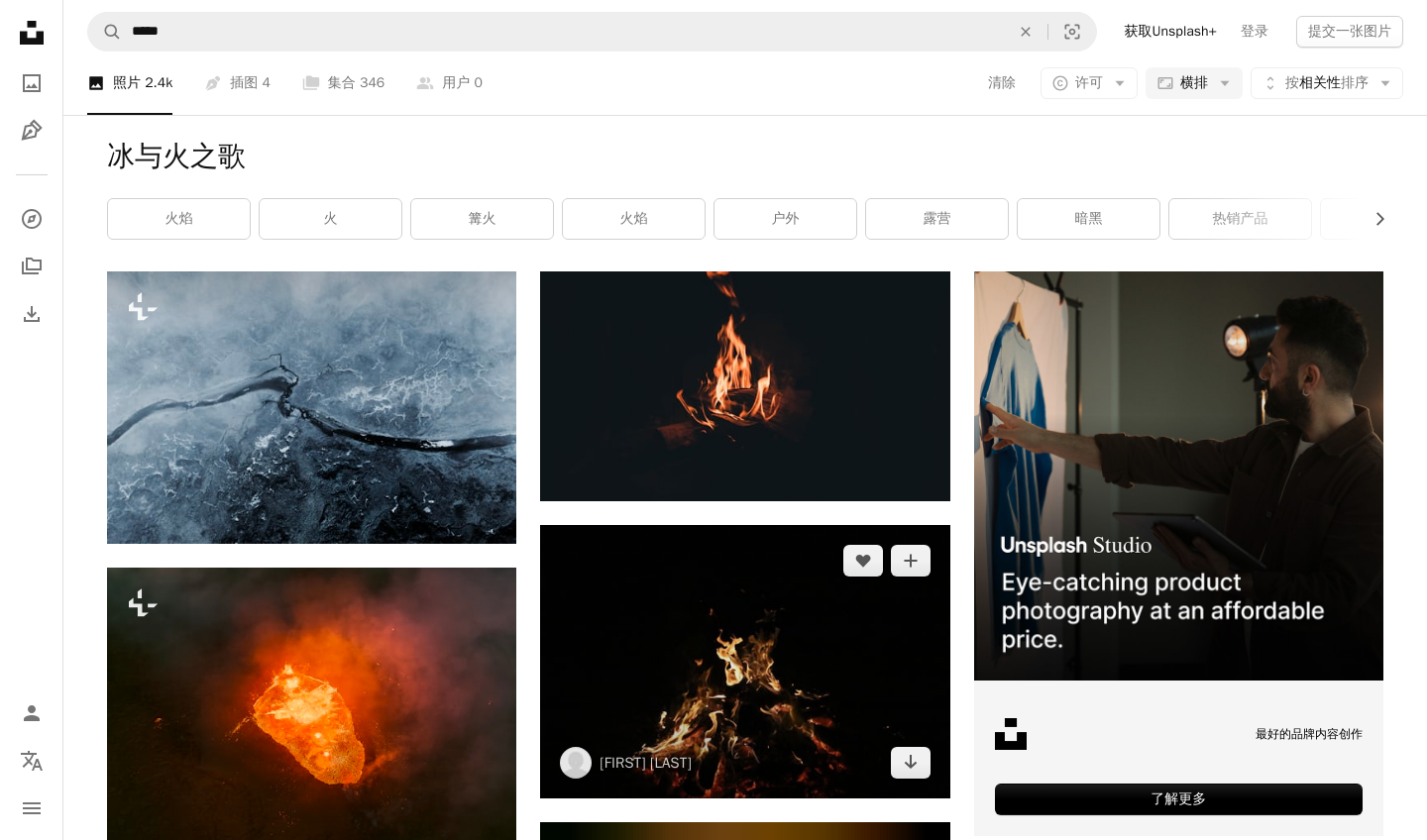 scroll, scrollTop: 664, scrollLeft: 0, axis: vertical 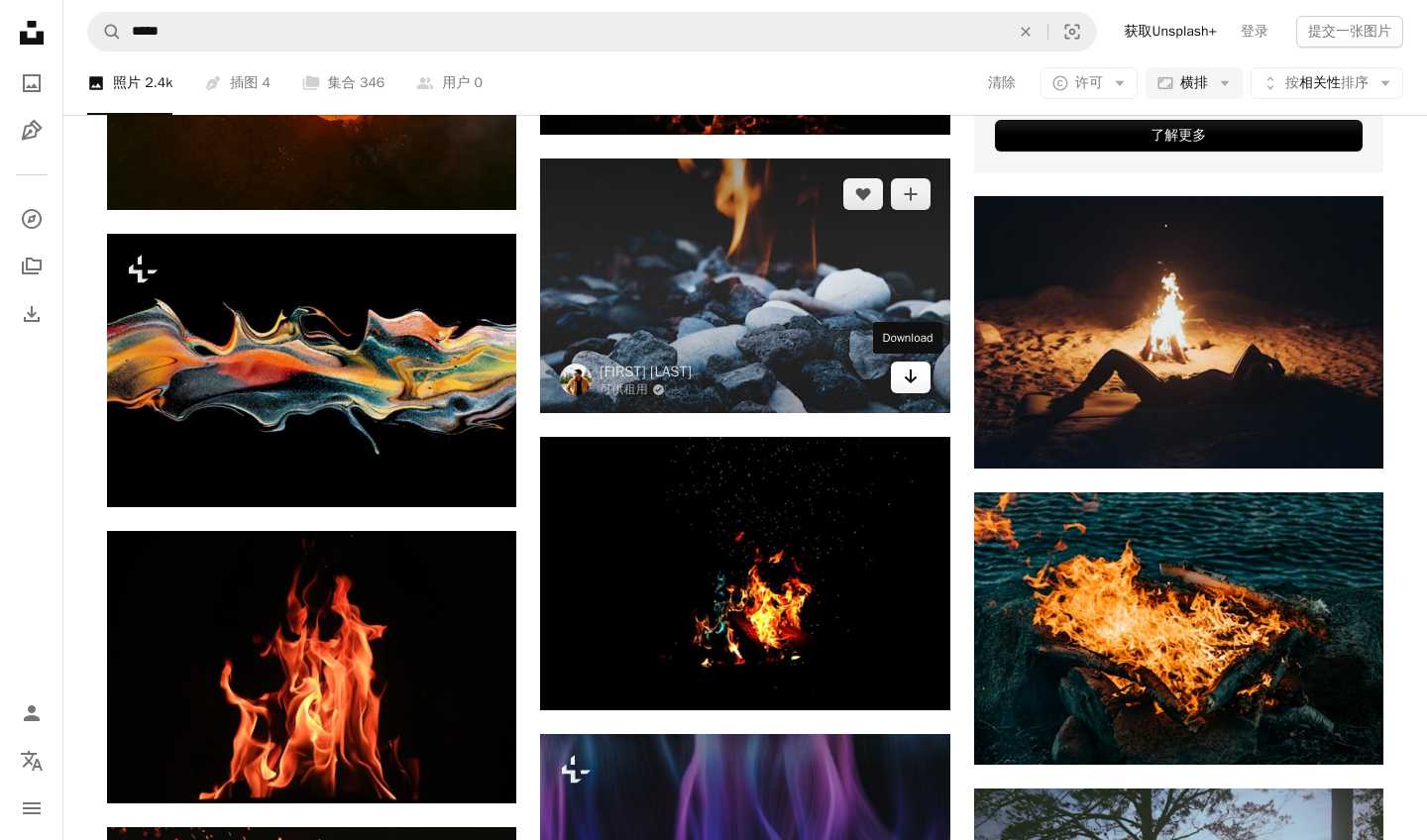 click on "Arrow pointing down" 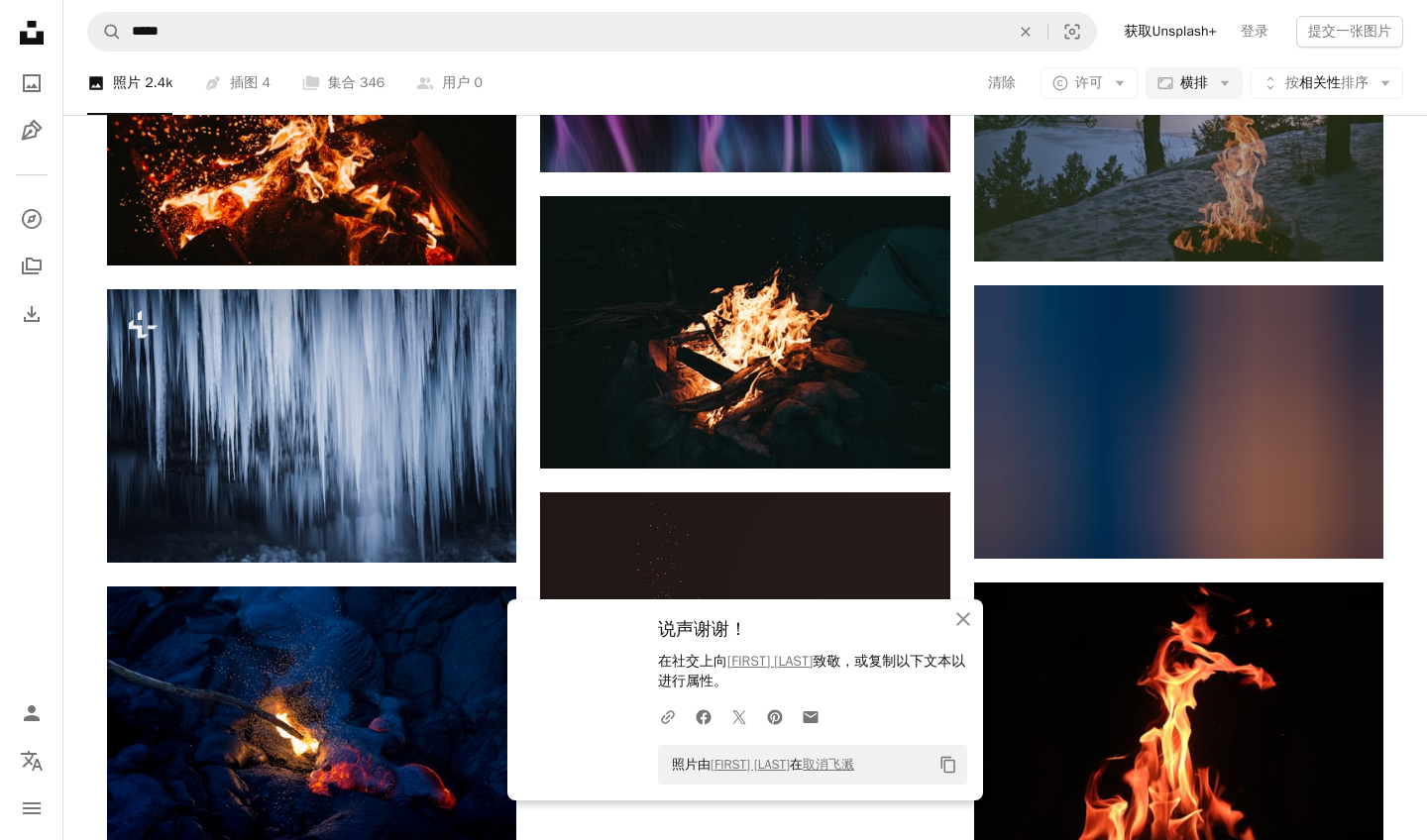 scroll, scrollTop: 1277, scrollLeft: 0, axis: vertical 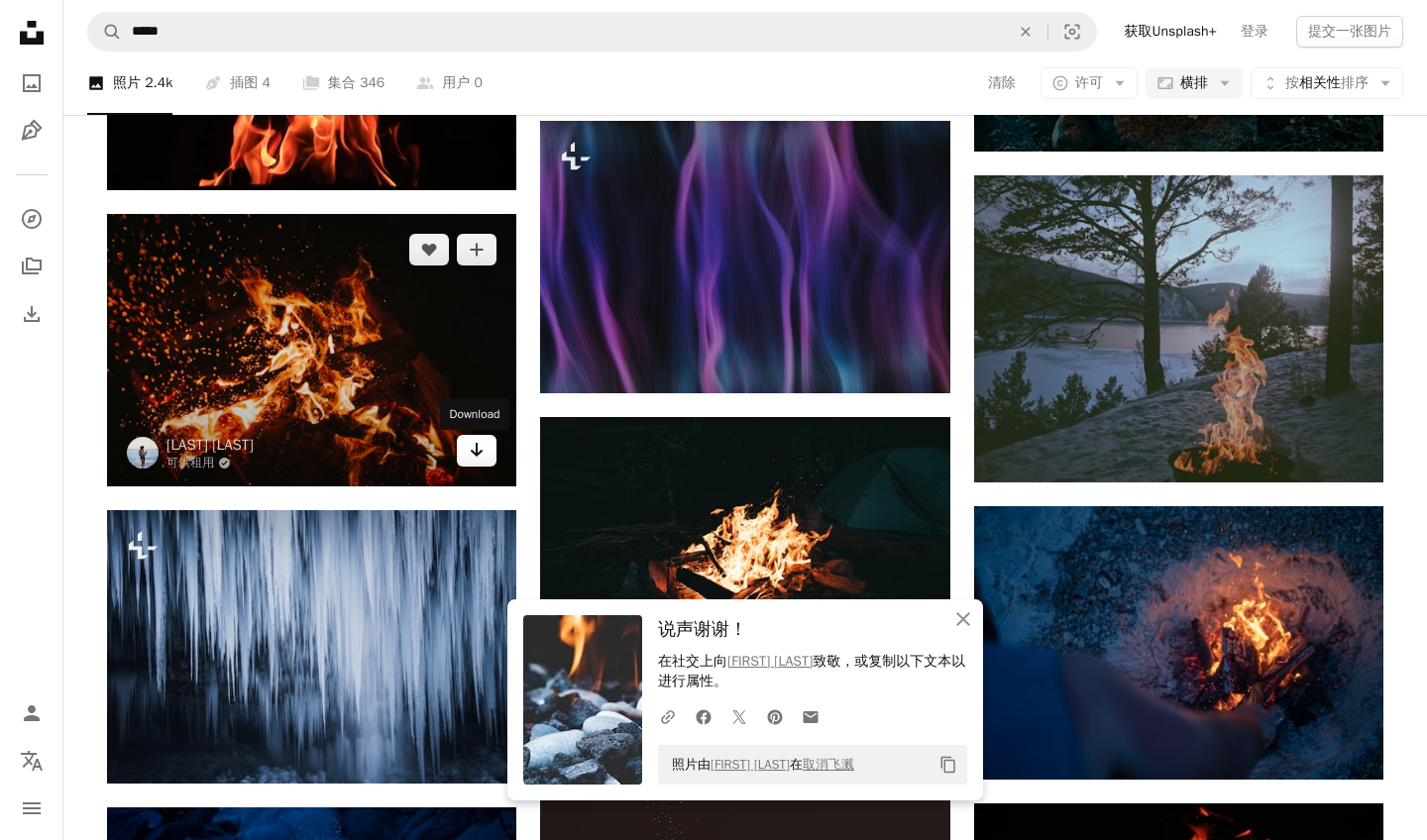 click on "Arrow pointing down" 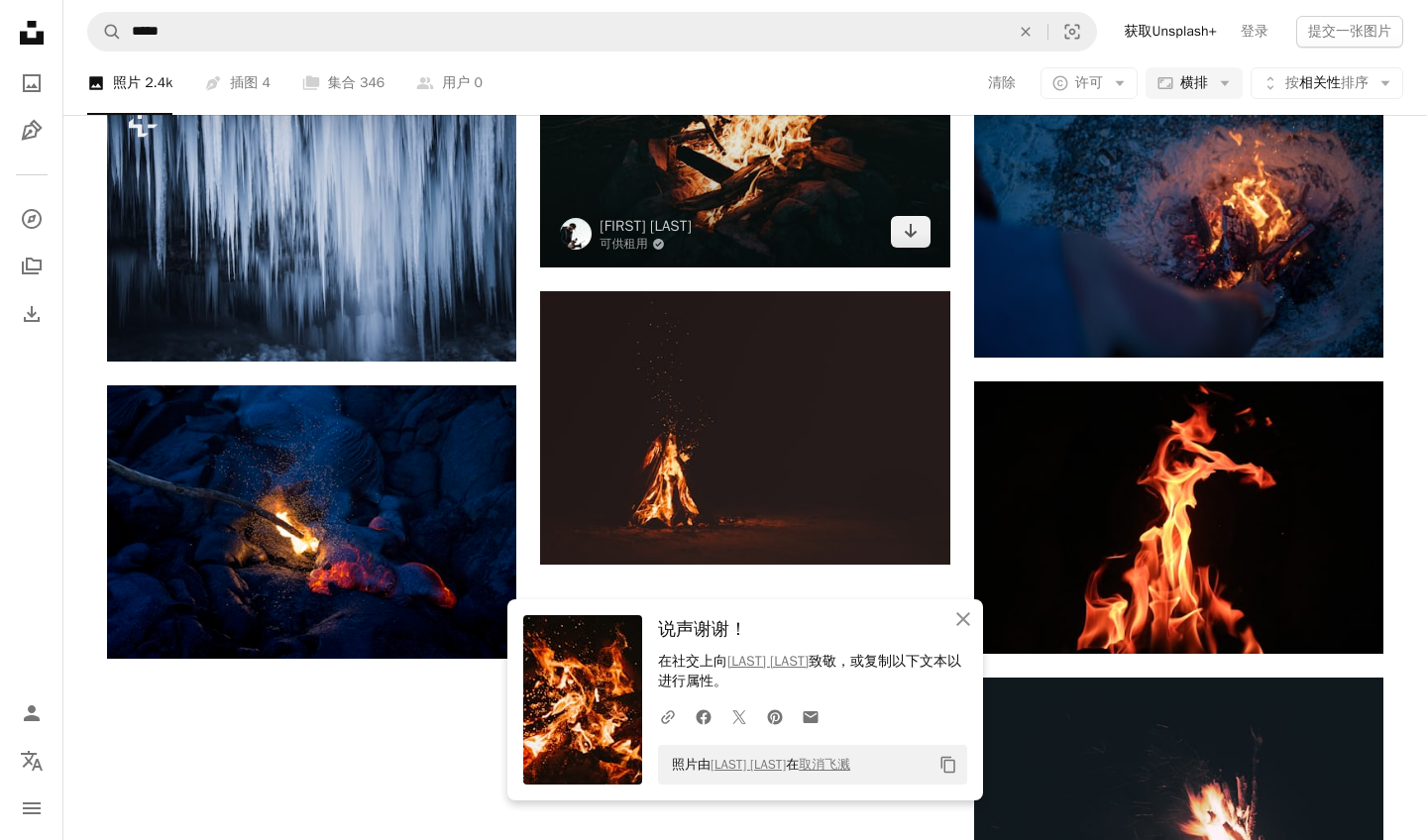 scroll, scrollTop: 1766, scrollLeft: 0, axis: vertical 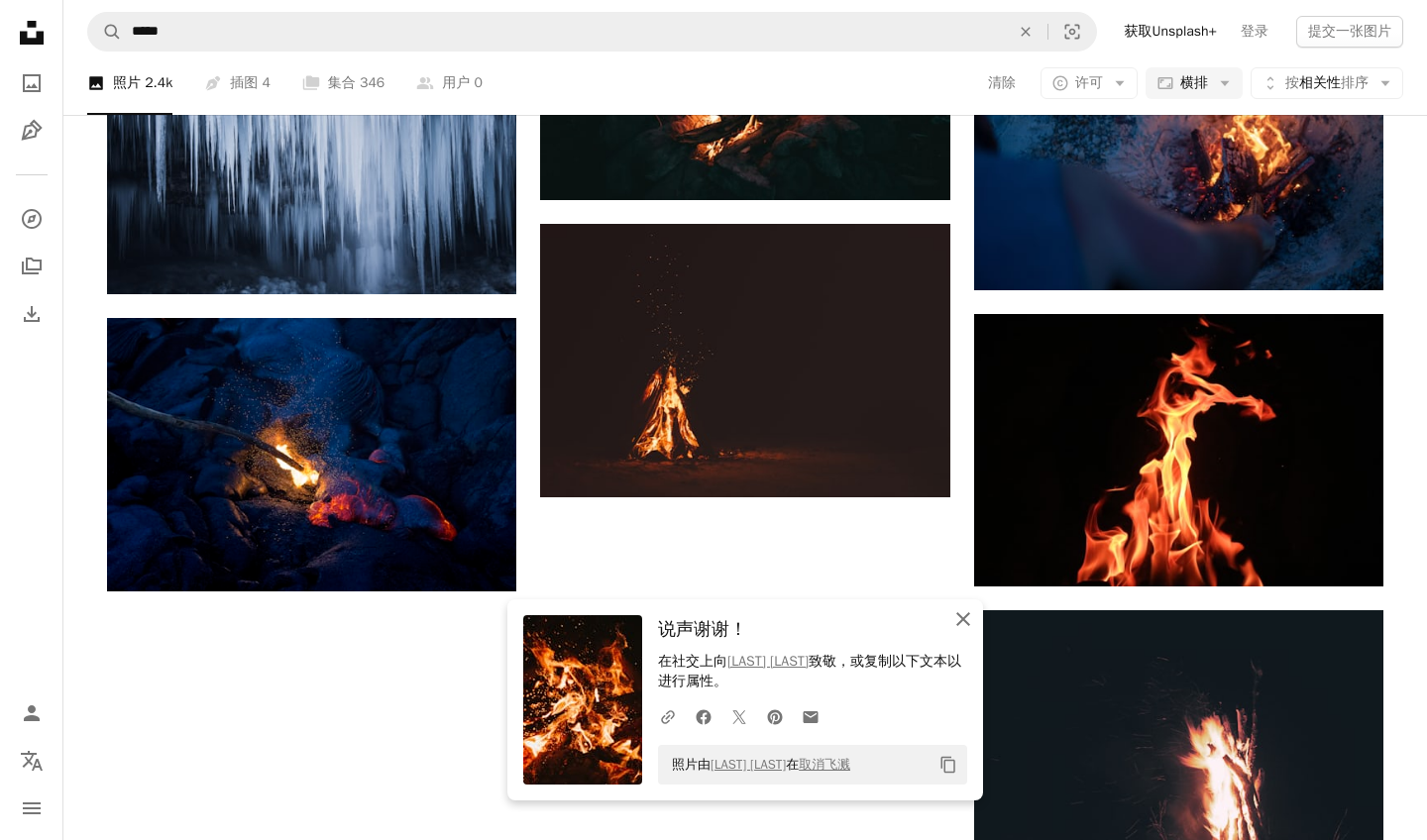 click on "An X shape" 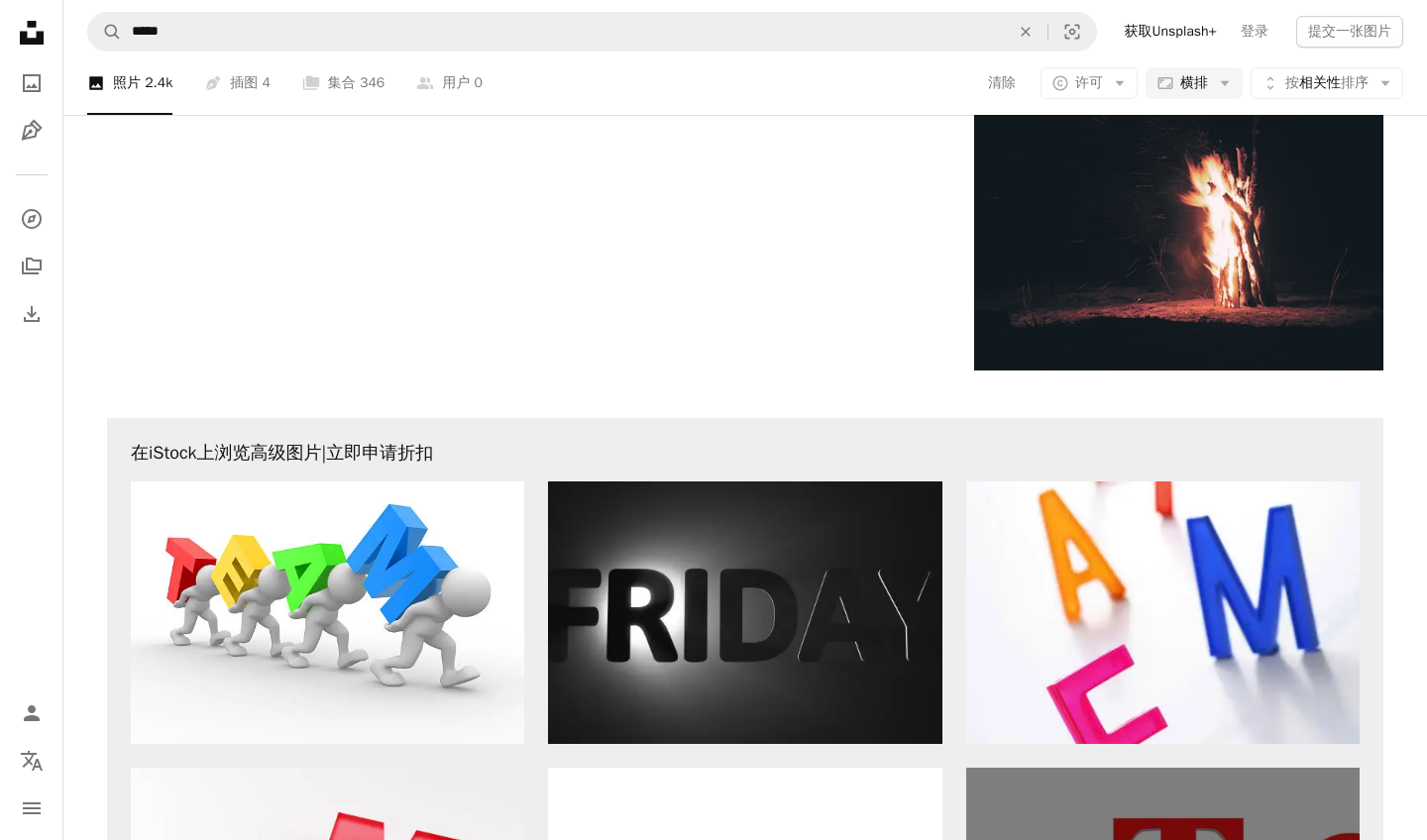 scroll, scrollTop: 2478, scrollLeft: 0, axis: vertical 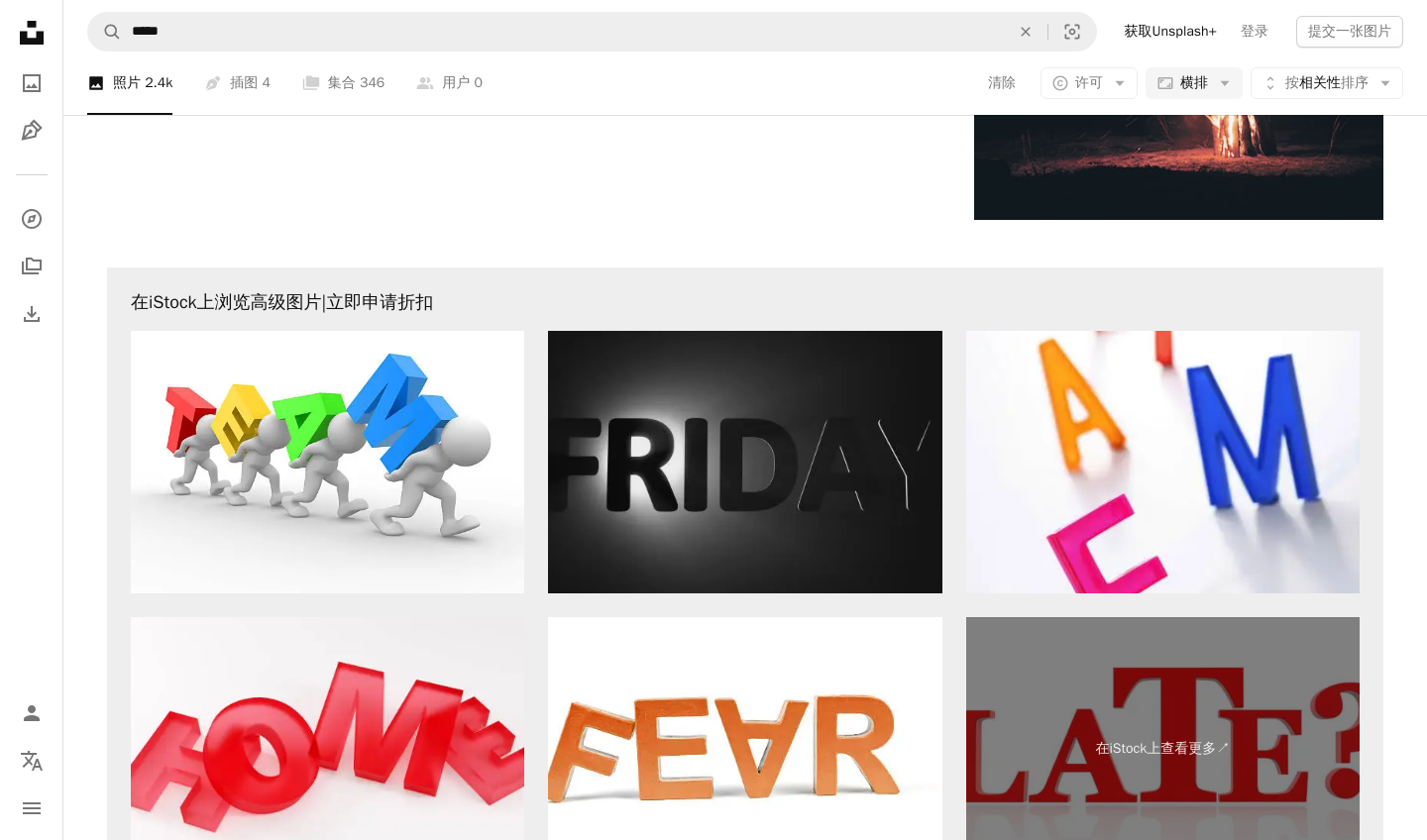 click at bounding box center (744, 462) 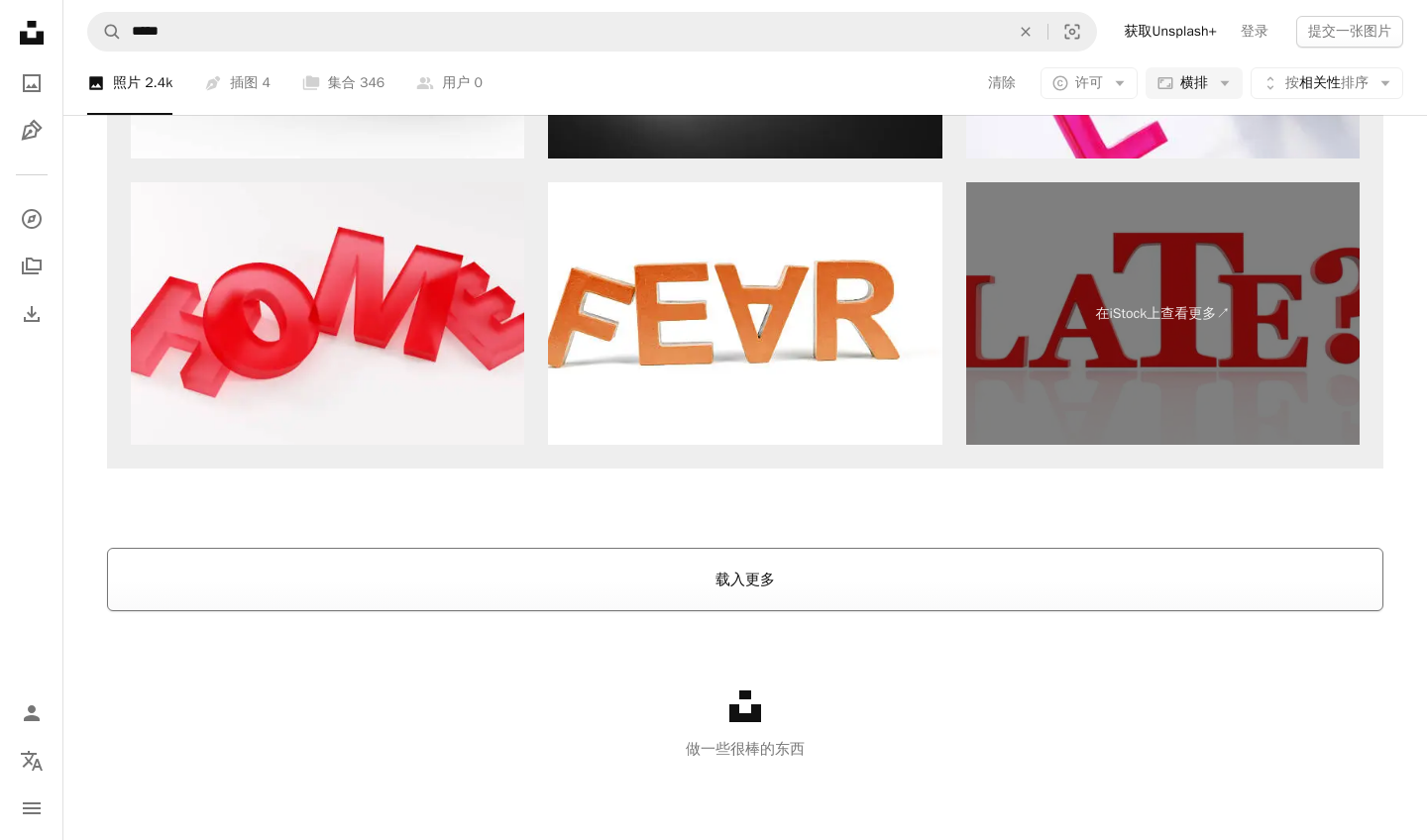 click on "载入更多" at bounding box center [745, 579] 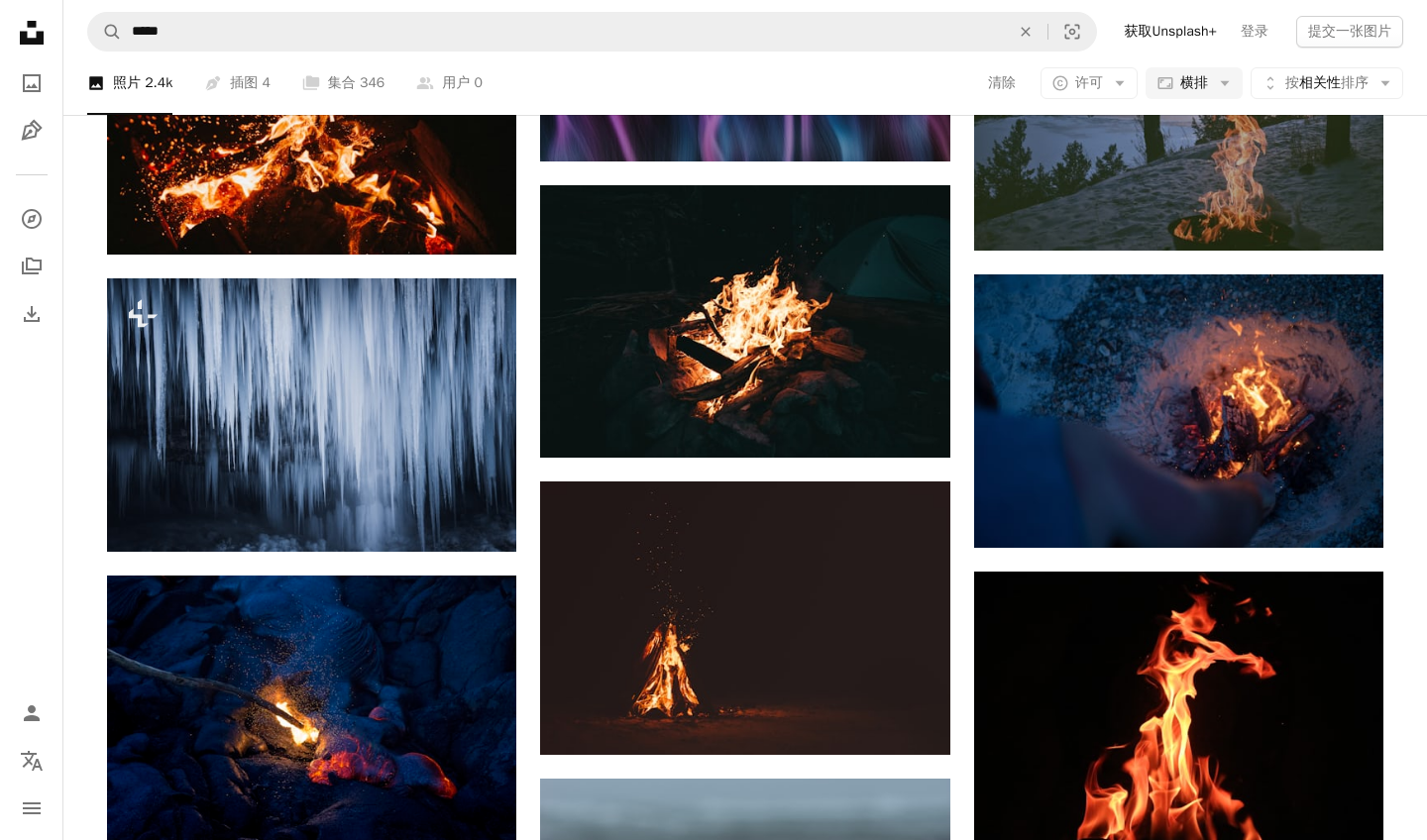 scroll, scrollTop: 573, scrollLeft: 0, axis: vertical 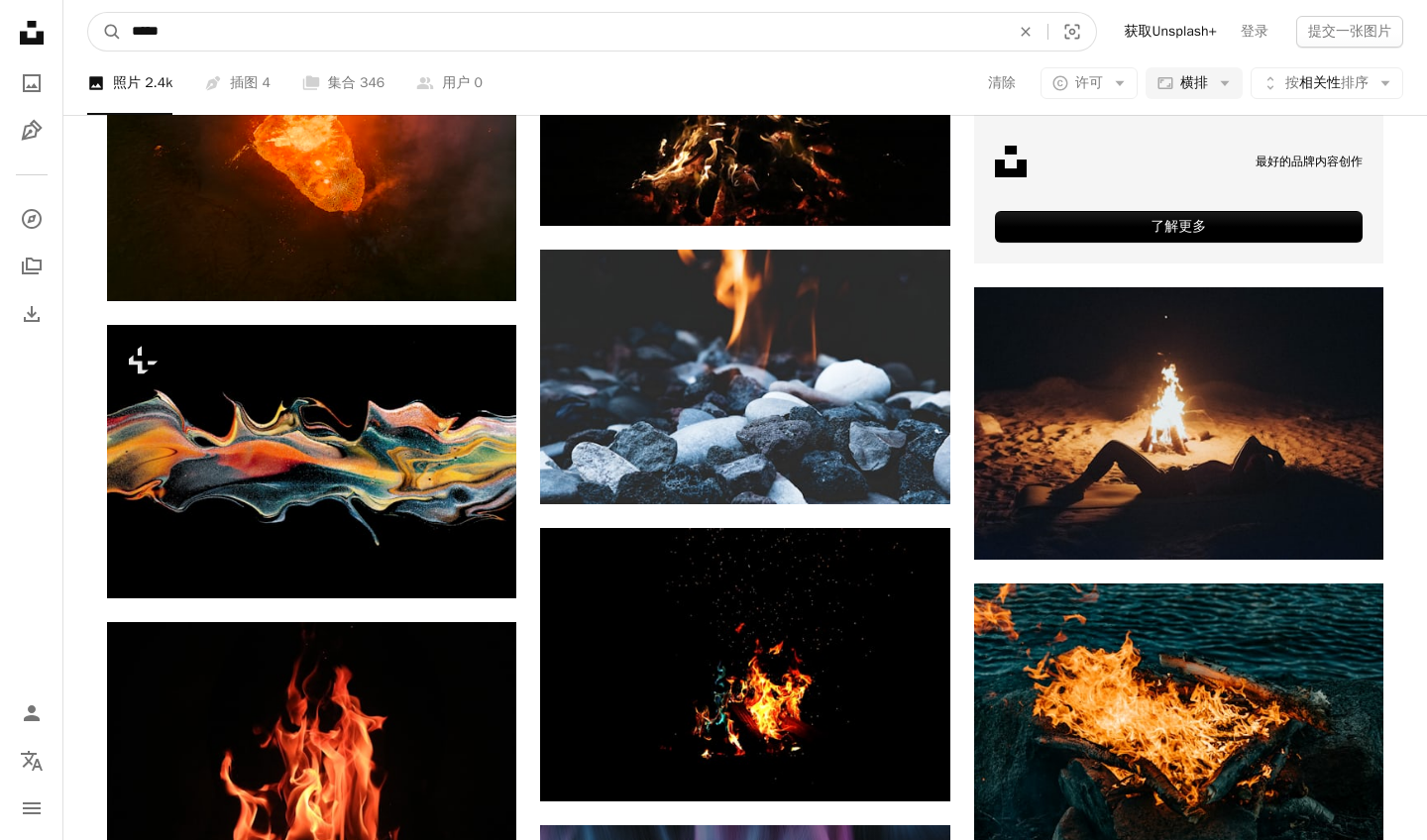 click on "*****" at bounding box center (563, 32) 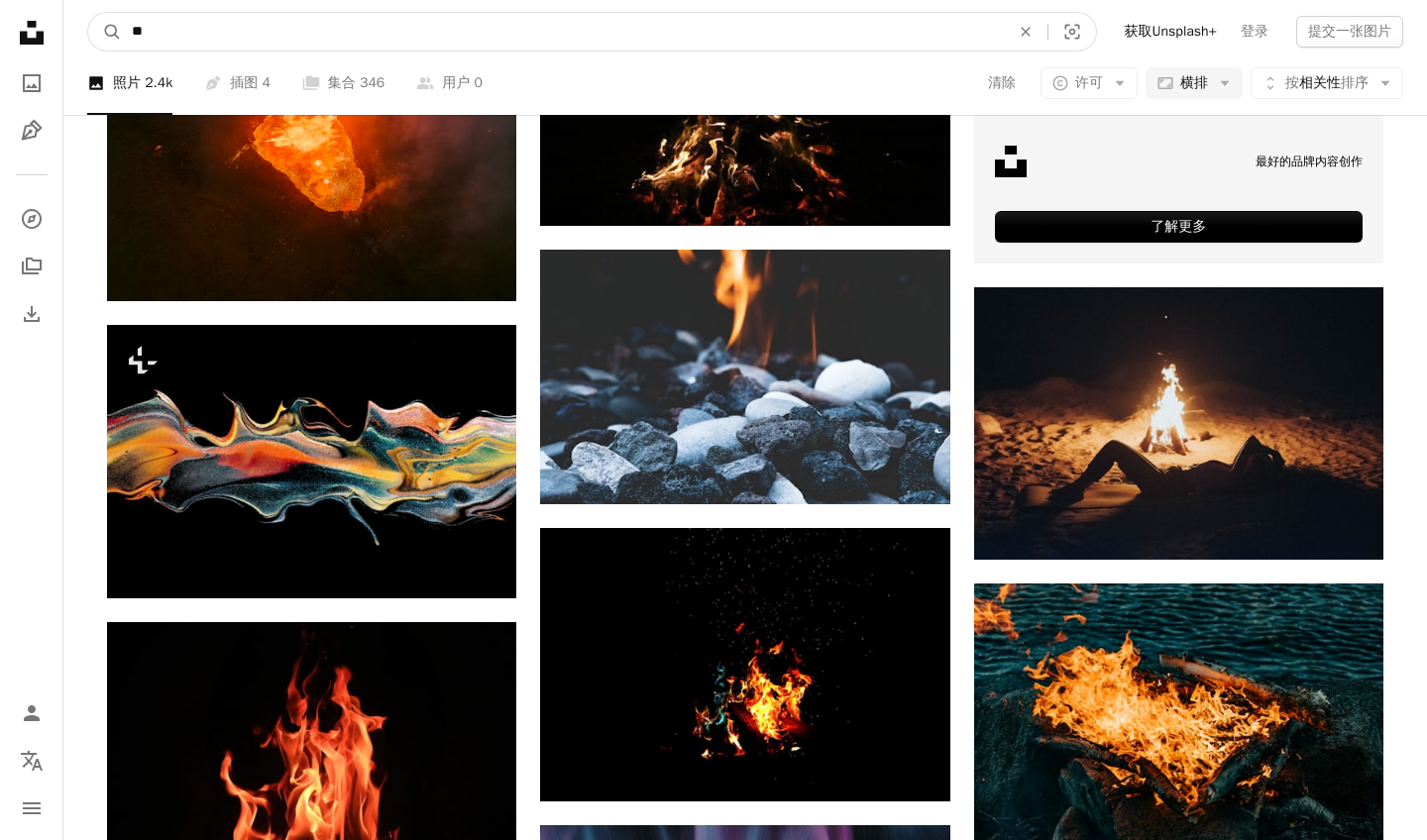 type on "*" 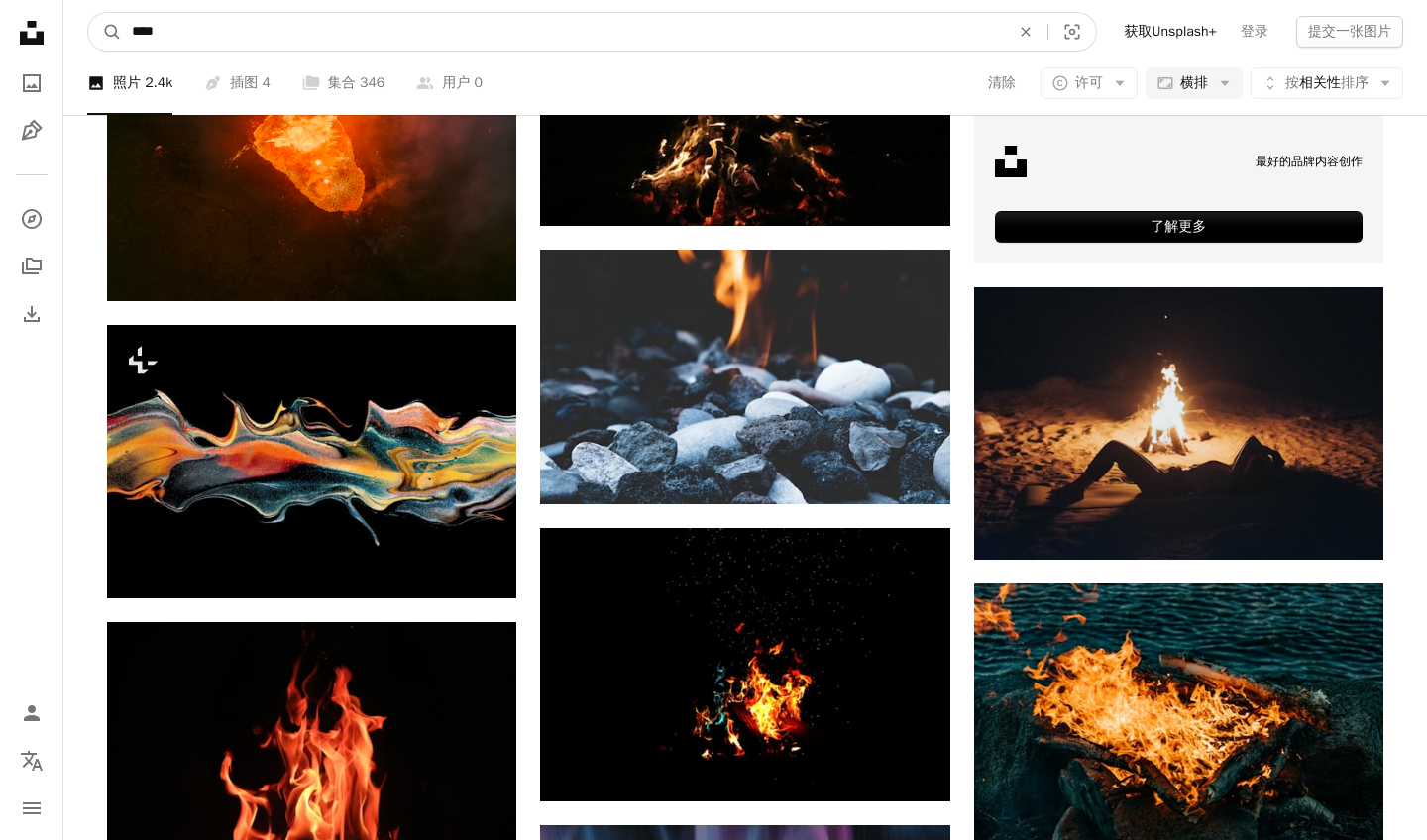 type on "***" 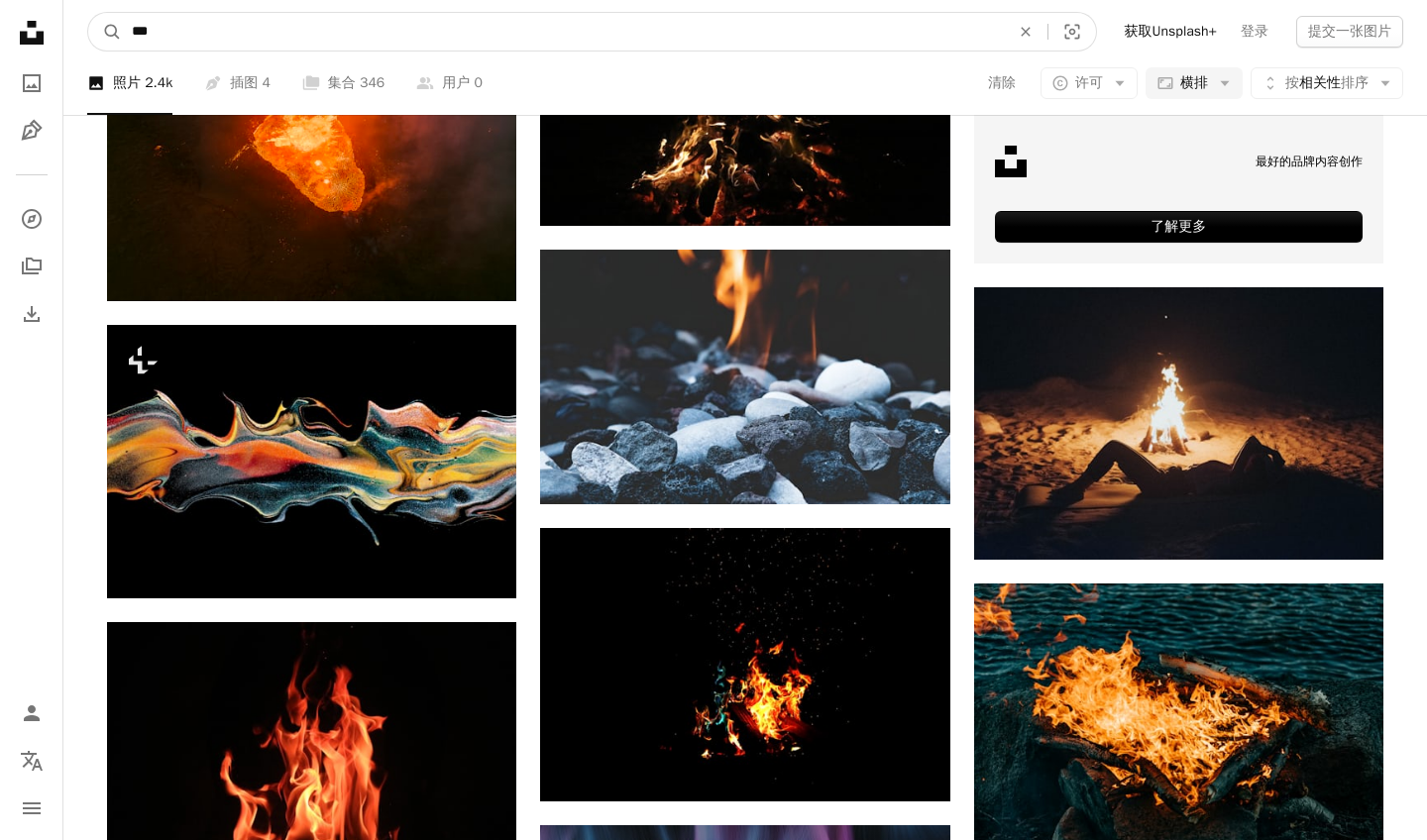 click on "A magnifying glass" at bounding box center [105, 32] 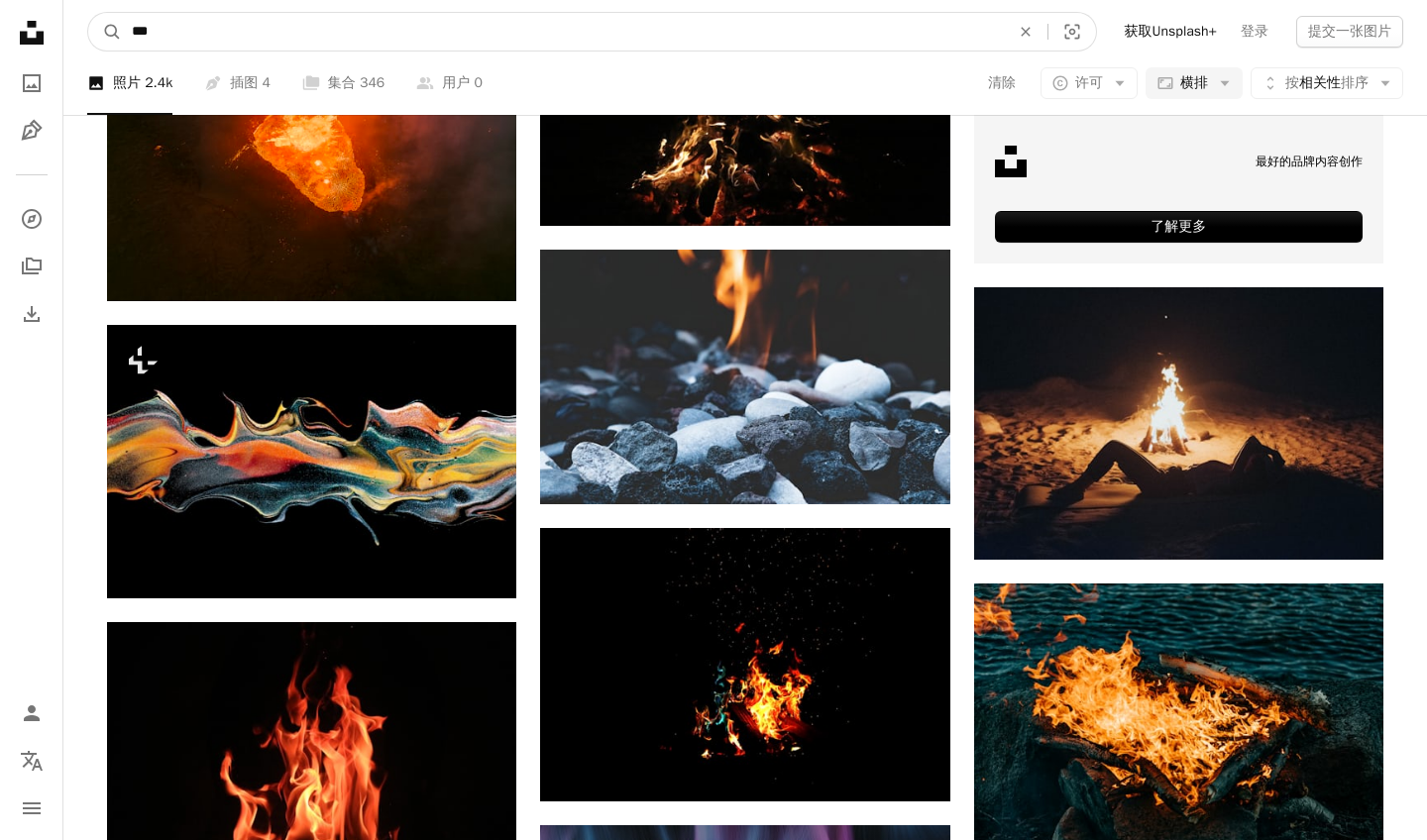 scroll, scrollTop: 0, scrollLeft: 0, axis: both 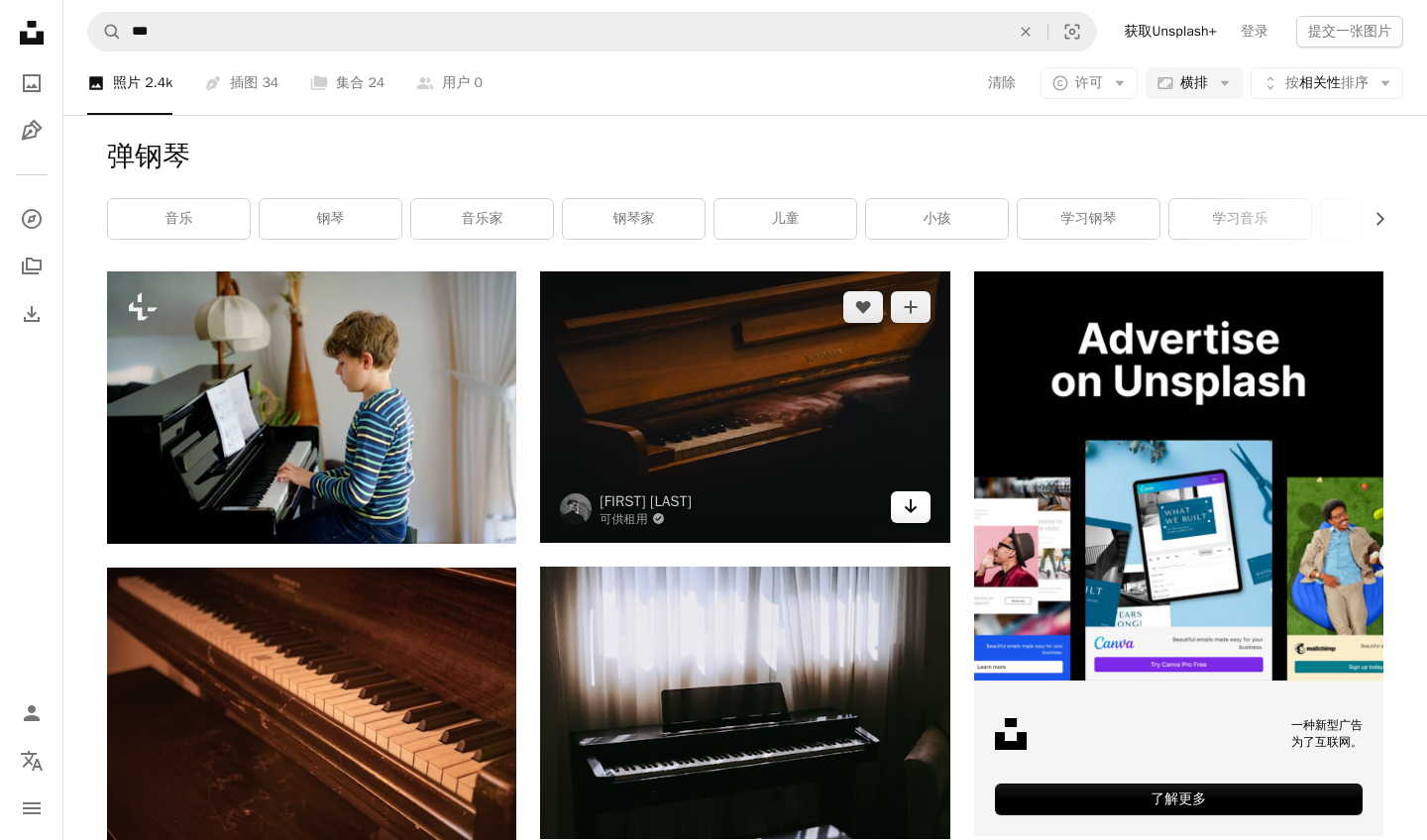 click 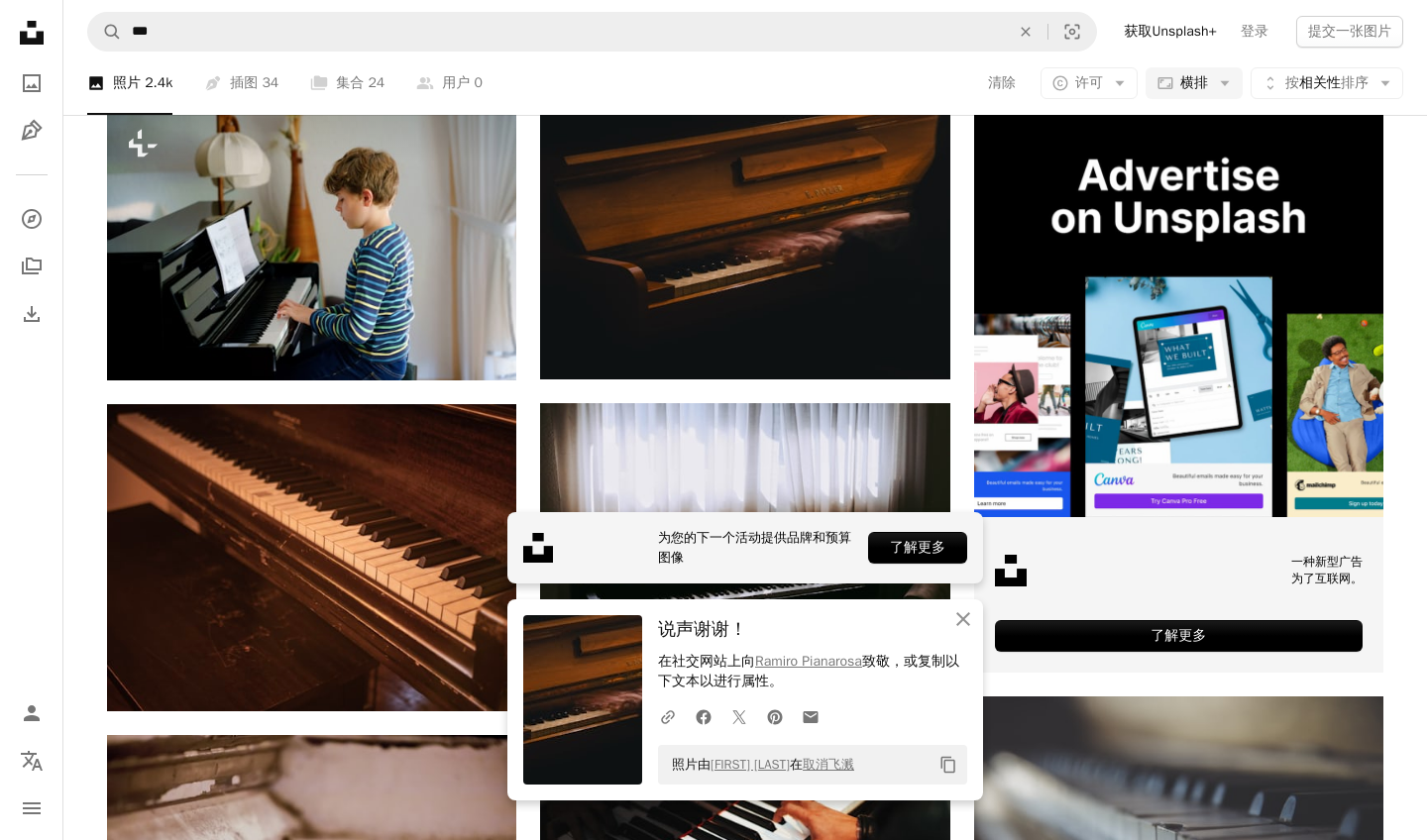 scroll, scrollTop: 172, scrollLeft: 0, axis: vertical 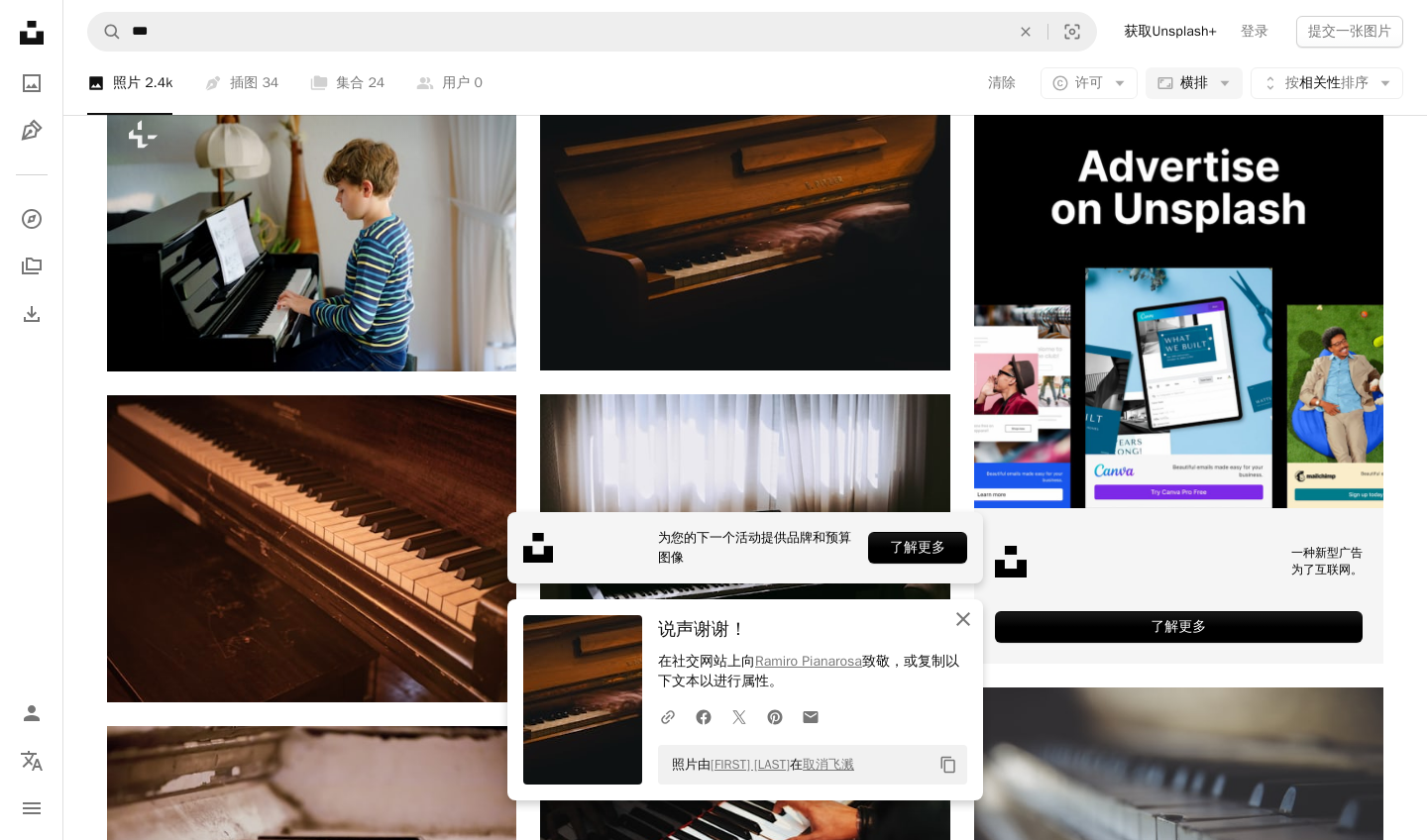 click 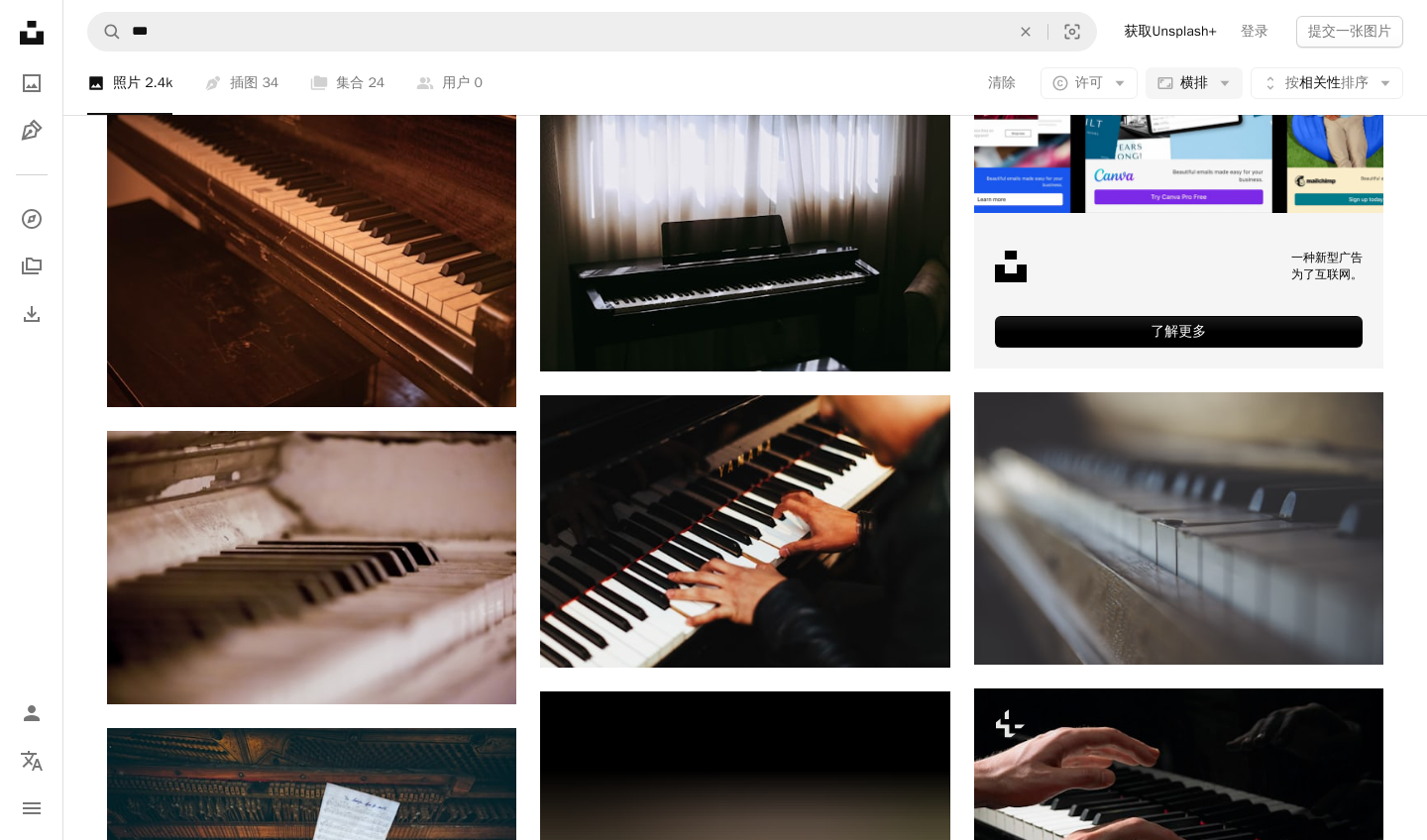 scroll, scrollTop: 472, scrollLeft: 0, axis: vertical 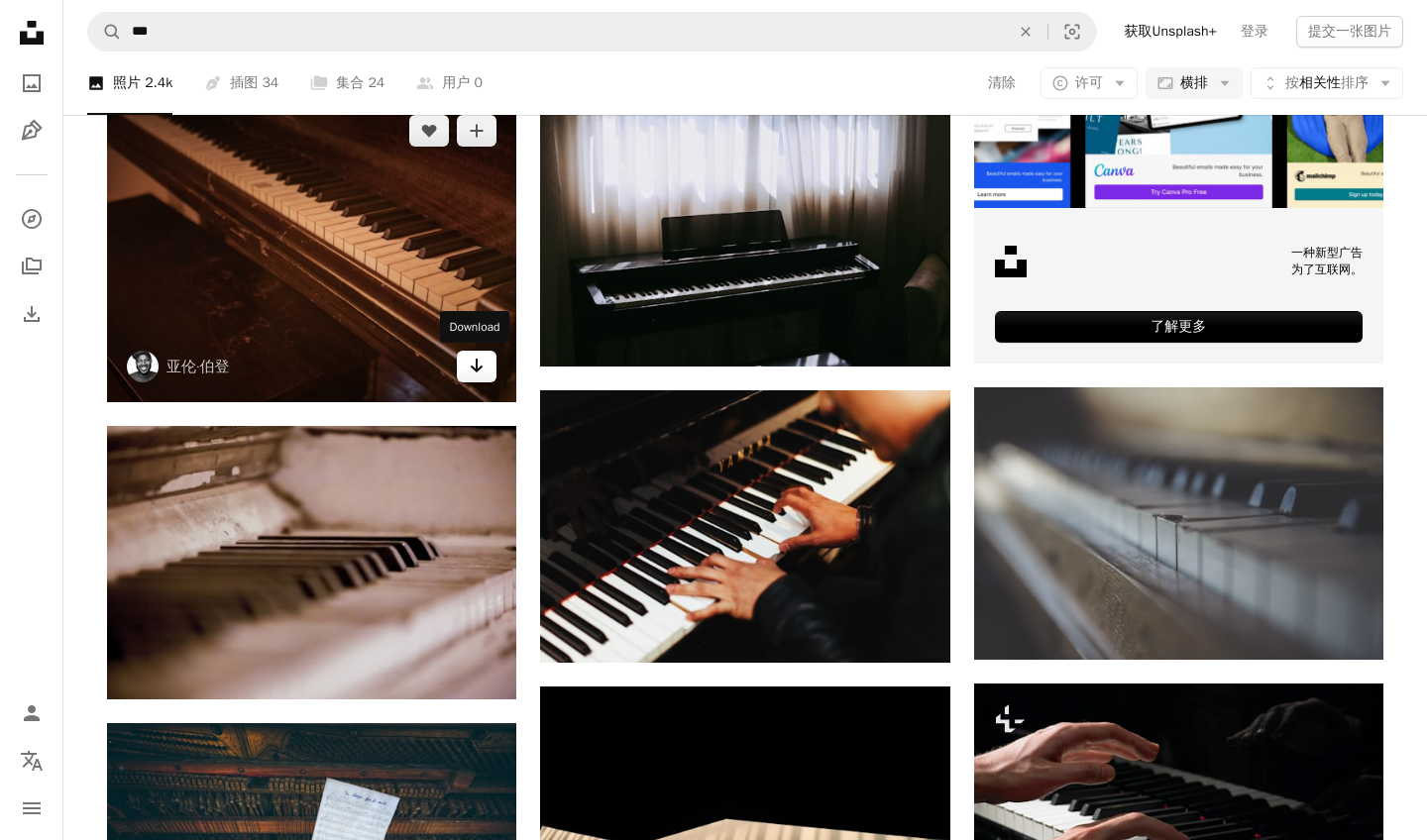 click on "Arrow pointing down" 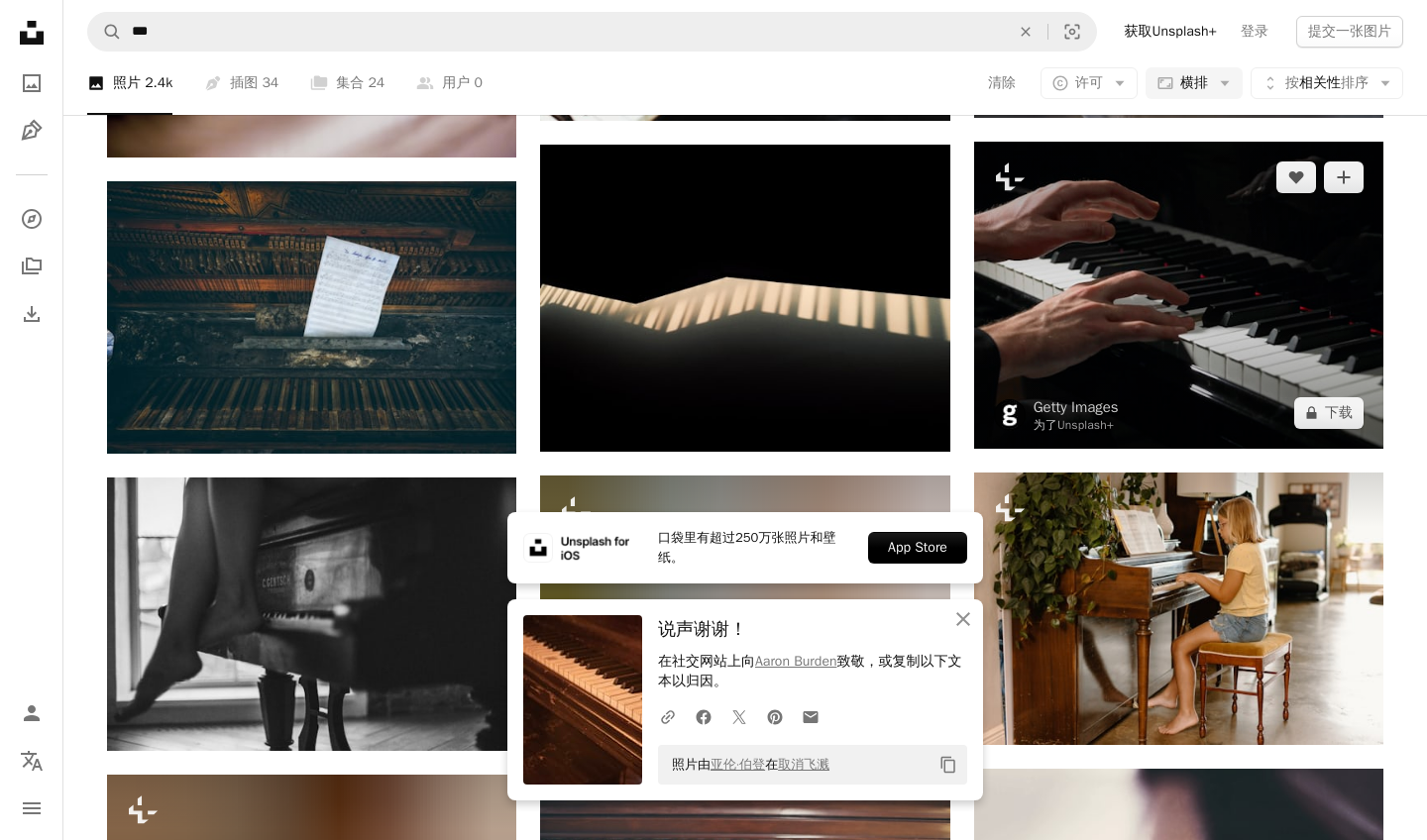 scroll, scrollTop: 1012, scrollLeft: 0, axis: vertical 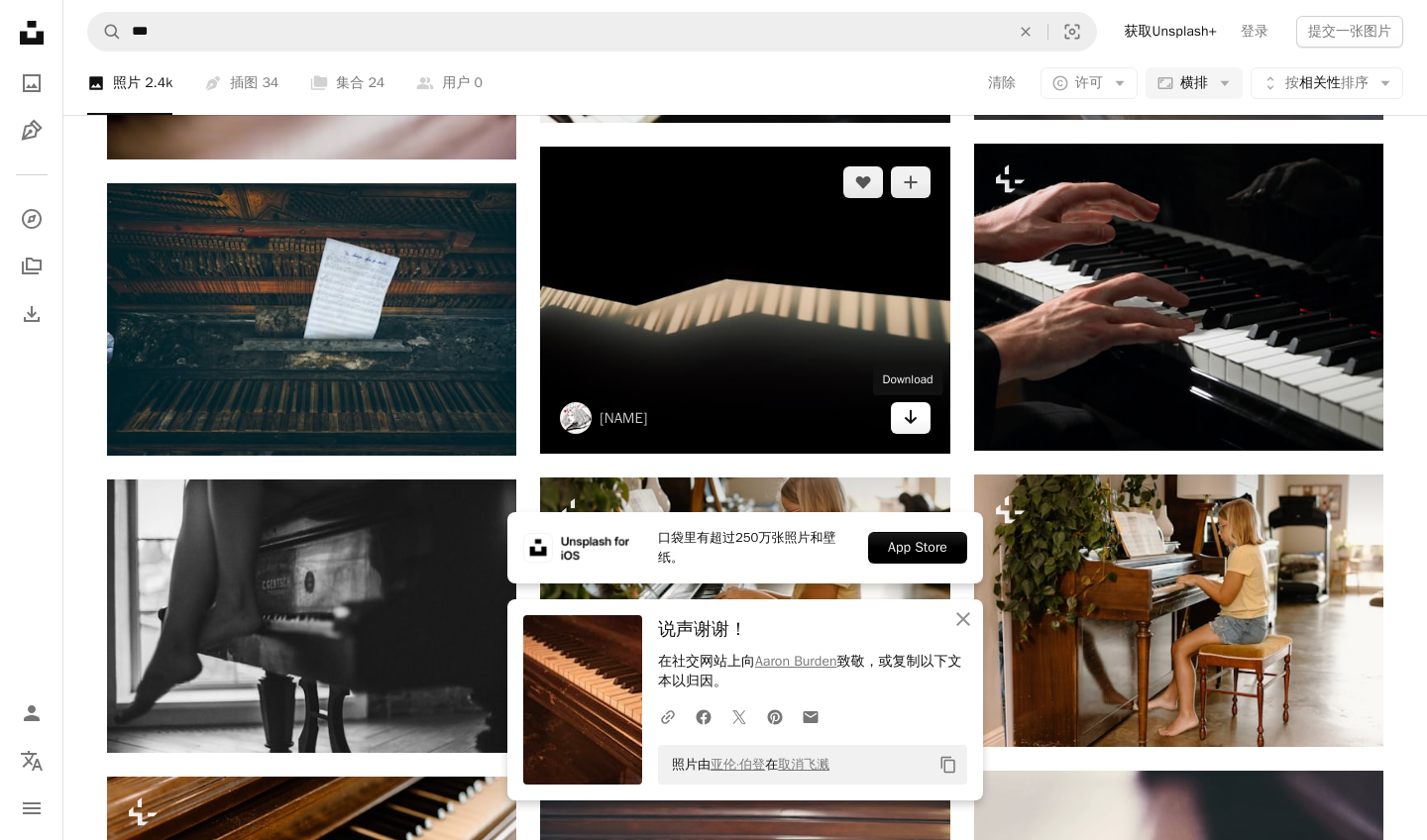 click 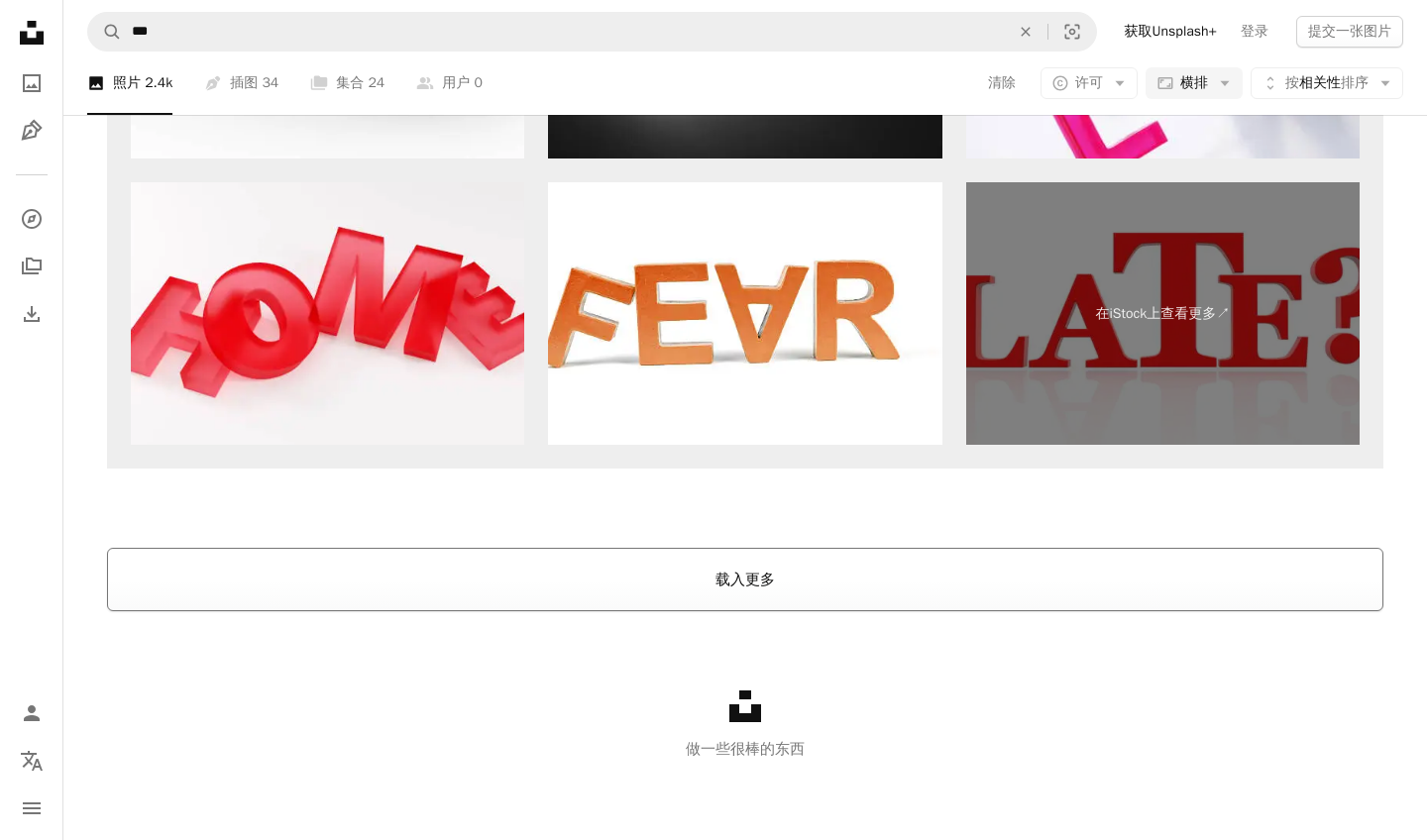 click on "载入更多" at bounding box center [745, 579] 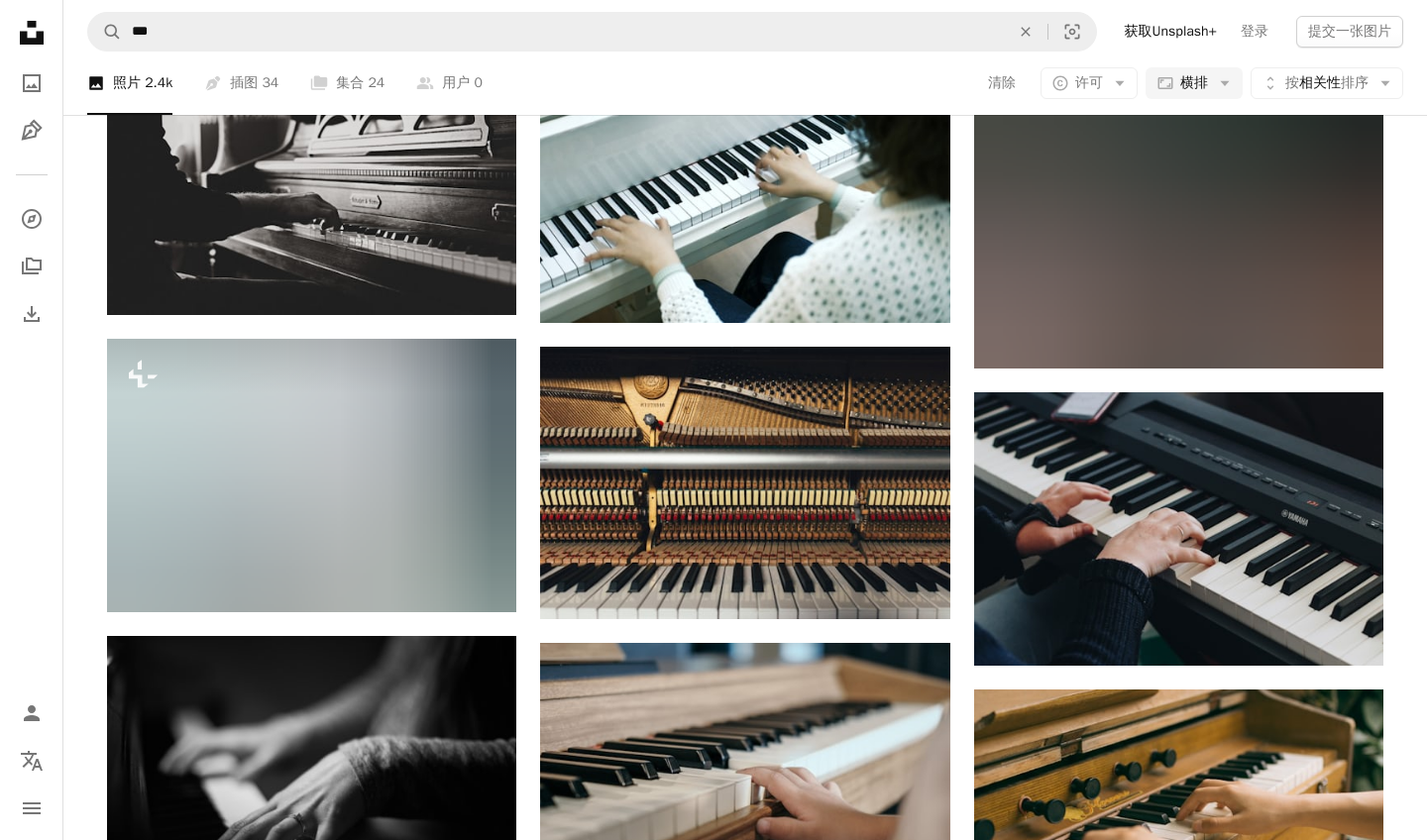 scroll, scrollTop: 5501, scrollLeft: 0, axis: vertical 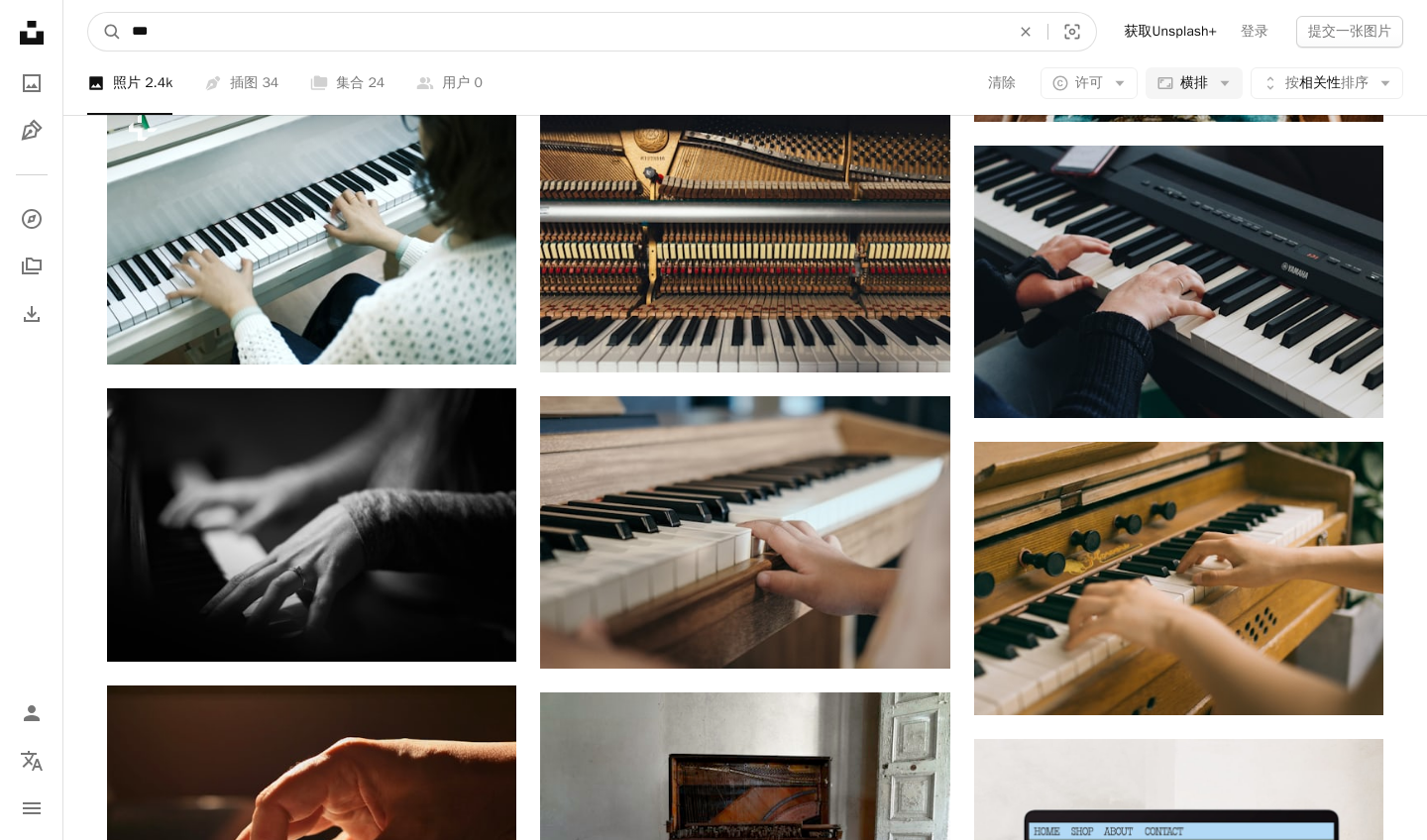 click on "***" at bounding box center (563, 32) 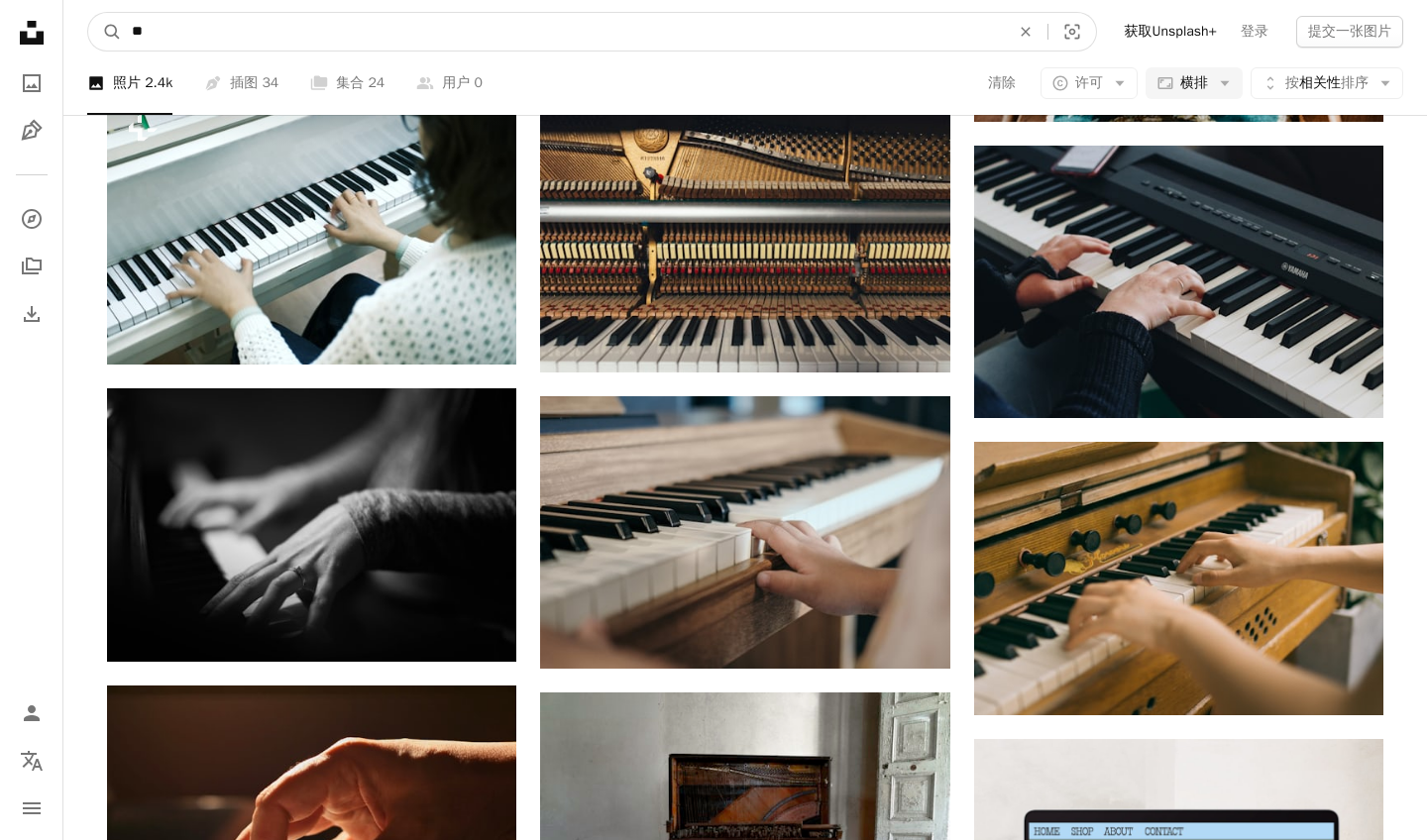 type on "*" 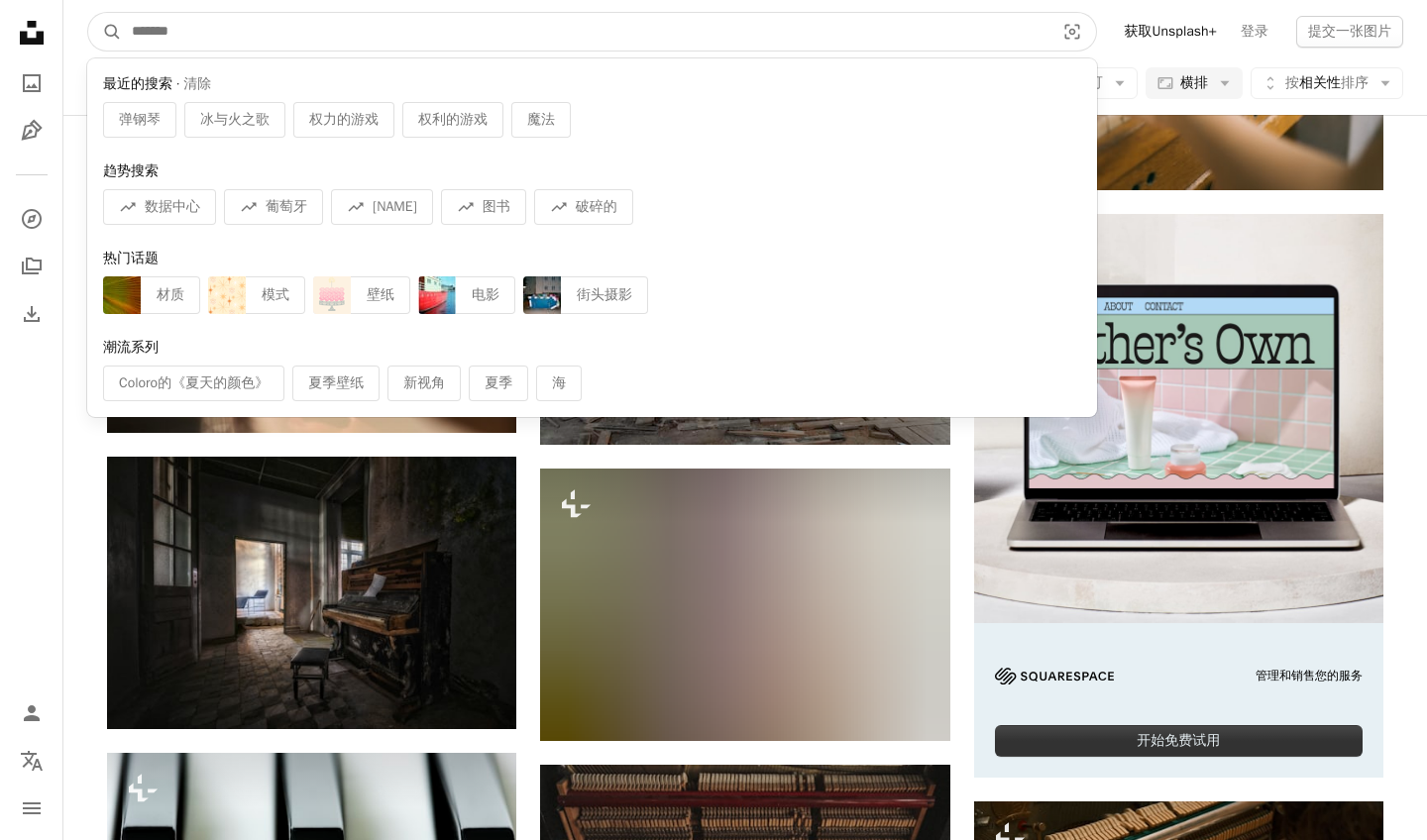 scroll, scrollTop: 6018, scrollLeft: 0, axis: vertical 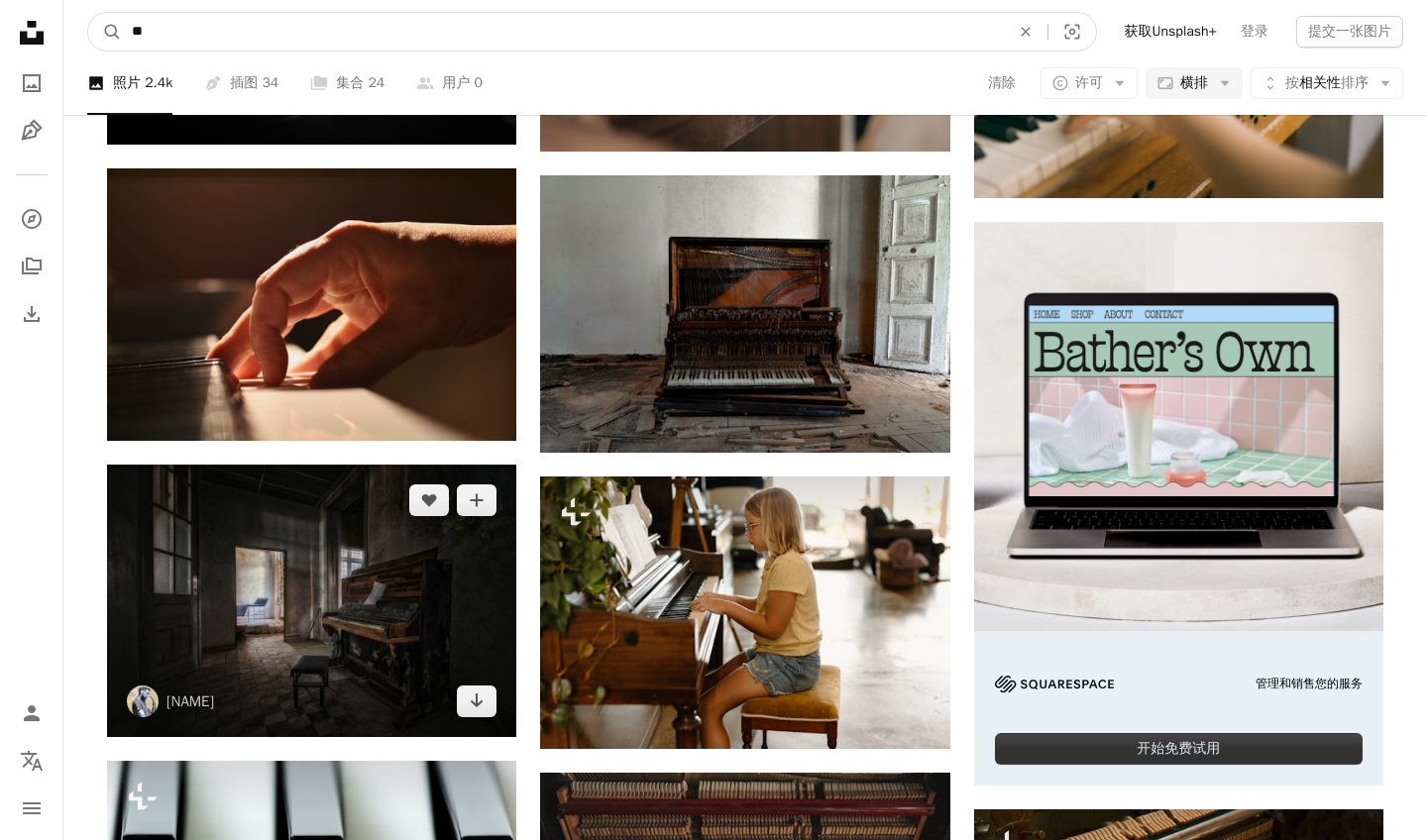 type on "**" 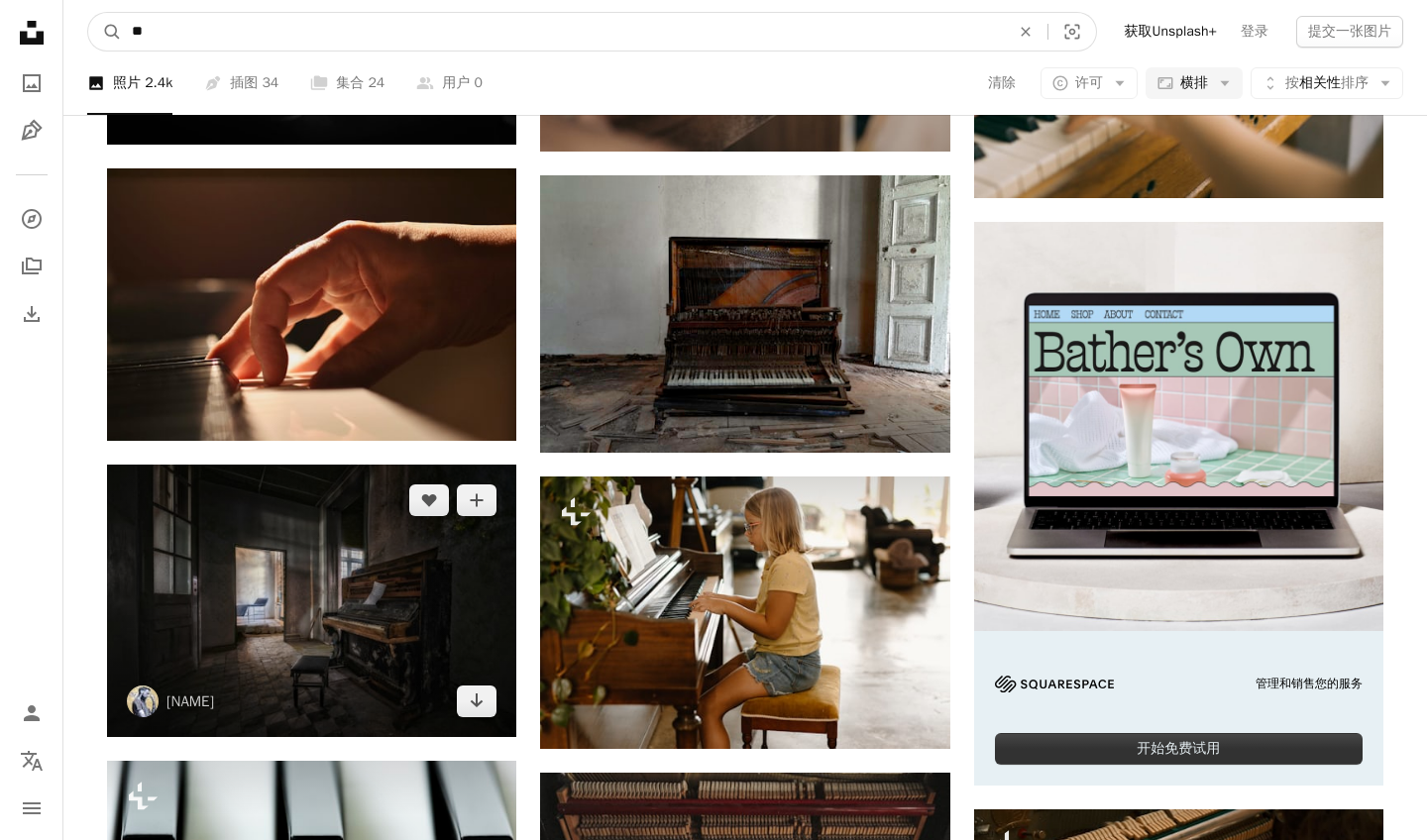click on "A magnifying glass" at bounding box center [105, 32] 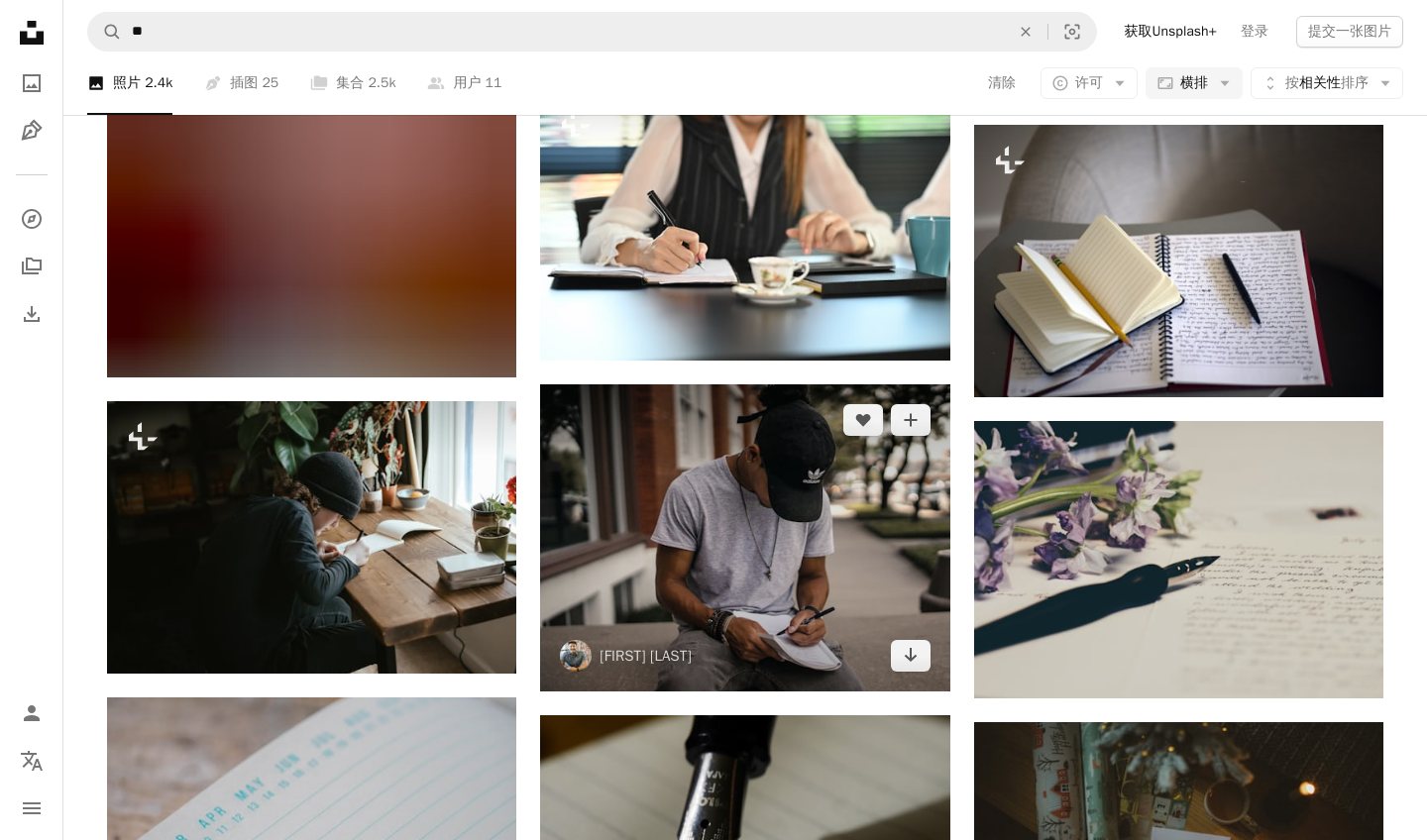 scroll, scrollTop: 1328, scrollLeft: 0, axis: vertical 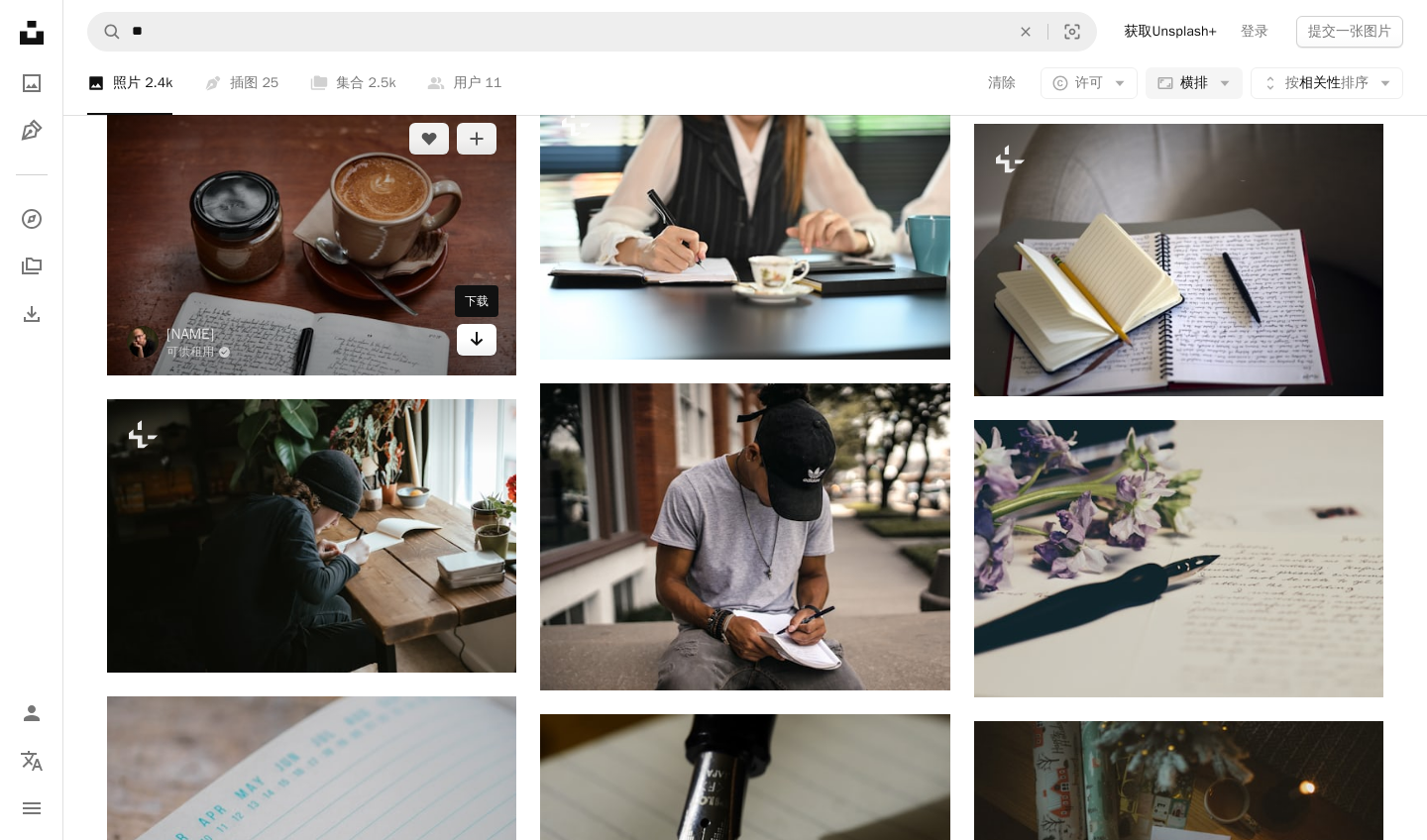 click on "Arrow pointing down" at bounding box center (477, 340) 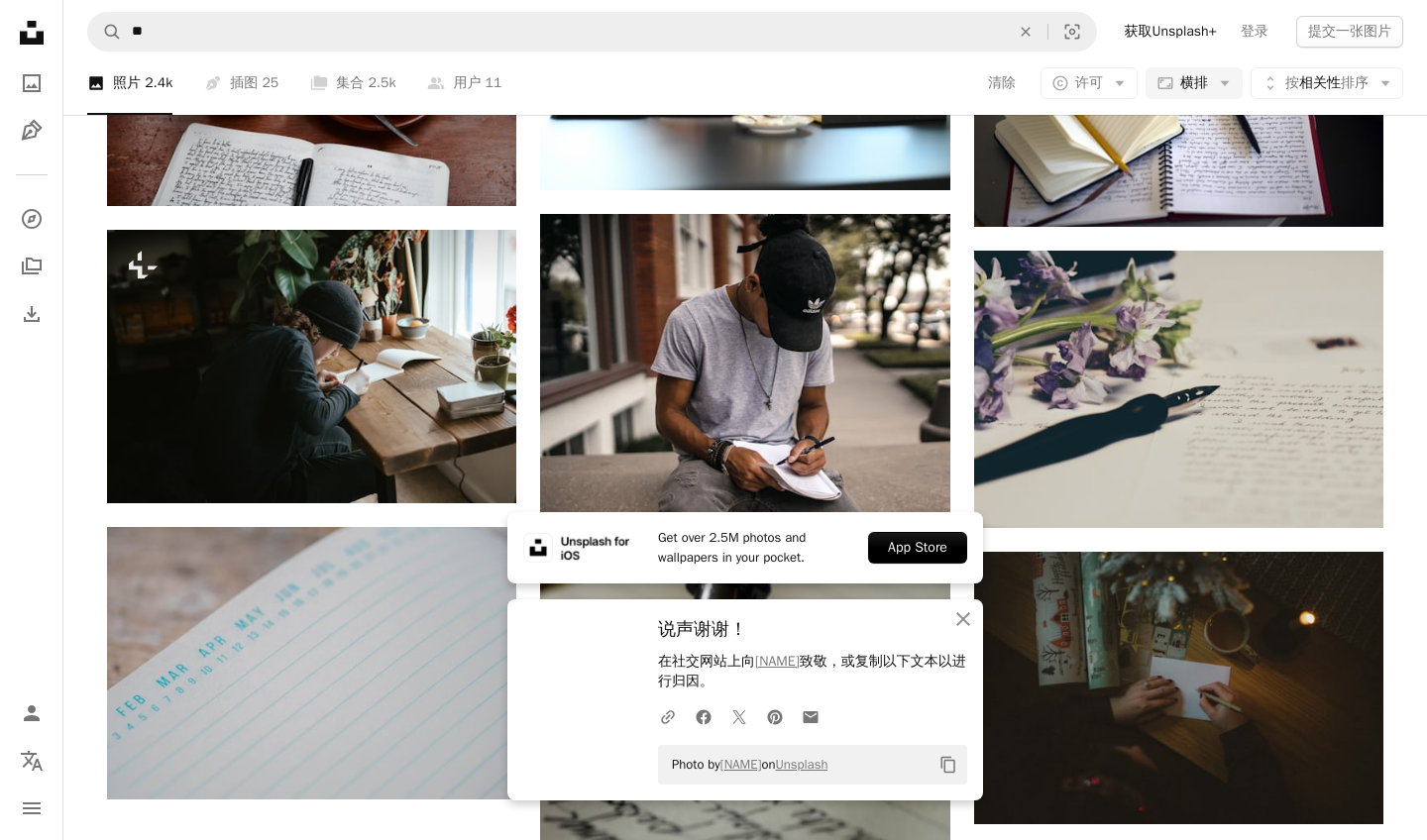 scroll, scrollTop: 1509, scrollLeft: 0, axis: vertical 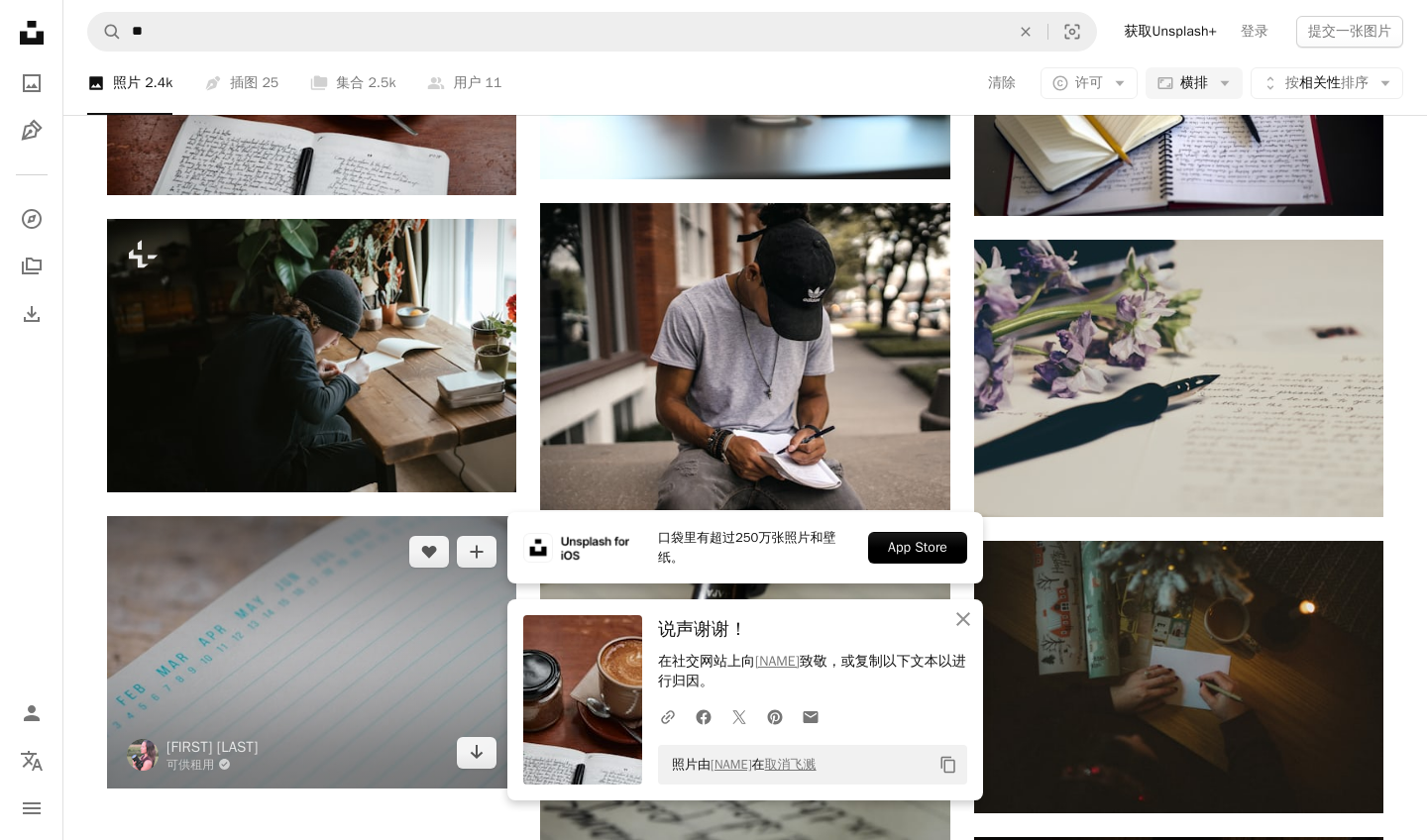 click at bounding box center [311, 652] 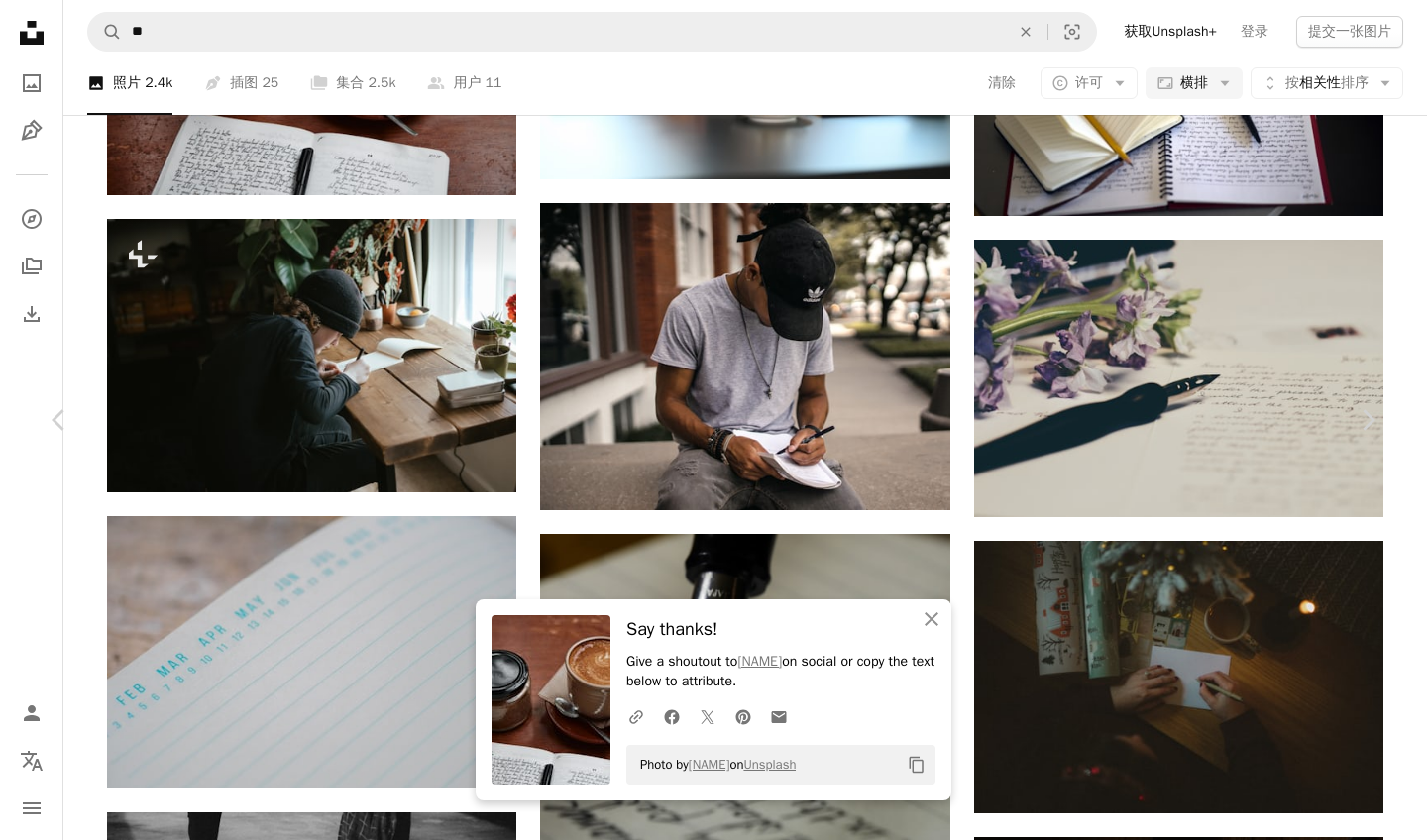 scroll, scrollTop: 16, scrollLeft: 0, axis: vertical 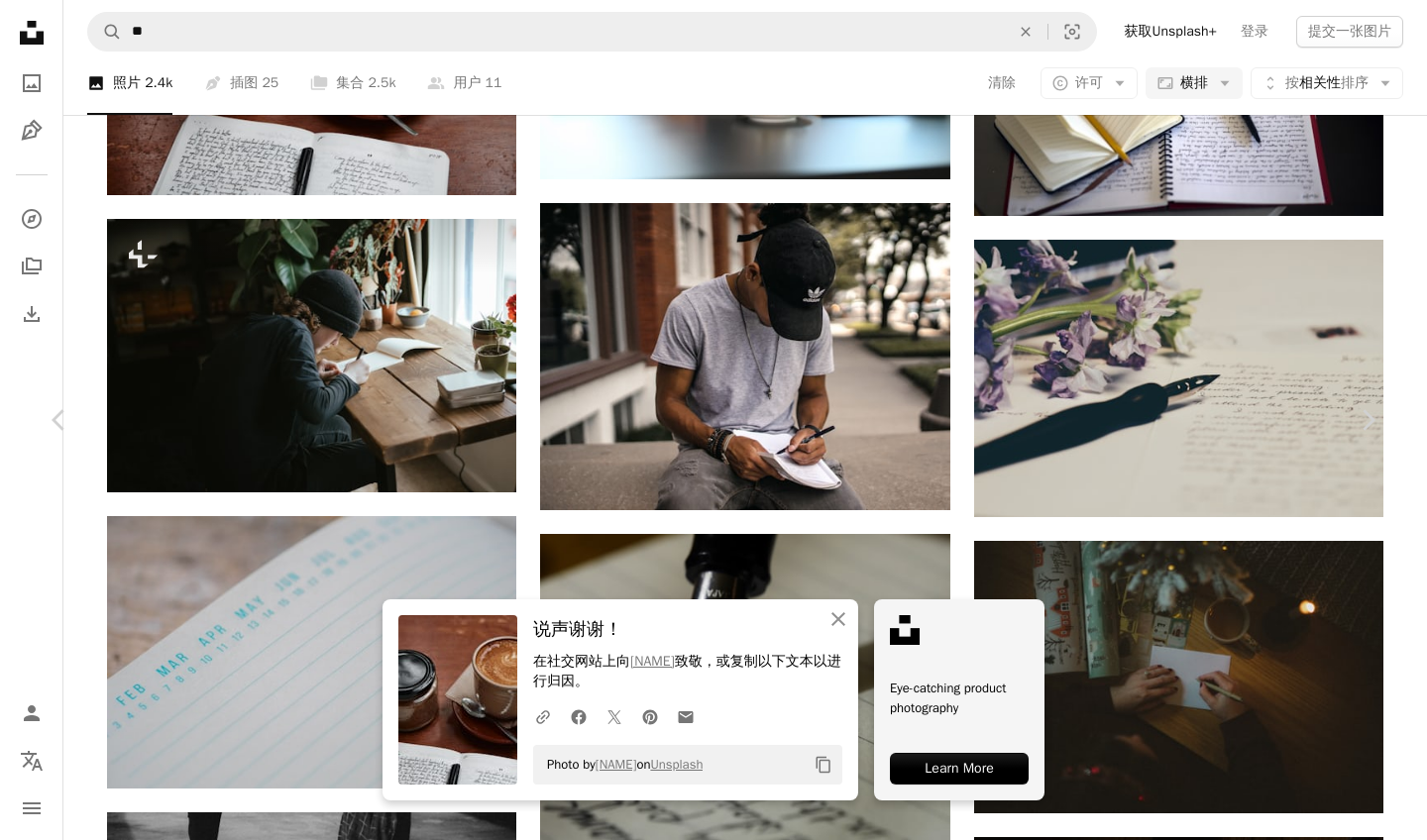 click on "An X shape Chevron left Chevron right An X shape 关闭 说声谢谢！ 在社交网站上 向 [NAME] 致敬， 或复制以下文本以进行归因。 A URL sharing icon (chains) Facebook icon X (formerly Twitter) icon Pinterest icon An envelope Photo by [NAME] on Unsplash
Copy content Eye-catching product photography Learn More [NAME] 可供租用 A checkmark inside of a circle A heart A plus sign 编辑图像   Plus sign for Unsplash+ 免费下载 Chevron down Zoom in Views 673,895 Downloads 2,043 Featured in Photos A forward-right arrow 共享 Info icon 信息 More Actions Calendar outlined Published on  May 28, 2019 Camera Panasonic, DMC-GH4 Safety Free to use under the  Unsplash License grey text diary page 在iStock上浏览高级相关图片  |  使用代码UNSPLASH20节省20% View more on iStock  ↗ 相关图片 A heart A plus sign [NAME] 可供租用 A checkmark inside of a circle Arrow pointing down A heart" at bounding box center (714, 4602) 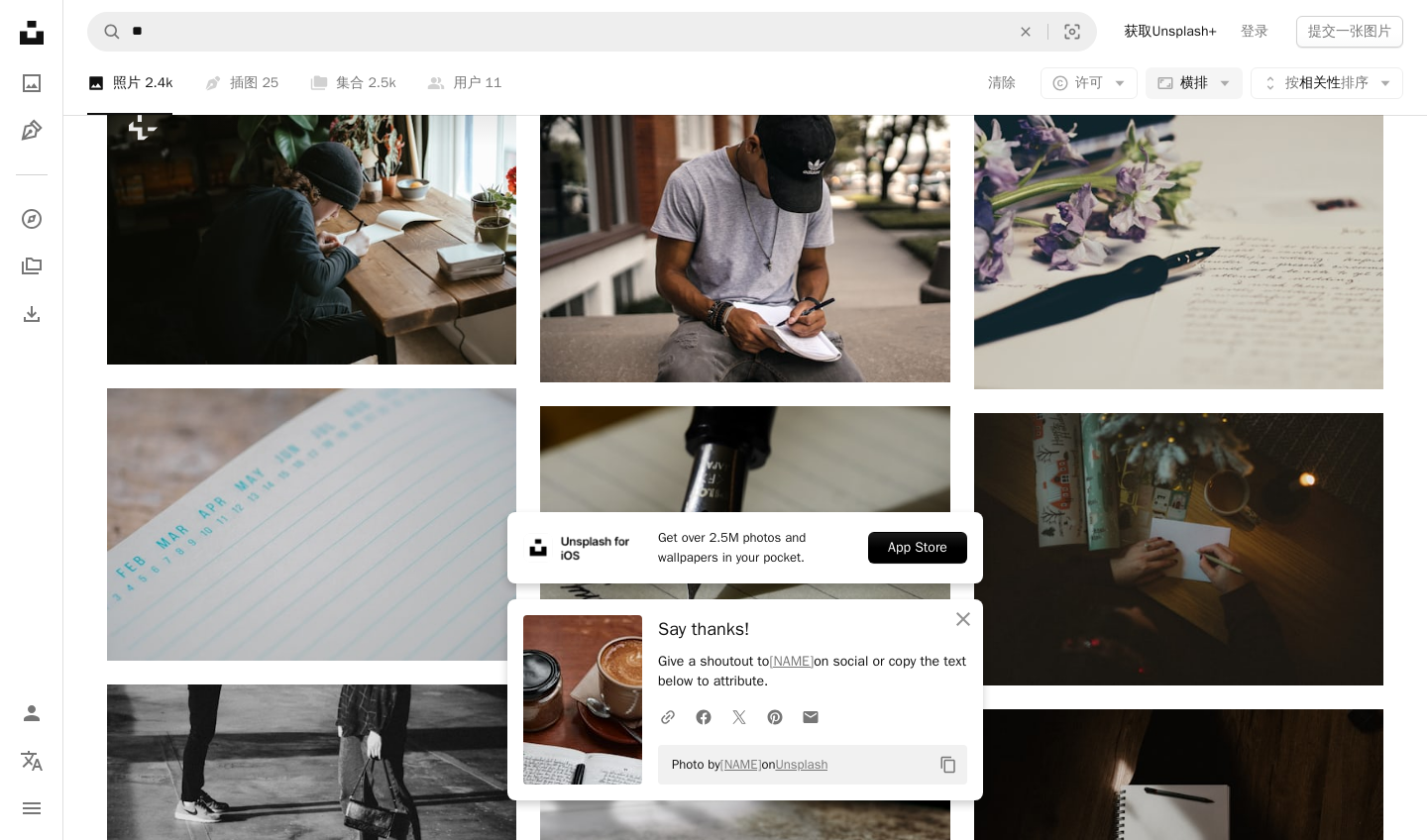 scroll, scrollTop: 1757, scrollLeft: 0, axis: vertical 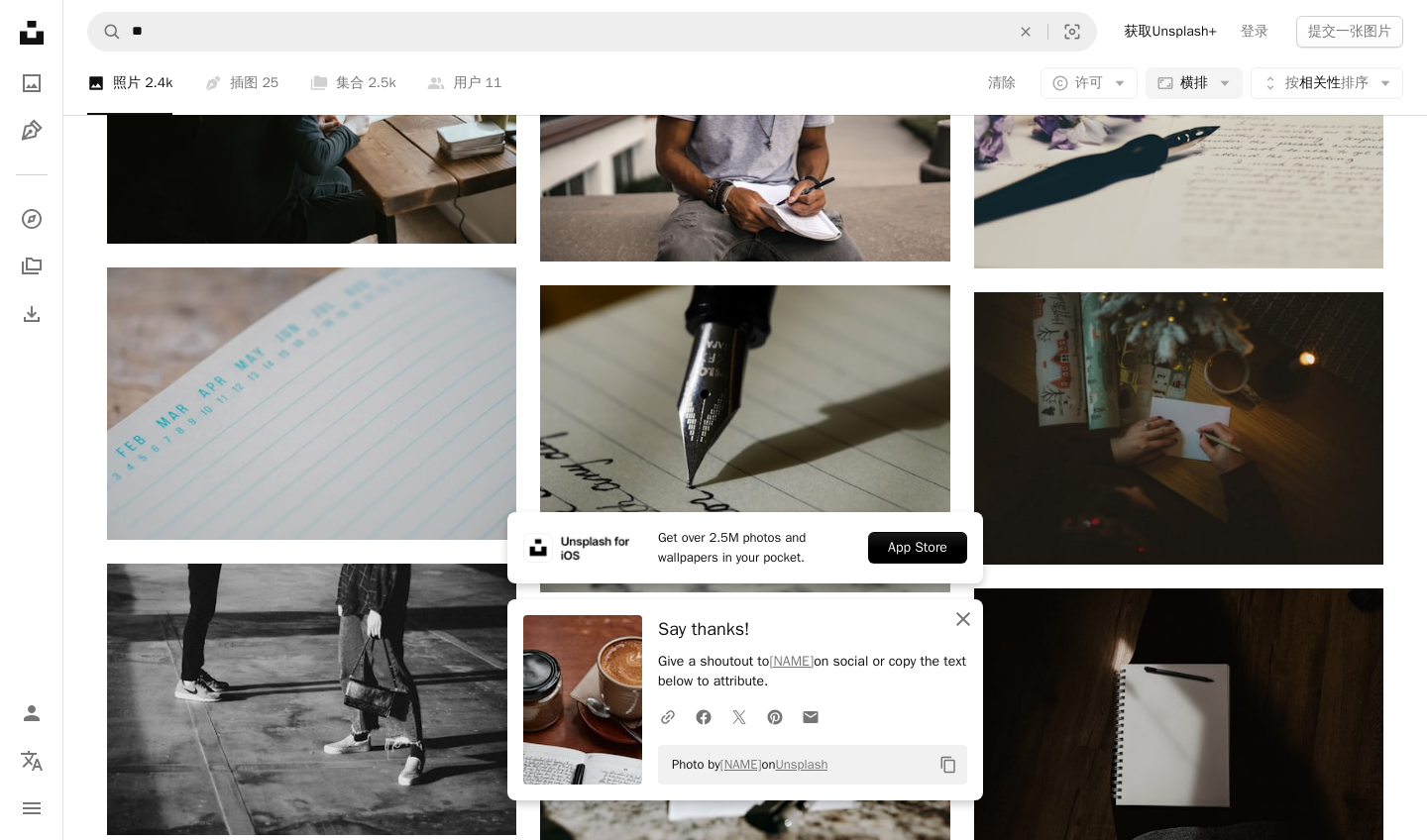click 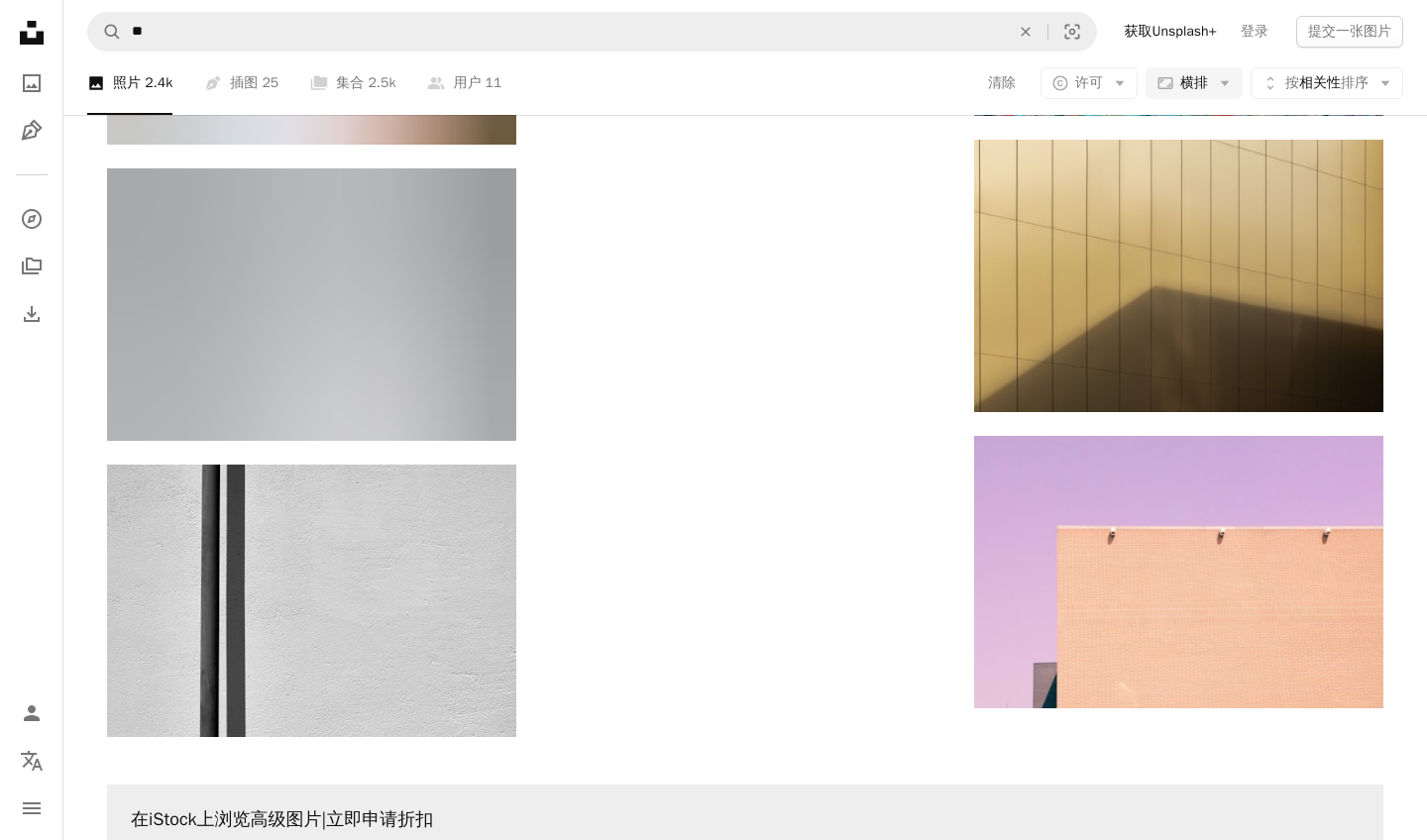 scroll, scrollTop: 3933, scrollLeft: 0, axis: vertical 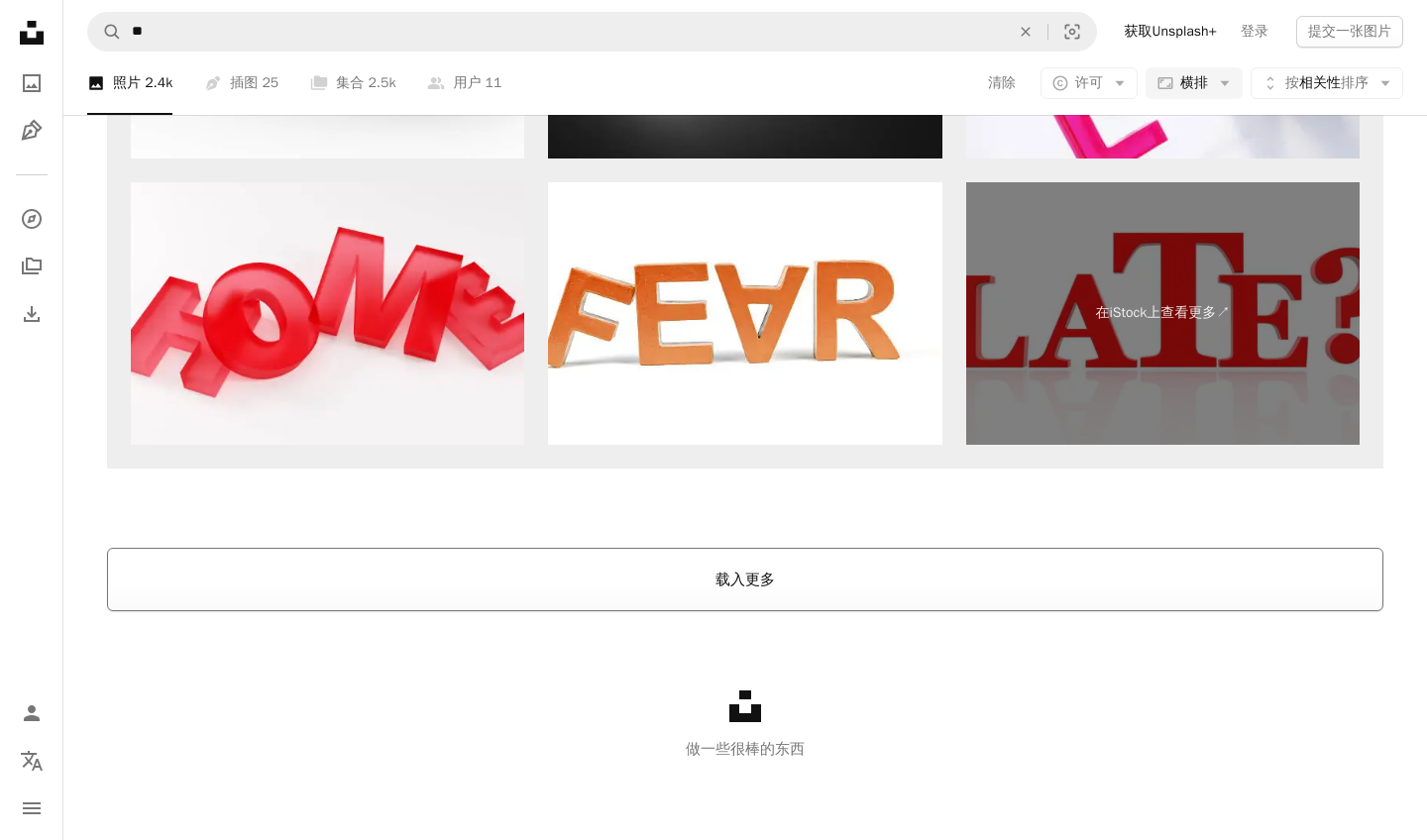 click on "载入更多" at bounding box center (745, 579) 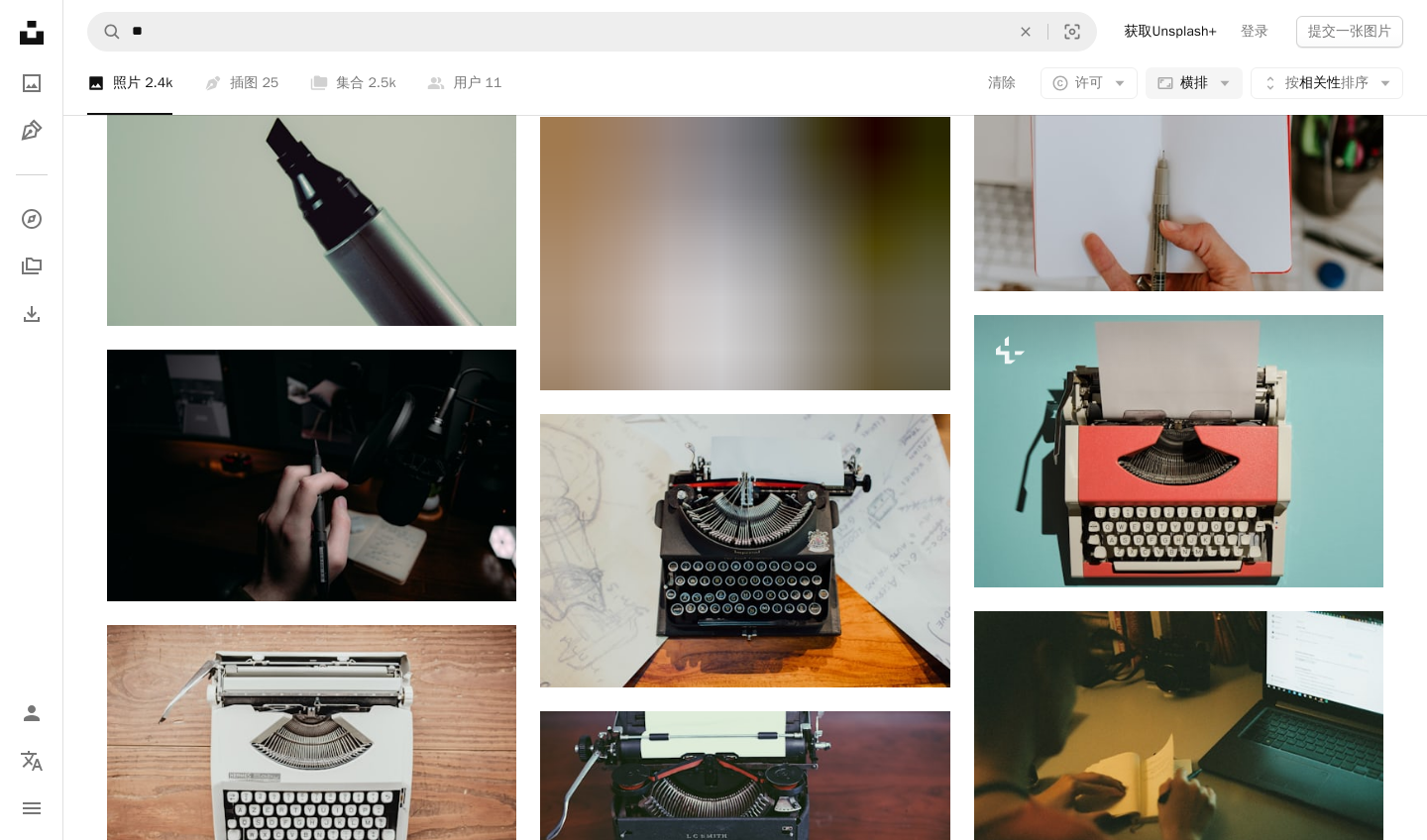 scroll, scrollTop: 7738, scrollLeft: 0, axis: vertical 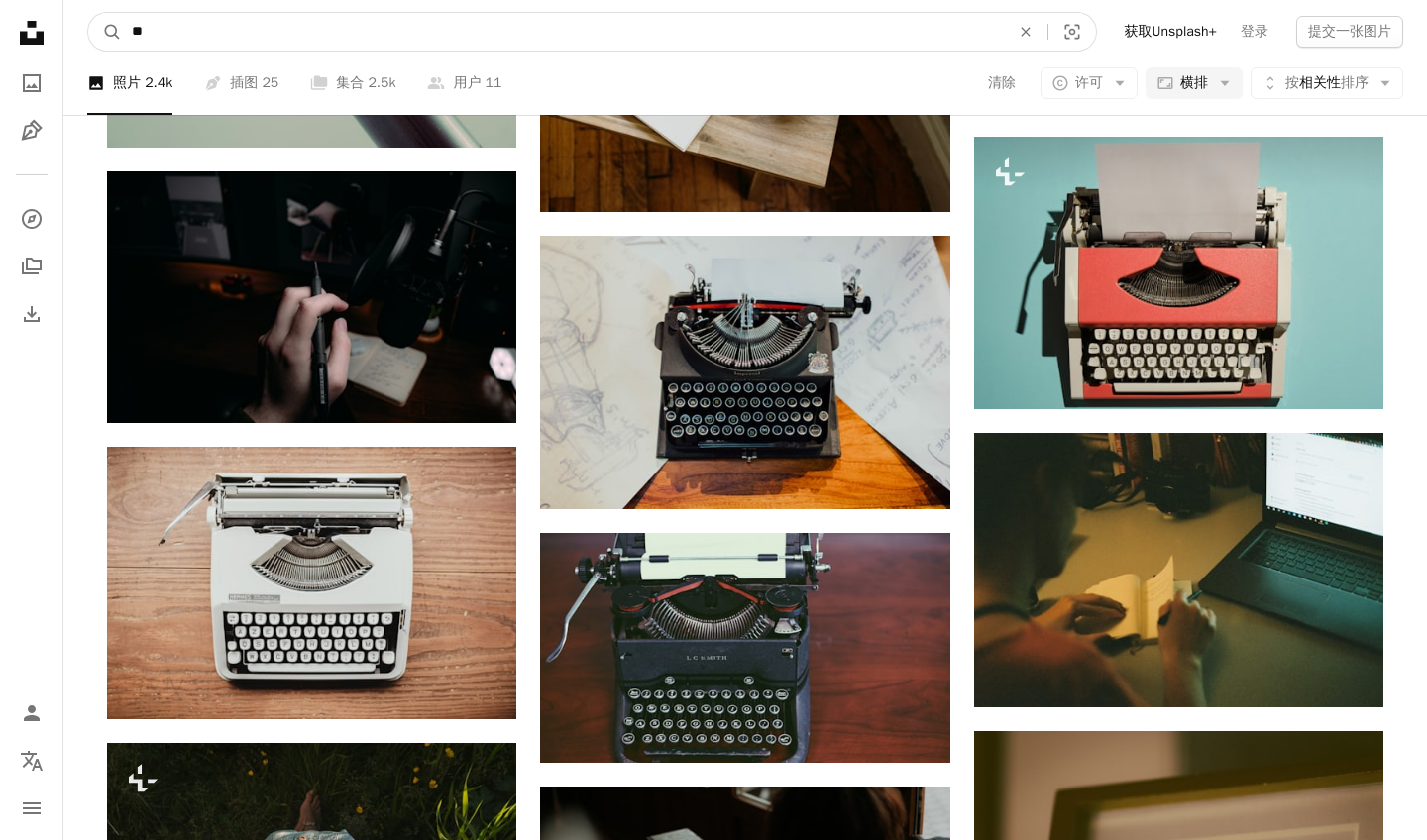 click on "**" at bounding box center [563, 32] 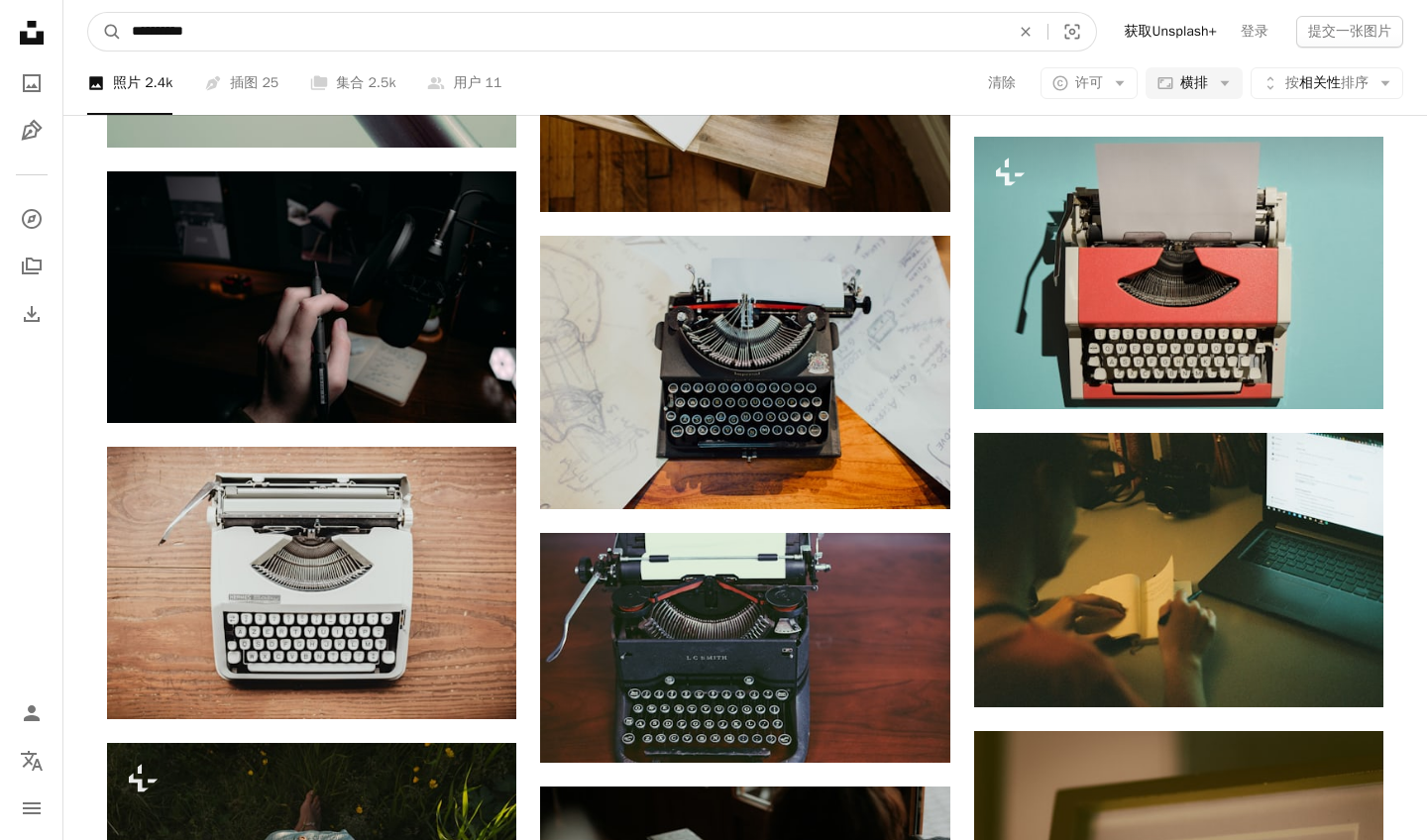 type on "****" 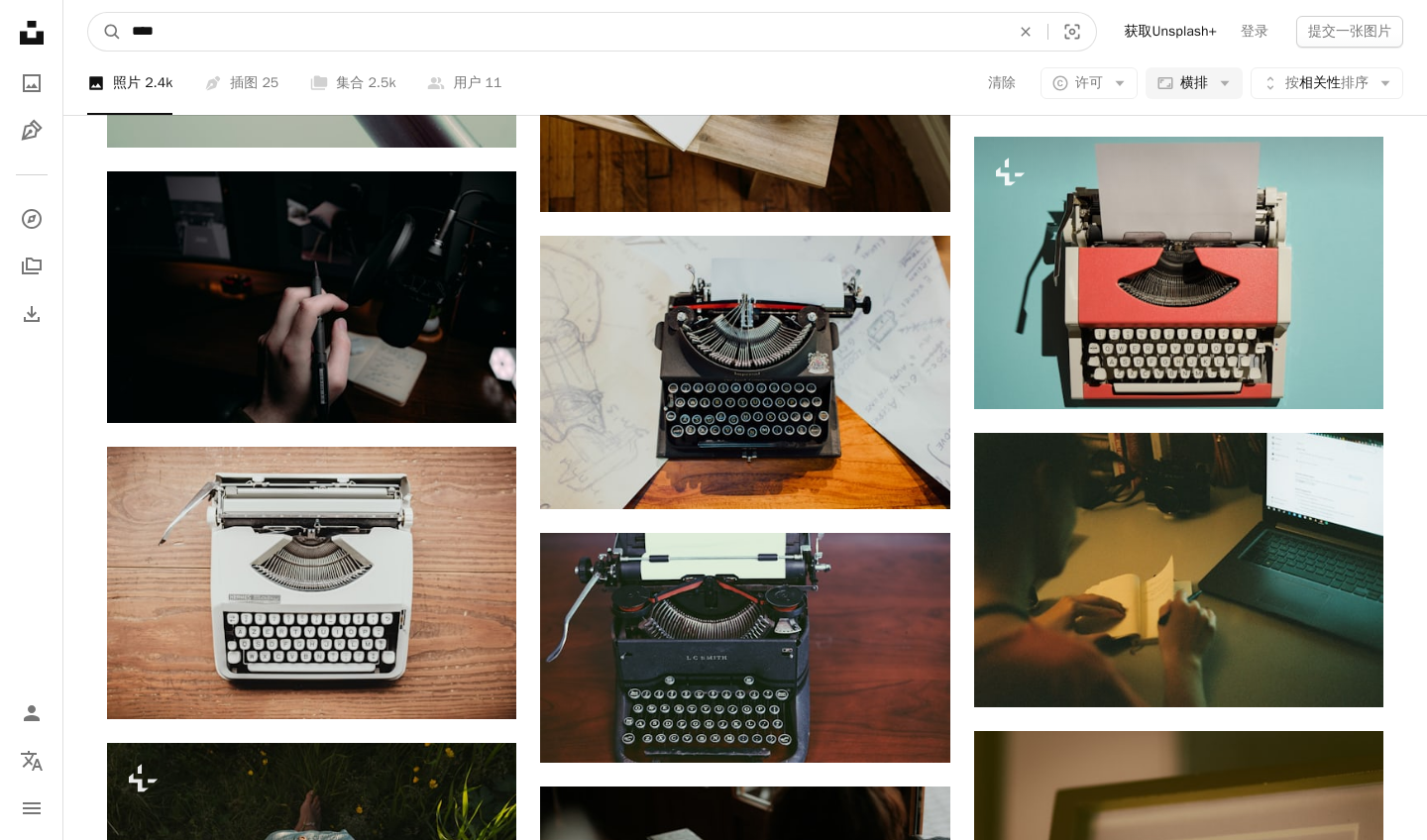 click on "A magnifying glass" at bounding box center [105, 32] 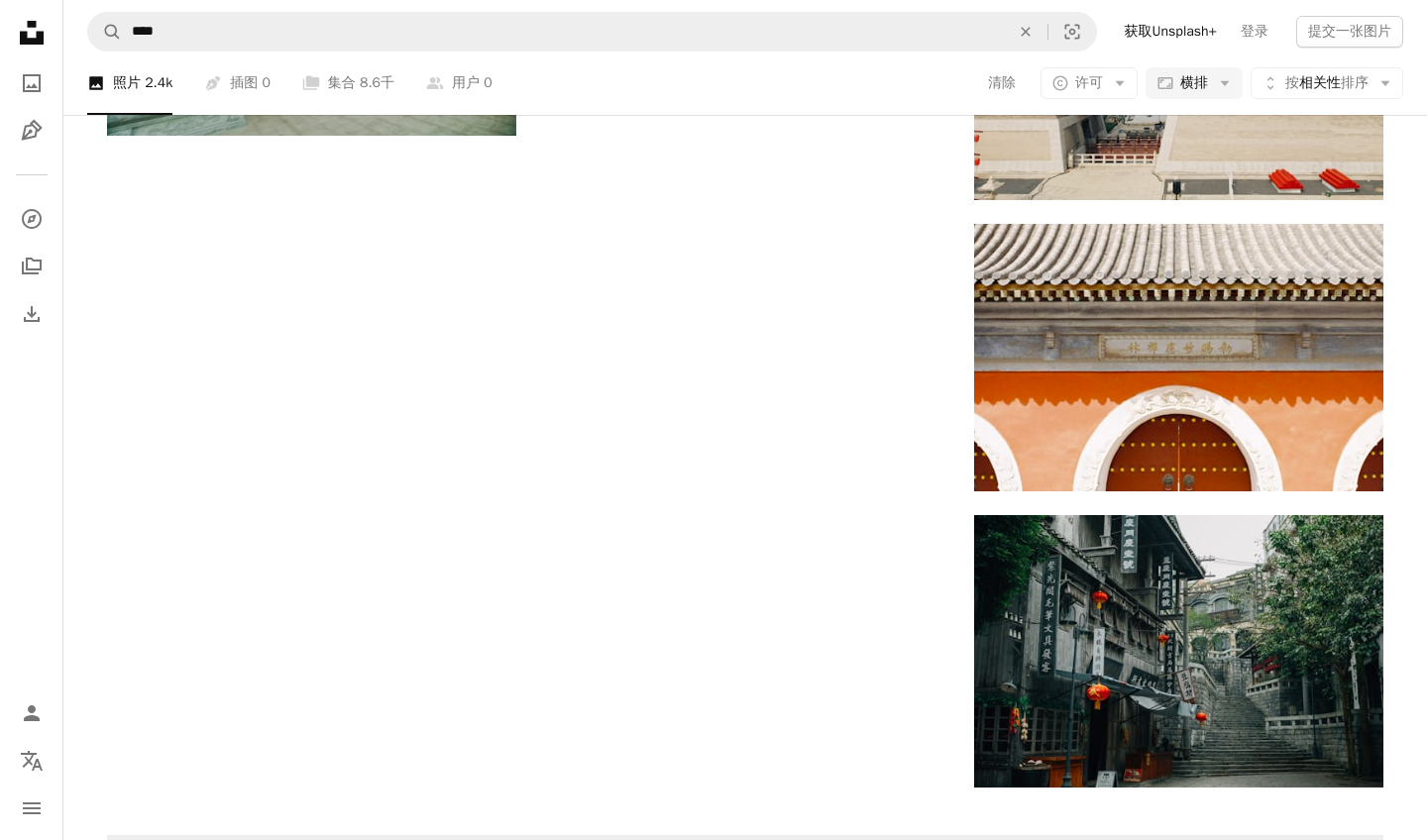scroll, scrollTop: 2265, scrollLeft: 0, axis: vertical 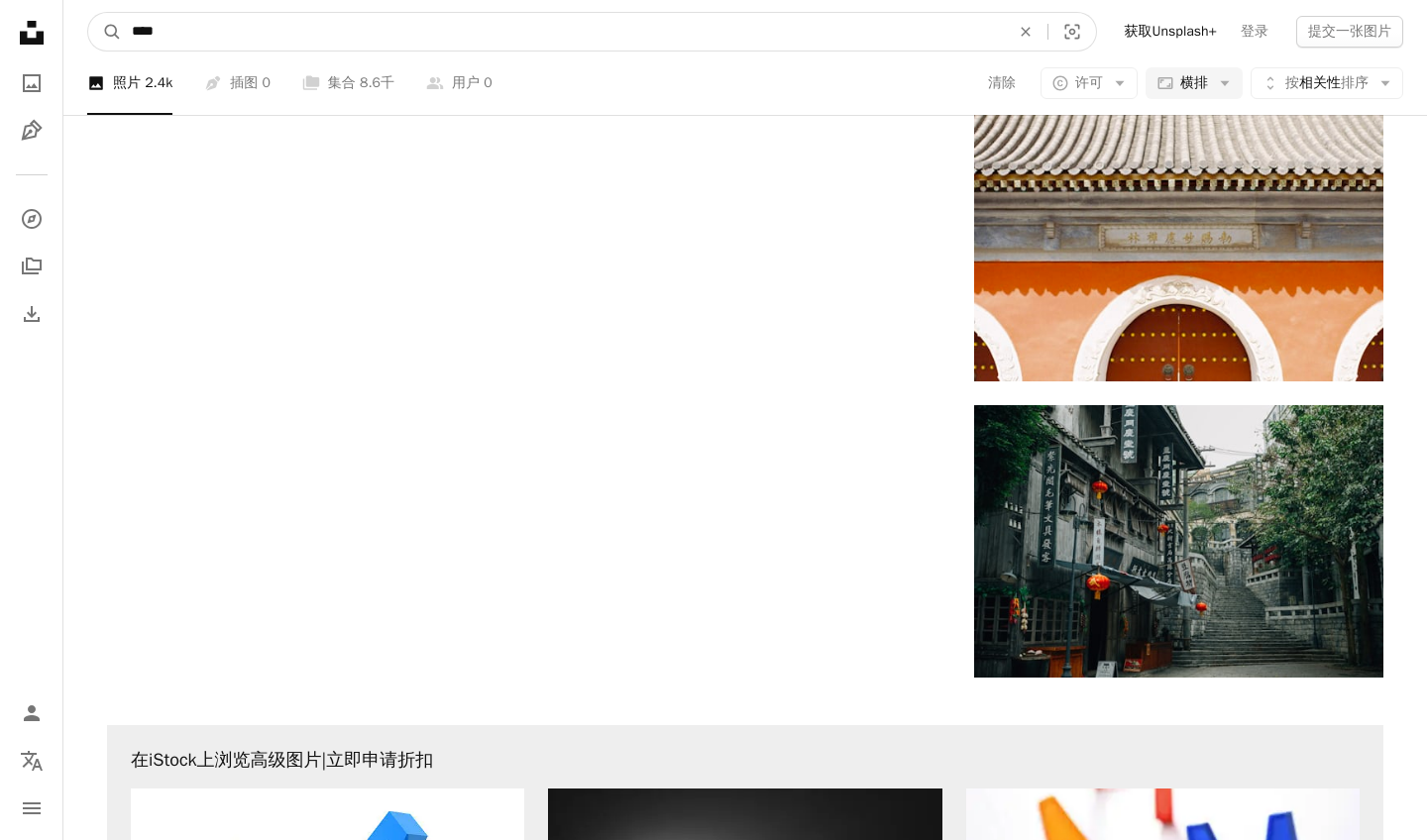 click on "****" at bounding box center [563, 32] 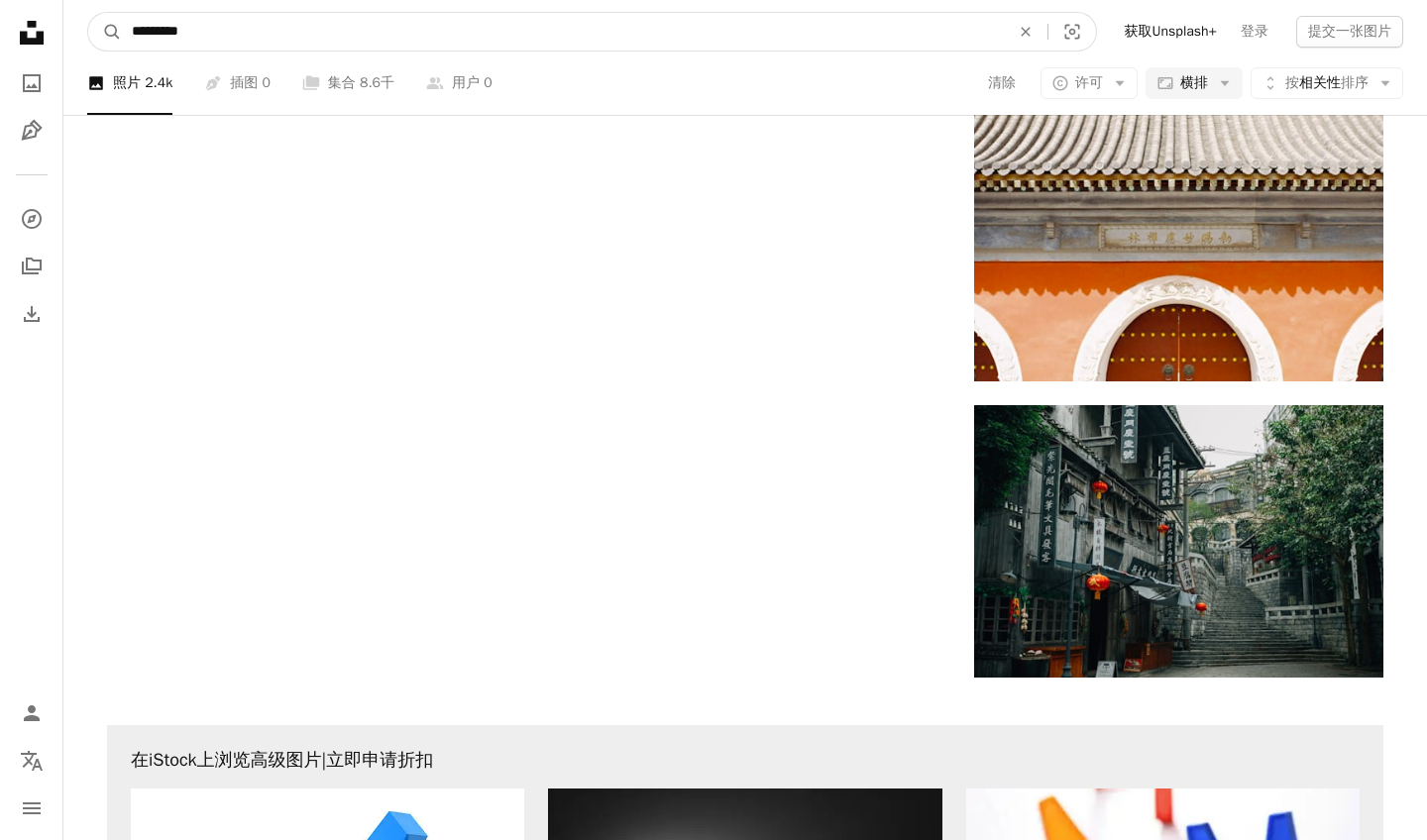 type on "****" 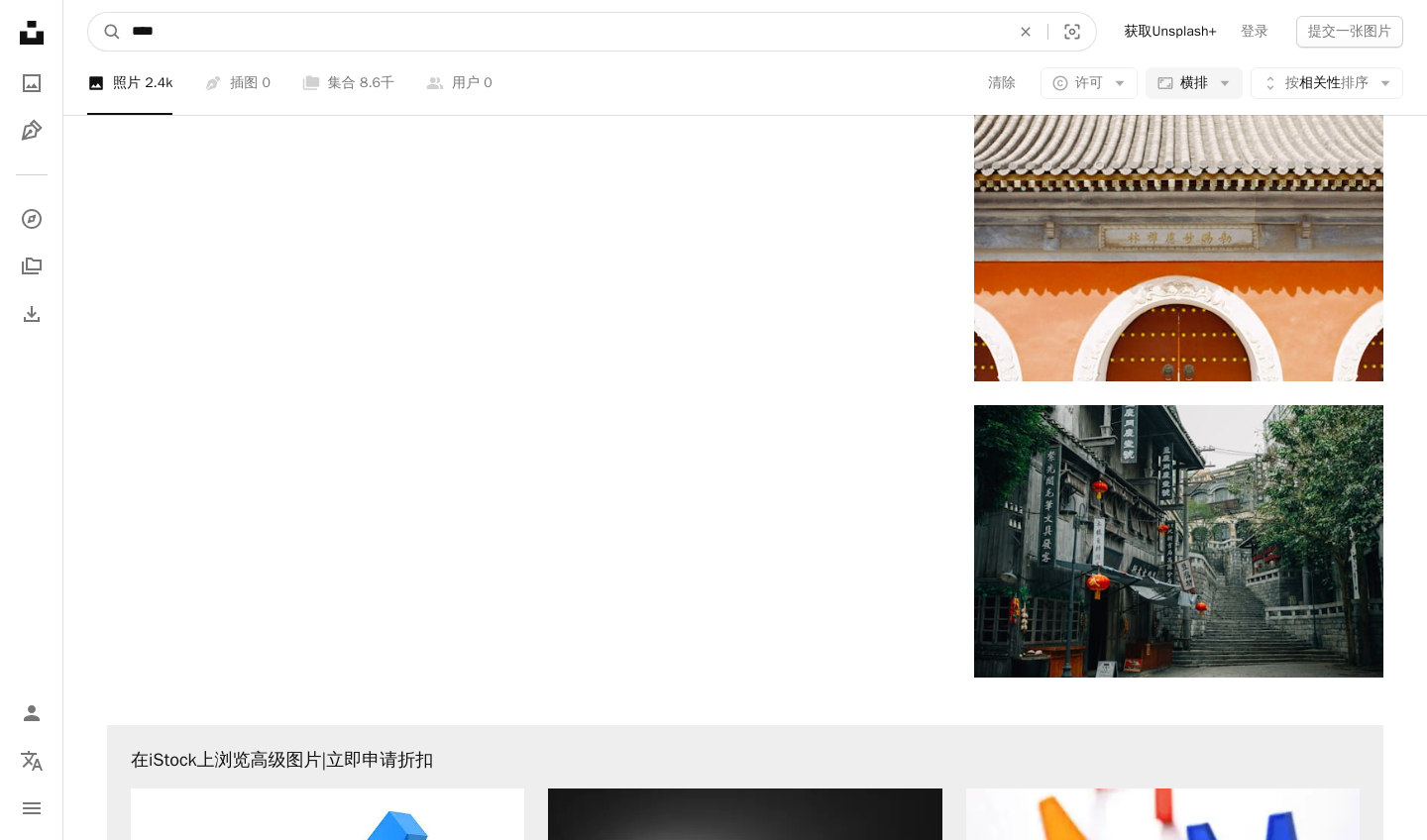 click on "A magnifying glass" at bounding box center (105, 32) 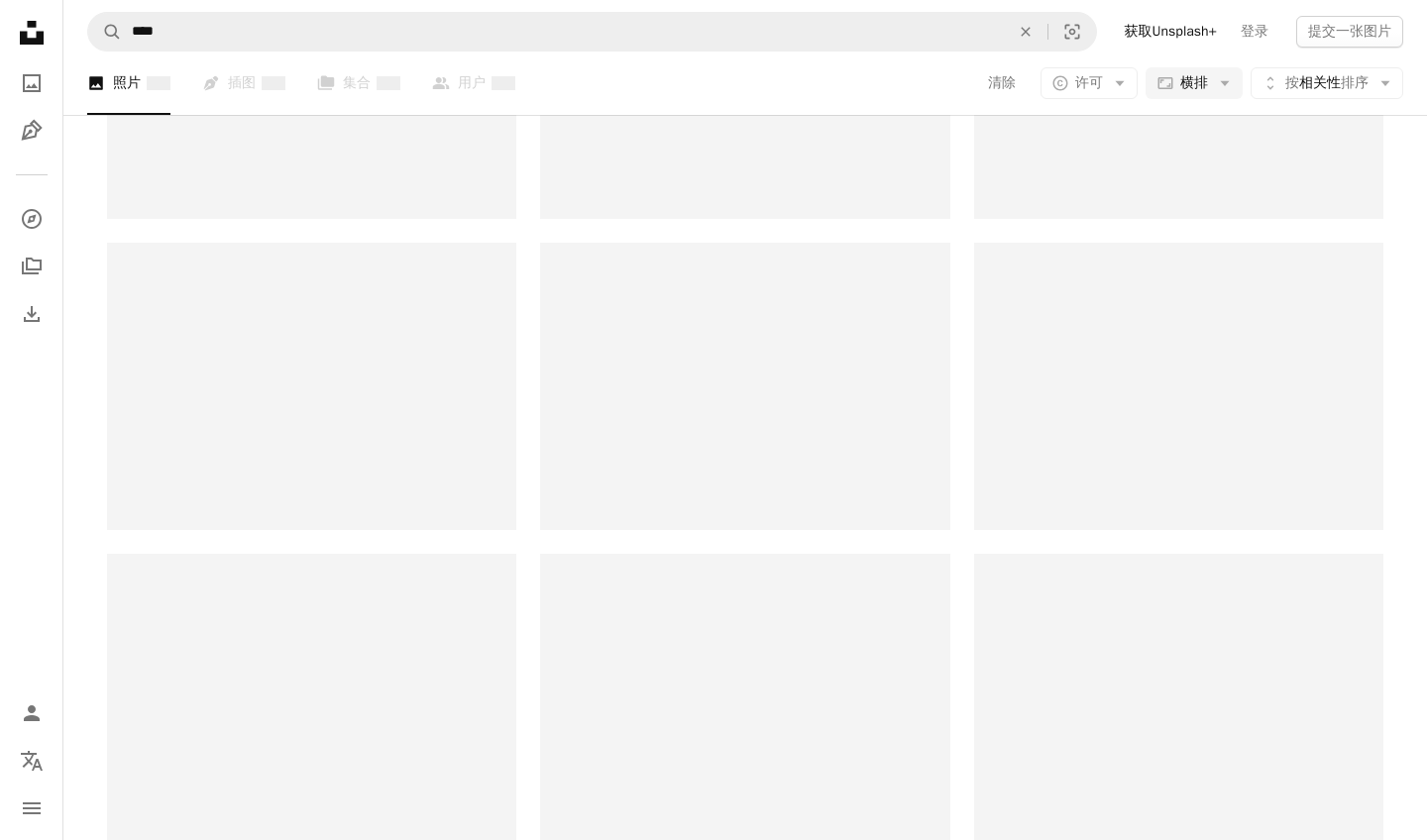 scroll, scrollTop: 0, scrollLeft: 0, axis: both 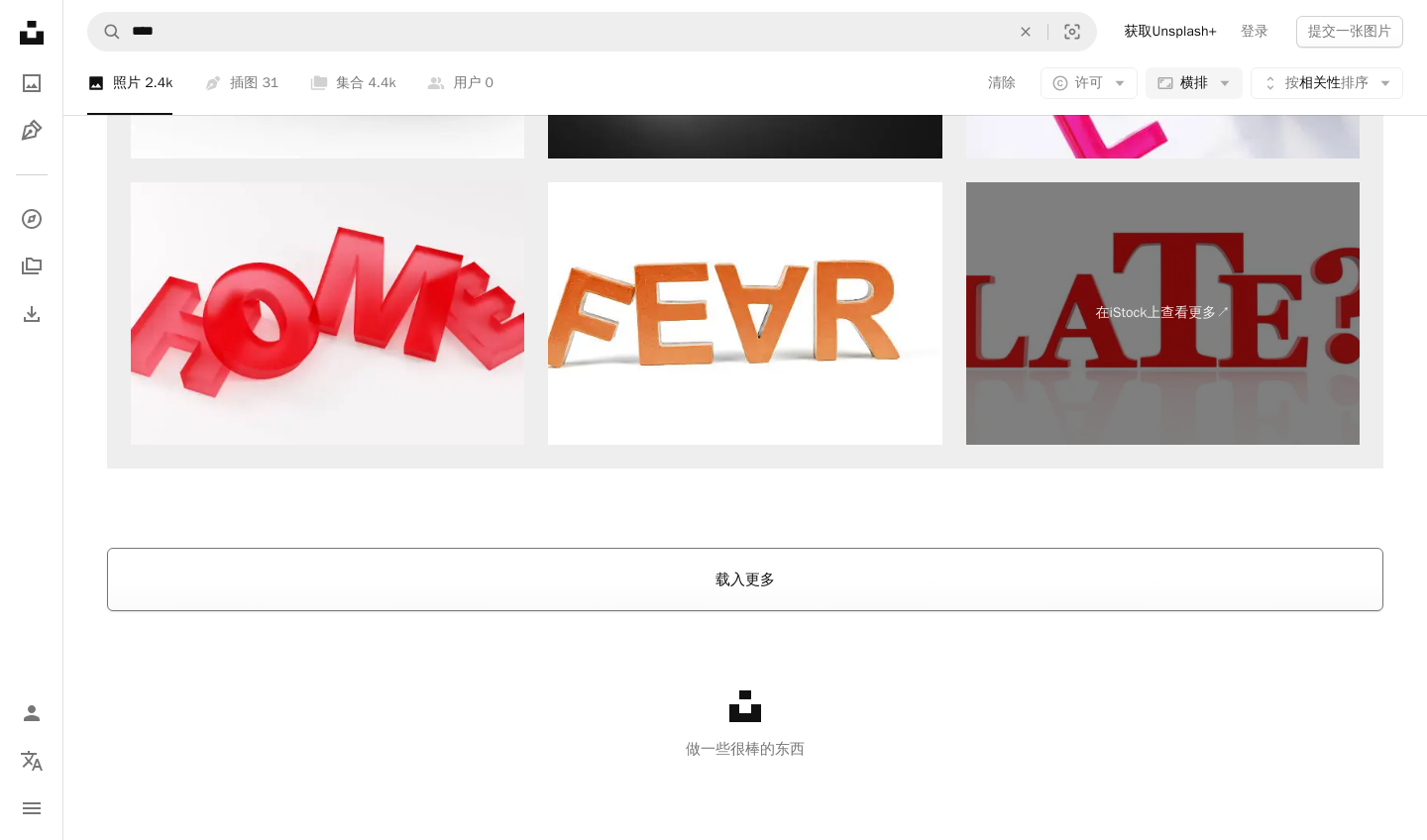 click on "载入更多" at bounding box center [745, 579] 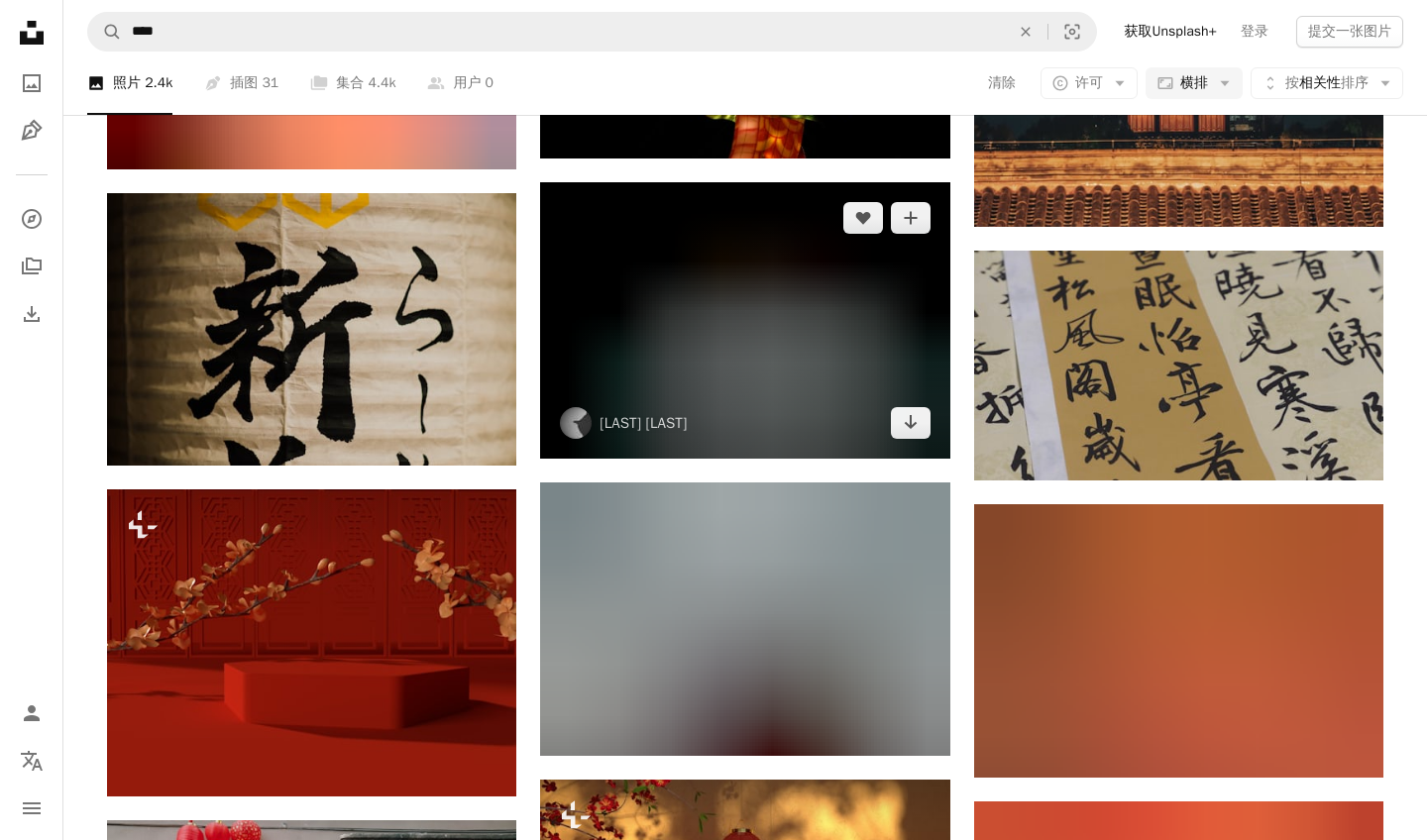 scroll, scrollTop: 4723, scrollLeft: 0, axis: vertical 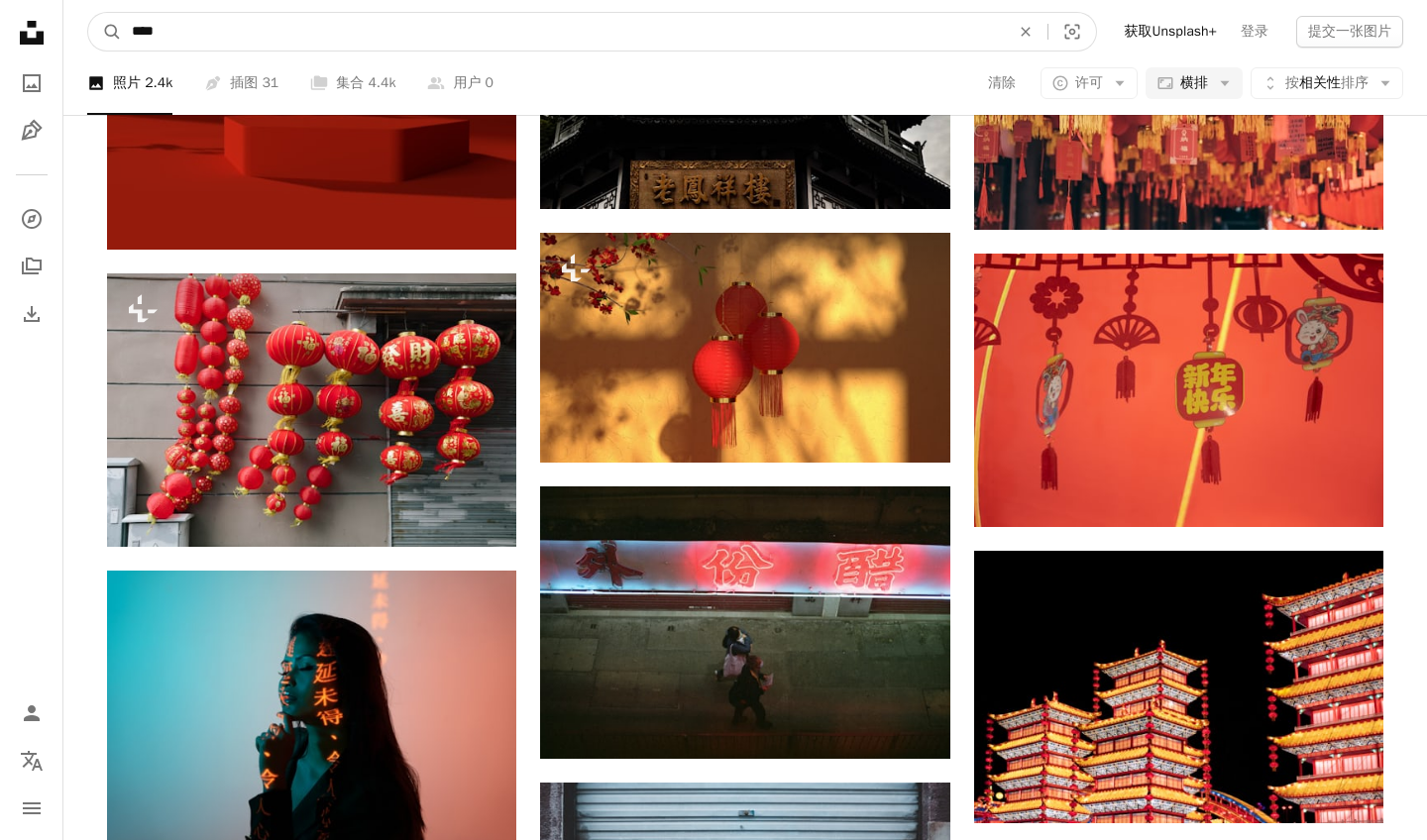 click on "****" at bounding box center [563, 32] 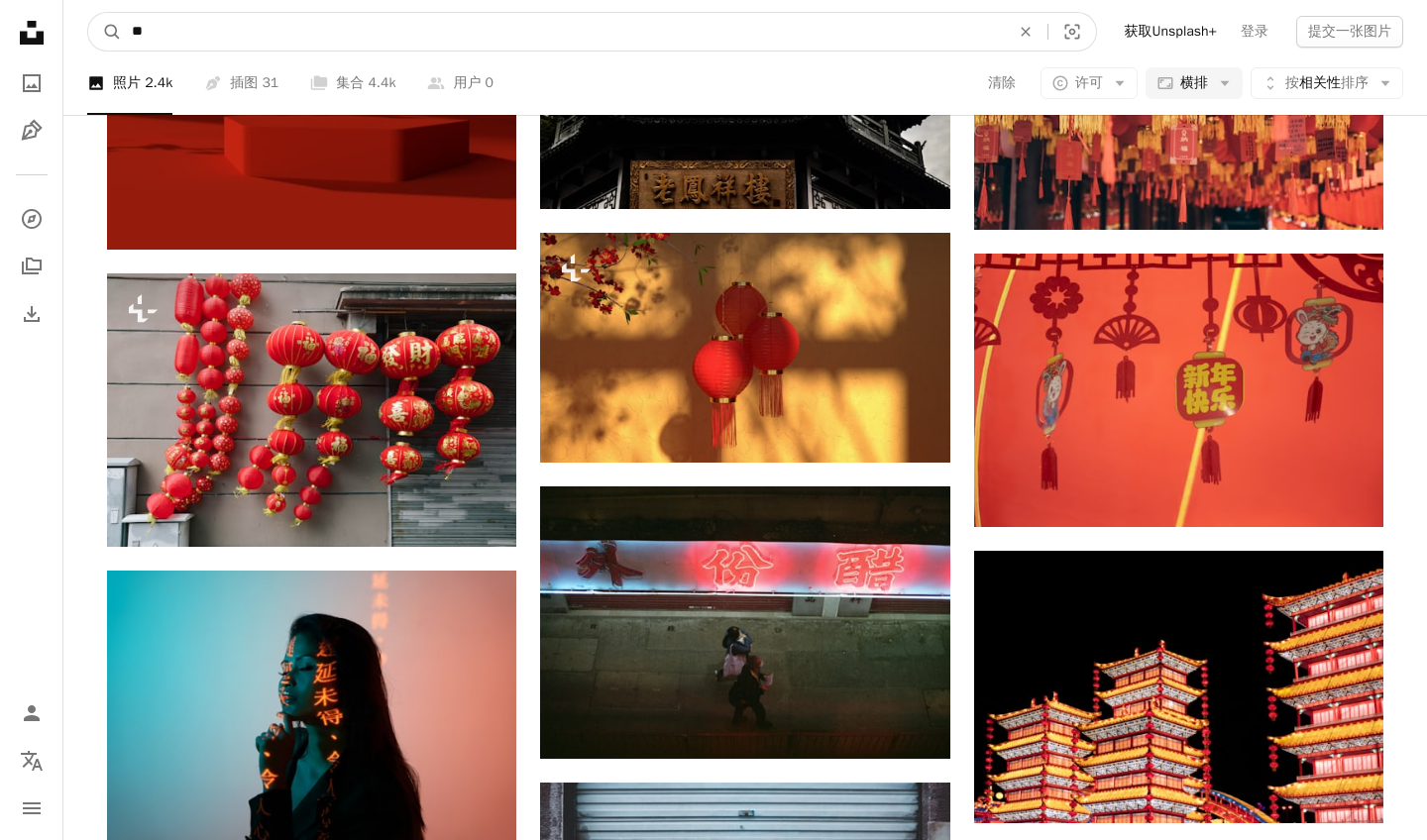 type on "*" 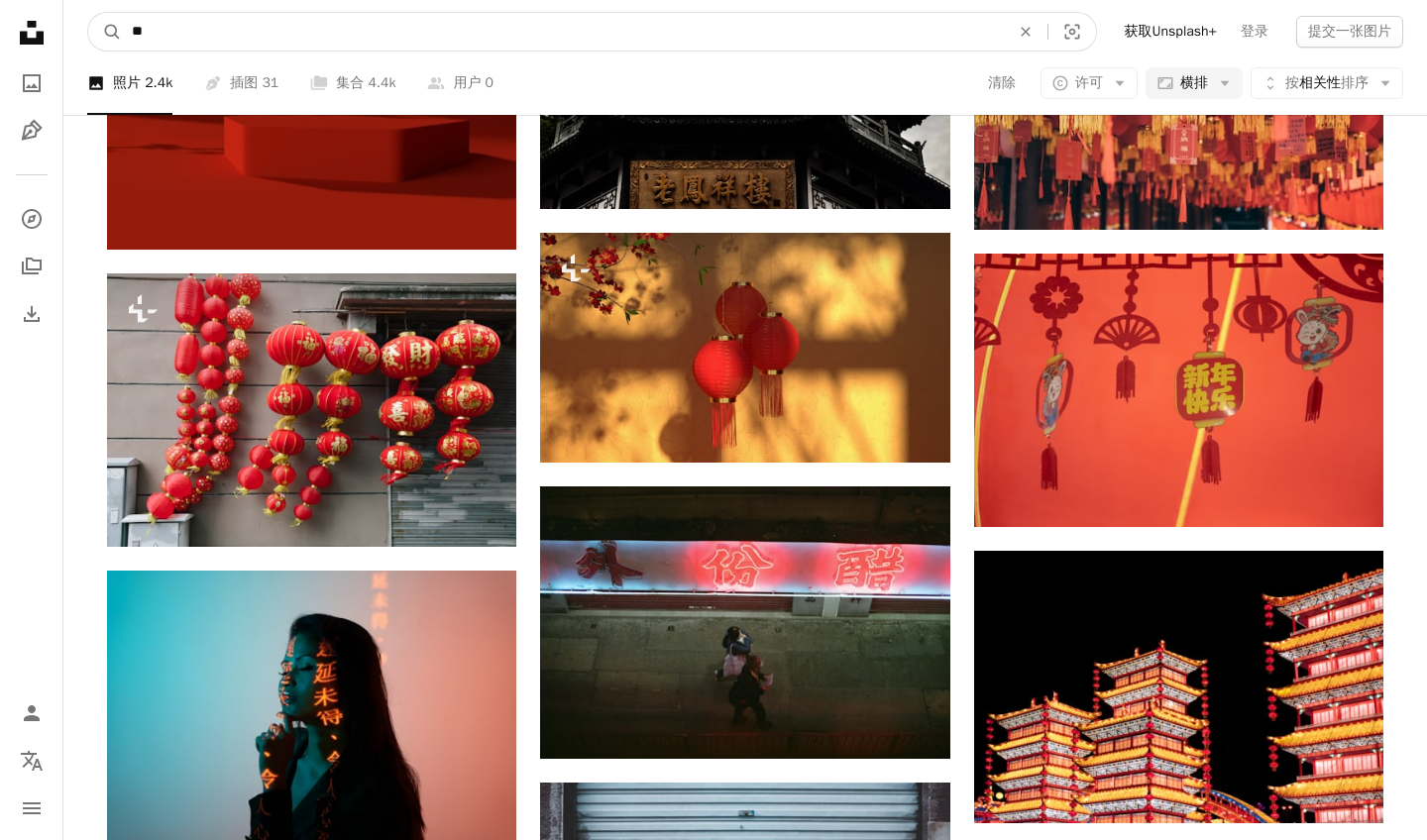 type on "*" 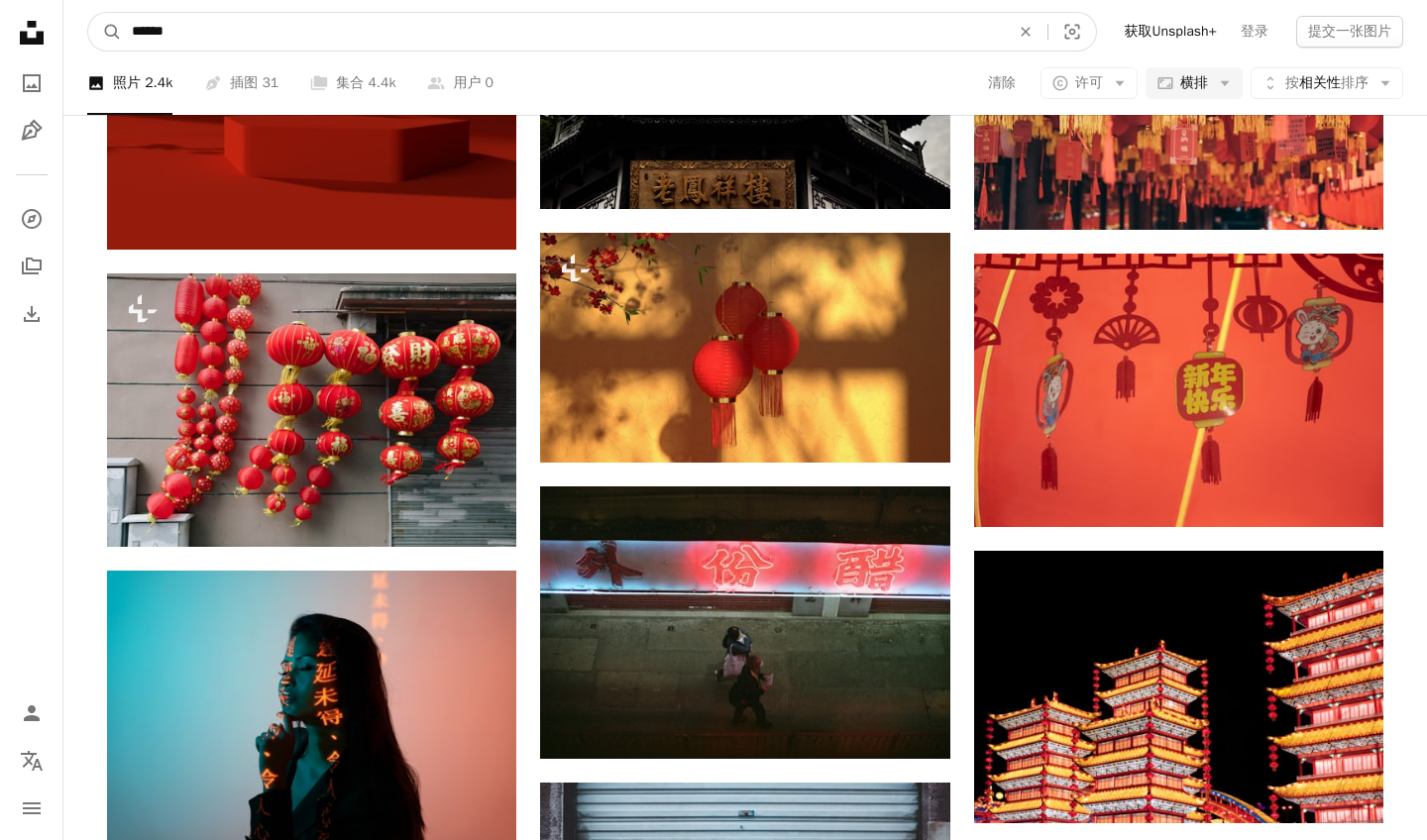type on "****" 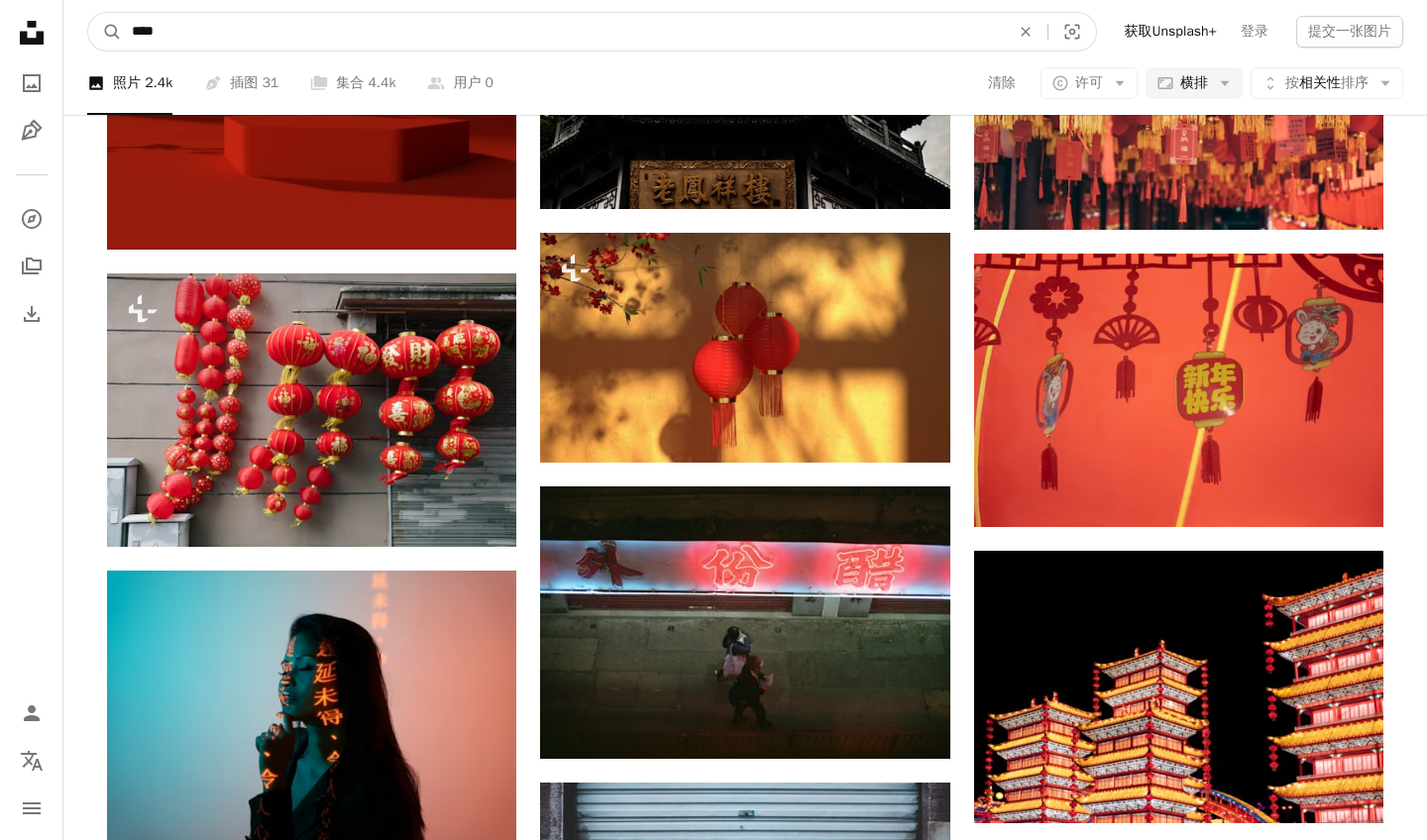 click on "A magnifying glass" at bounding box center [105, 32] 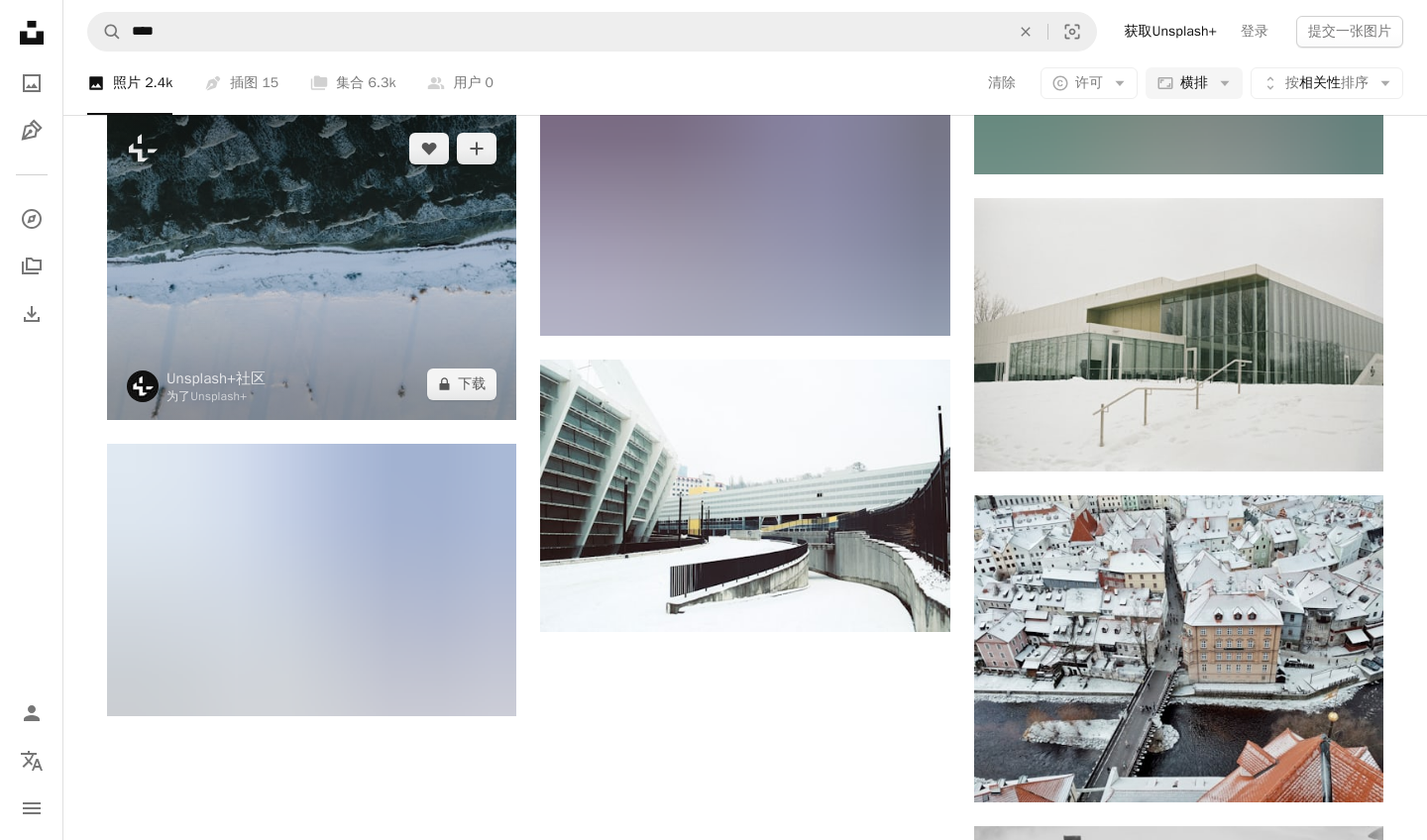 scroll, scrollTop: 2055, scrollLeft: 0, axis: vertical 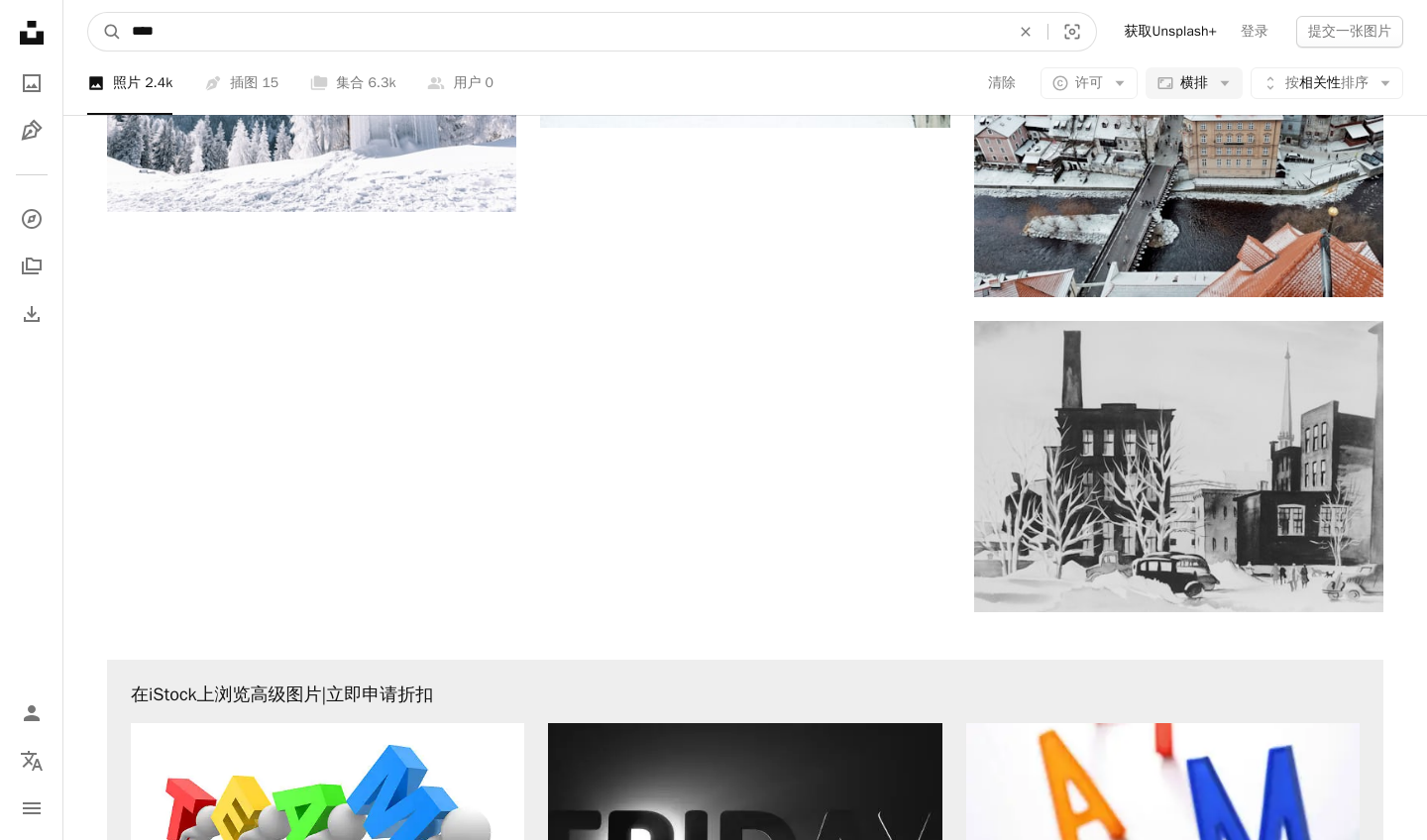 click on "****" at bounding box center (563, 32) 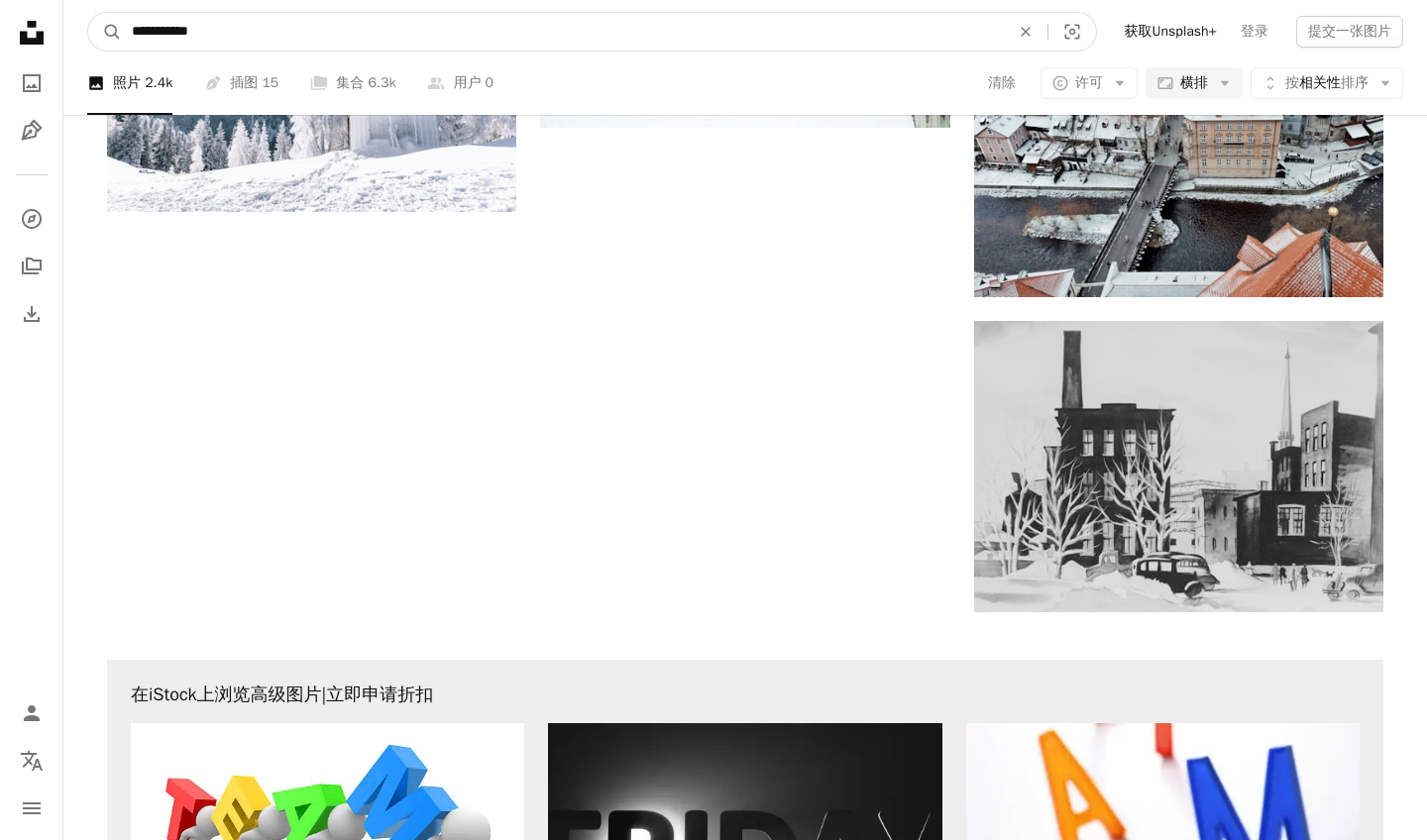 type on "****" 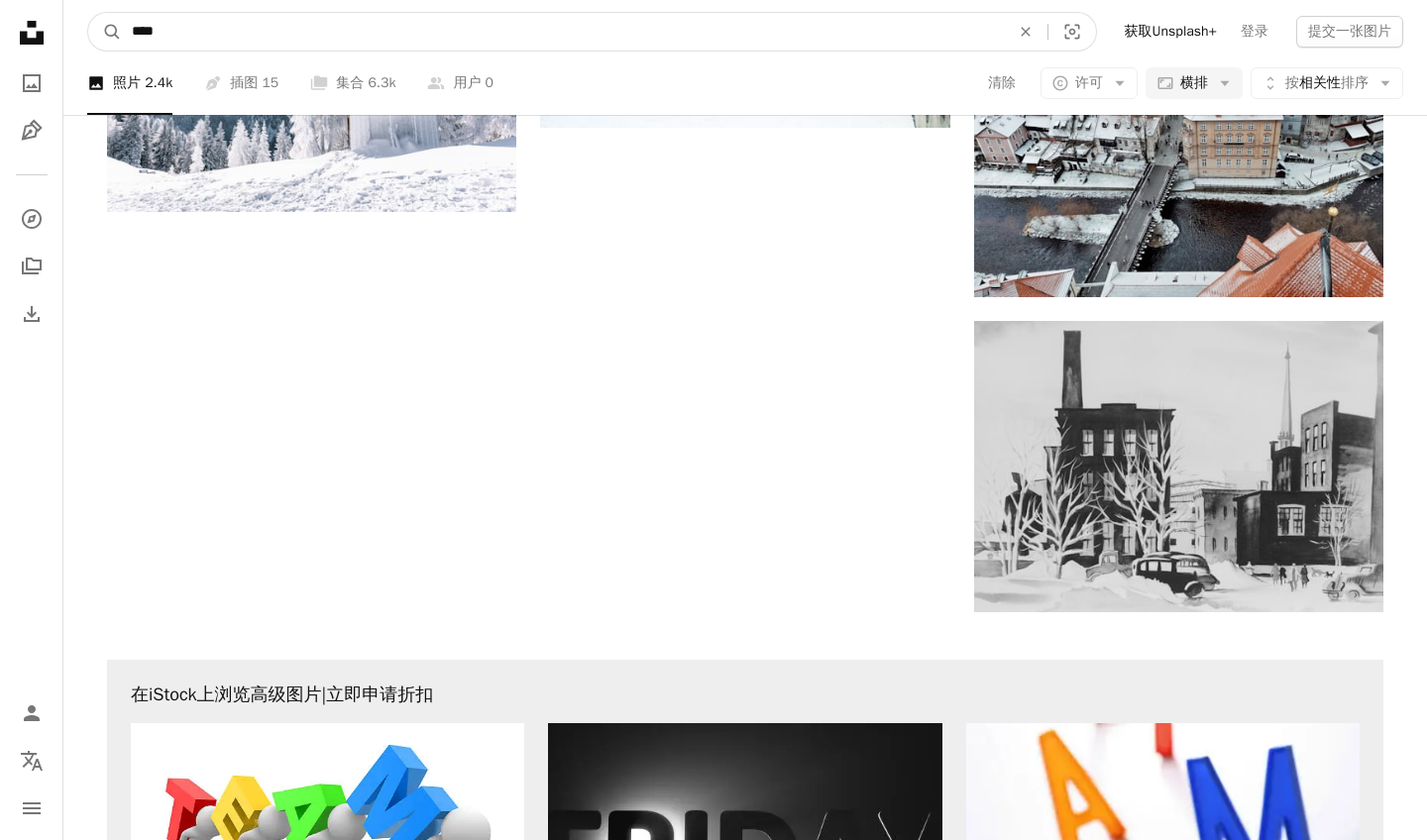 click on "A magnifying glass" at bounding box center (105, 32) 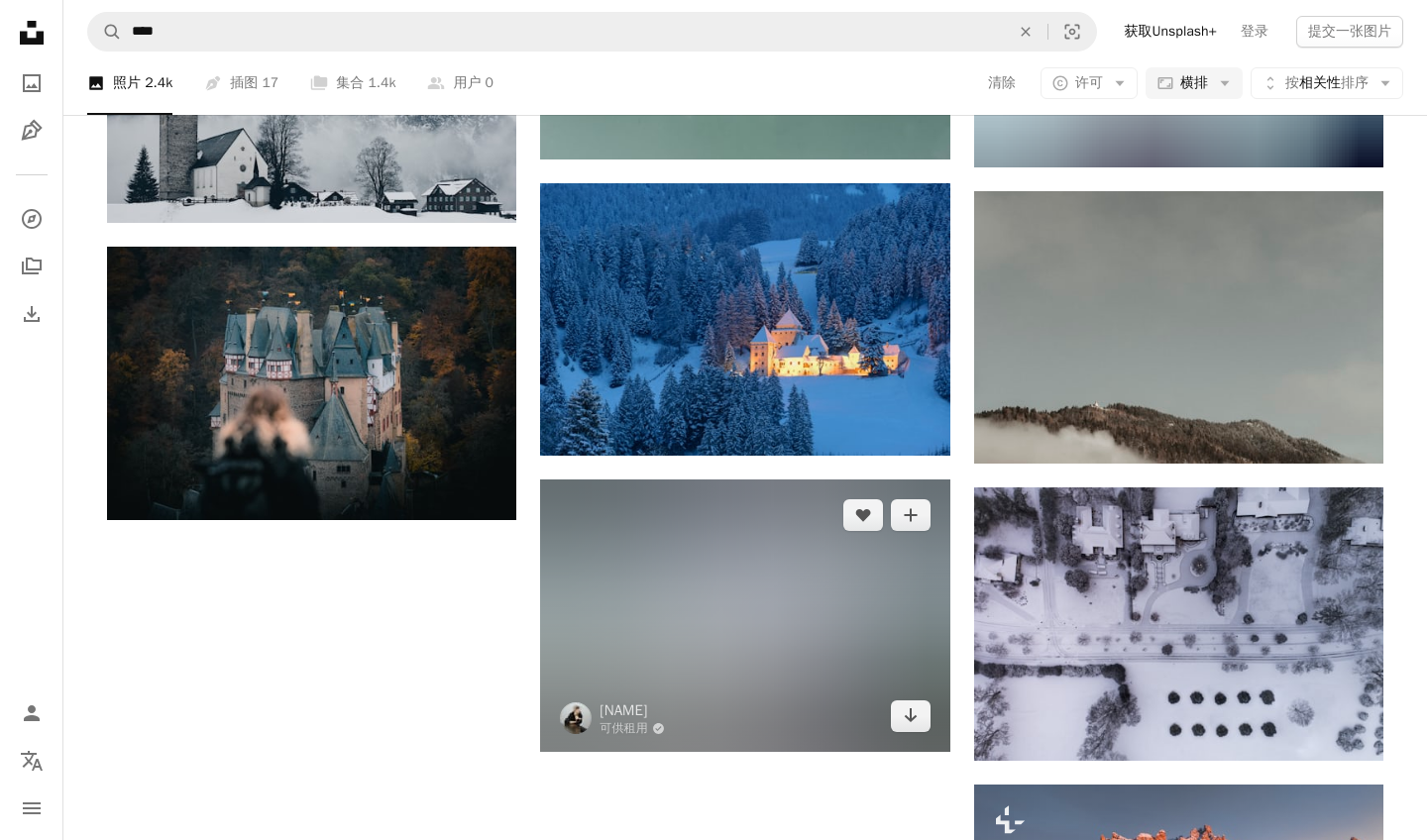 scroll, scrollTop: 1591, scrollLeft: 0, axis: vertical 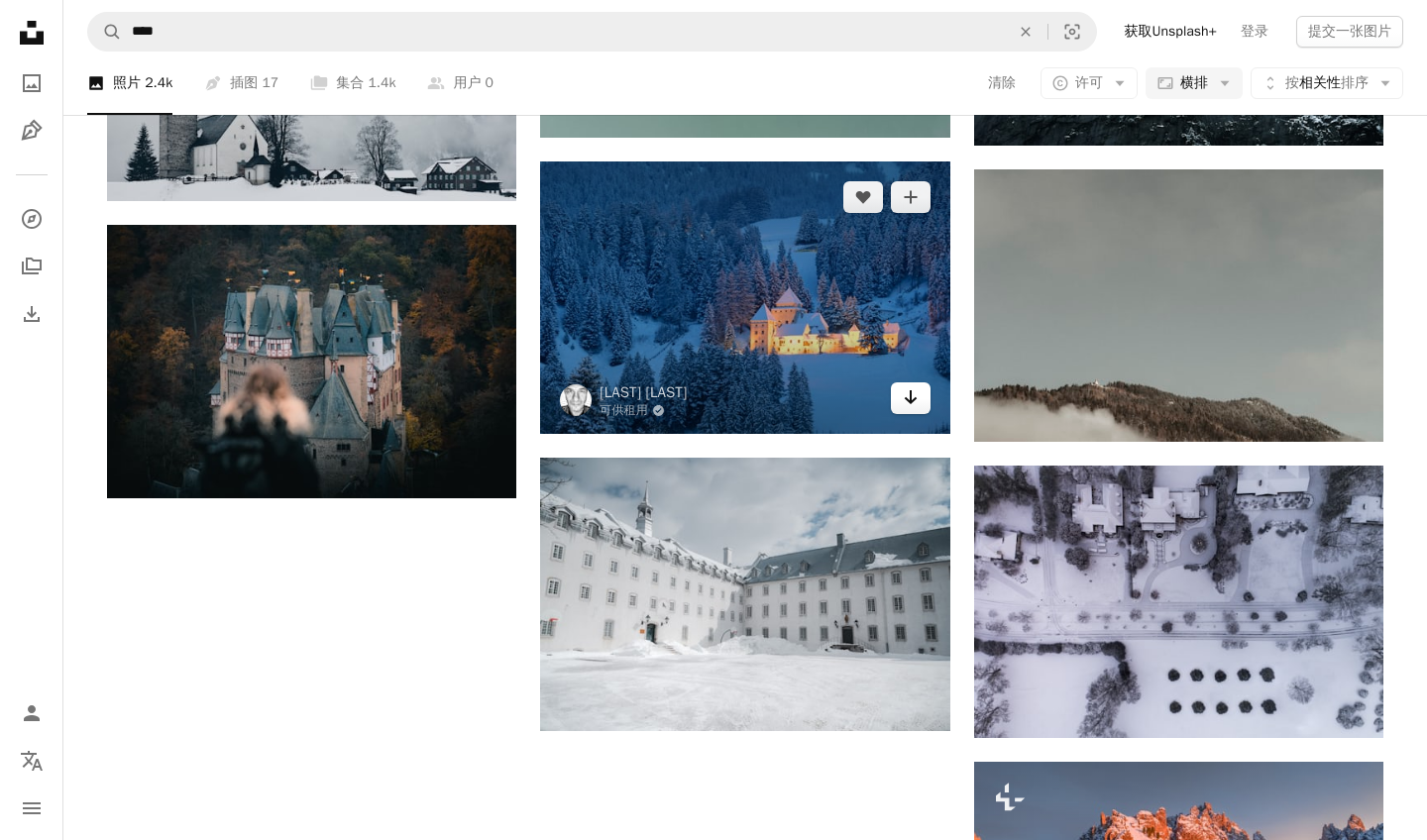 click 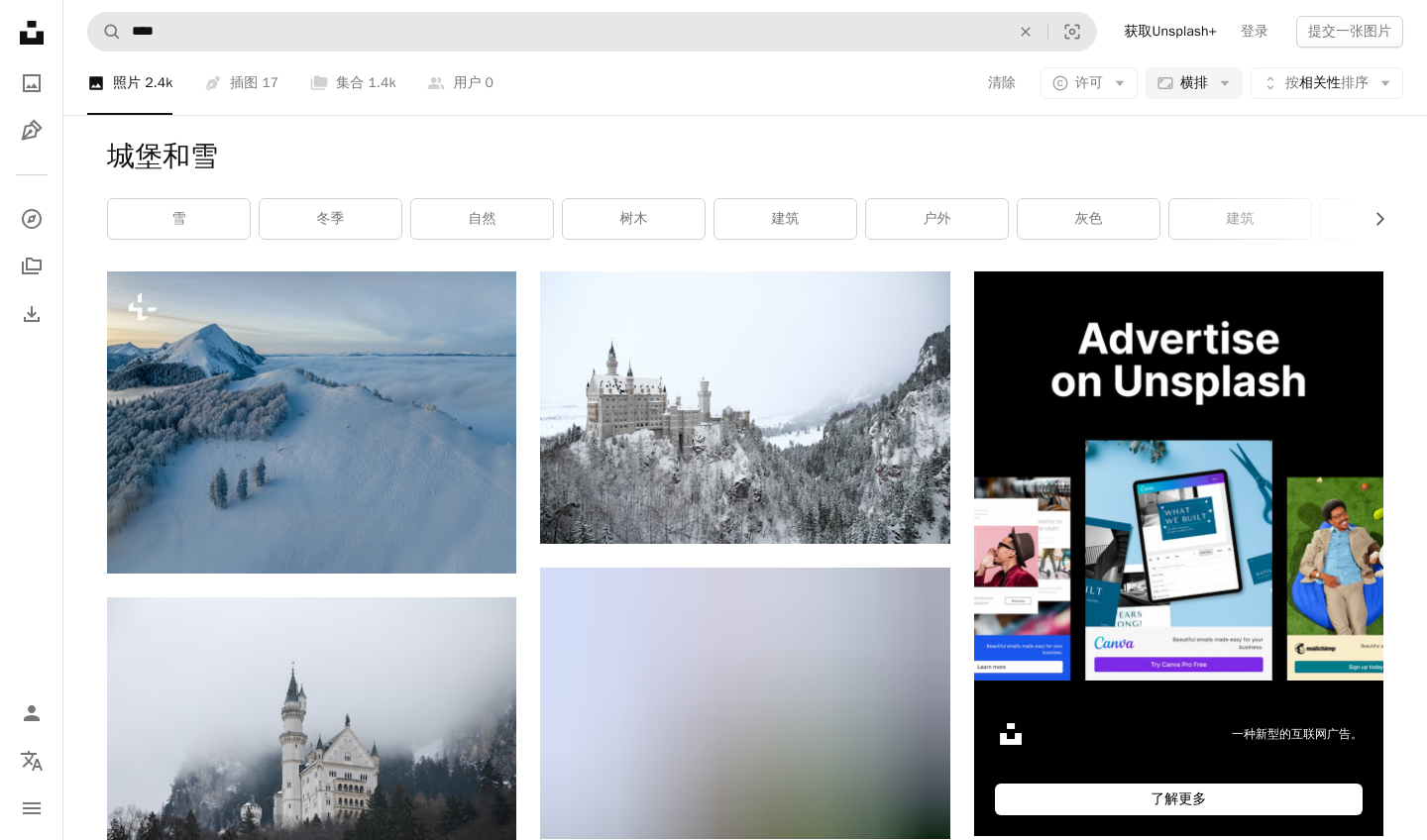 scroll, scrollTop: 0, scrollLeft: 0, axis: both 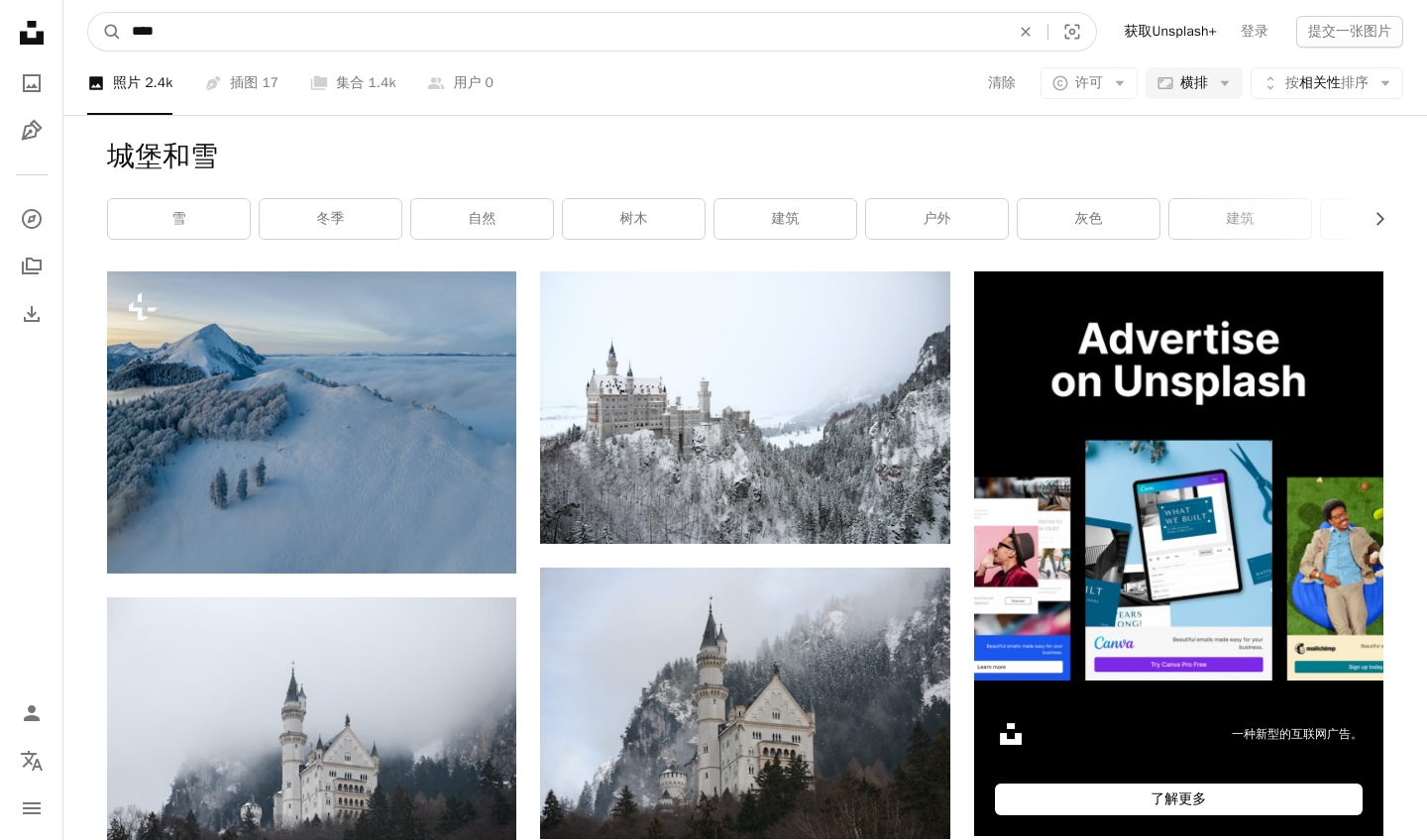 click on "****" at bounding box center (563, 32) 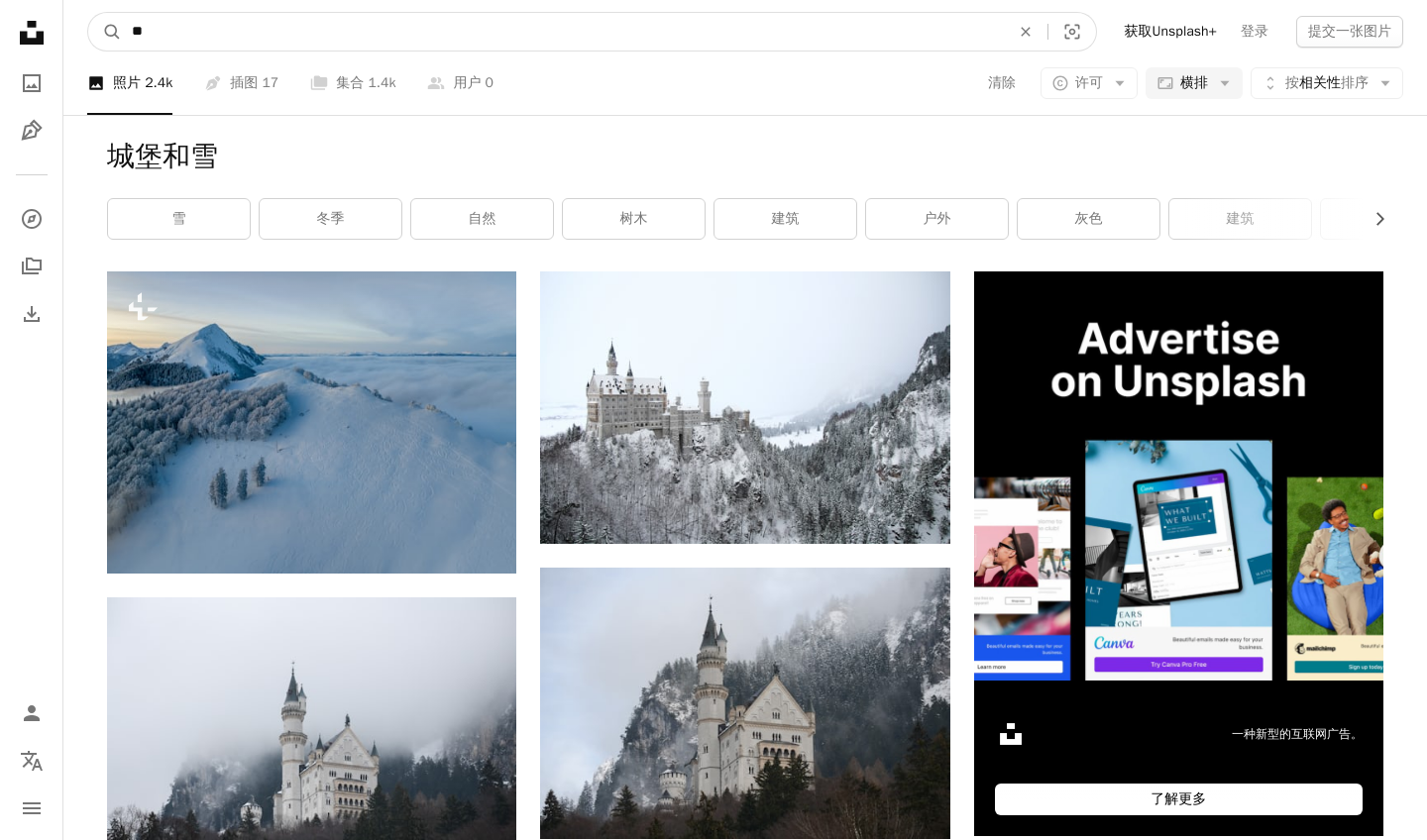 type on "*" 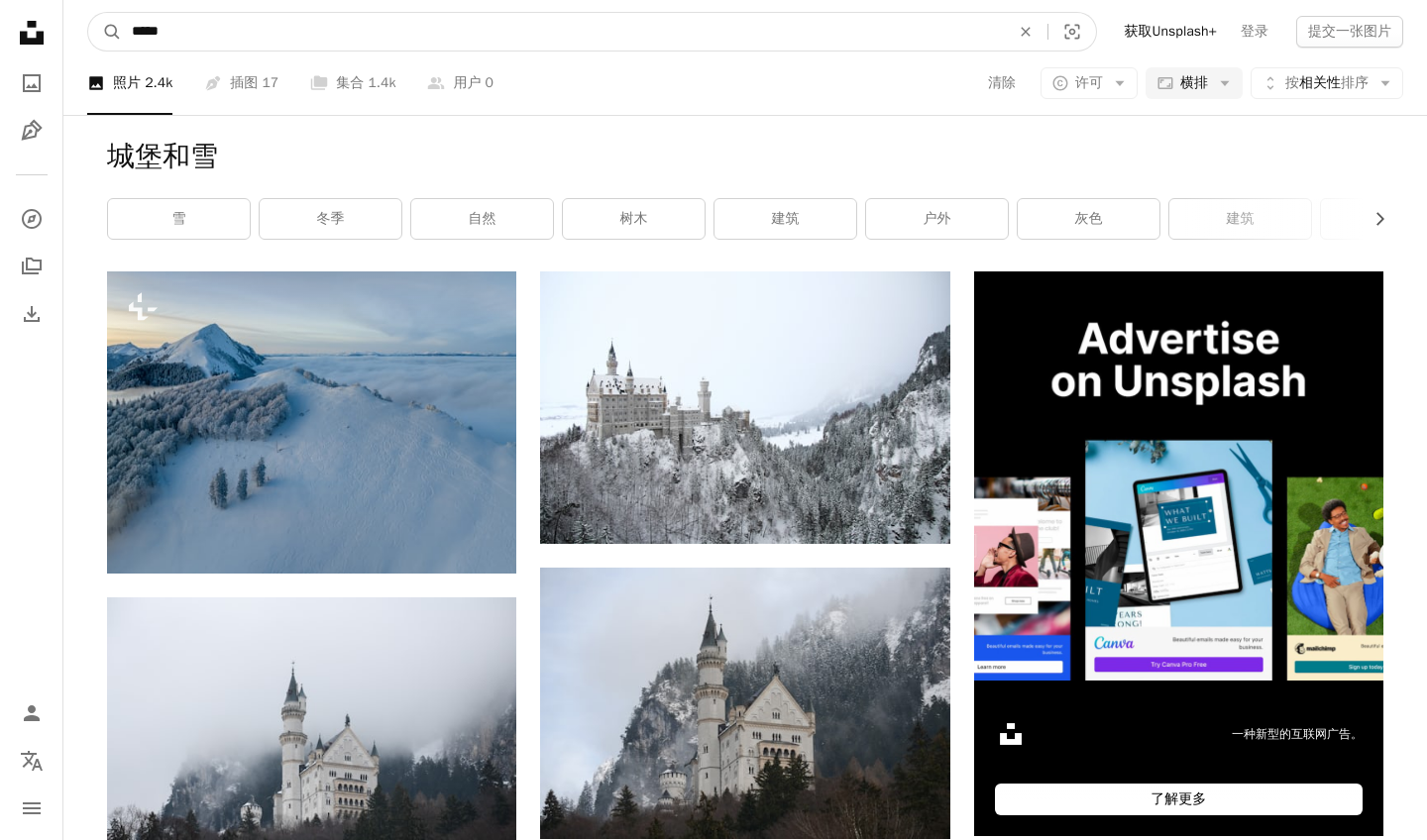 type on "**" 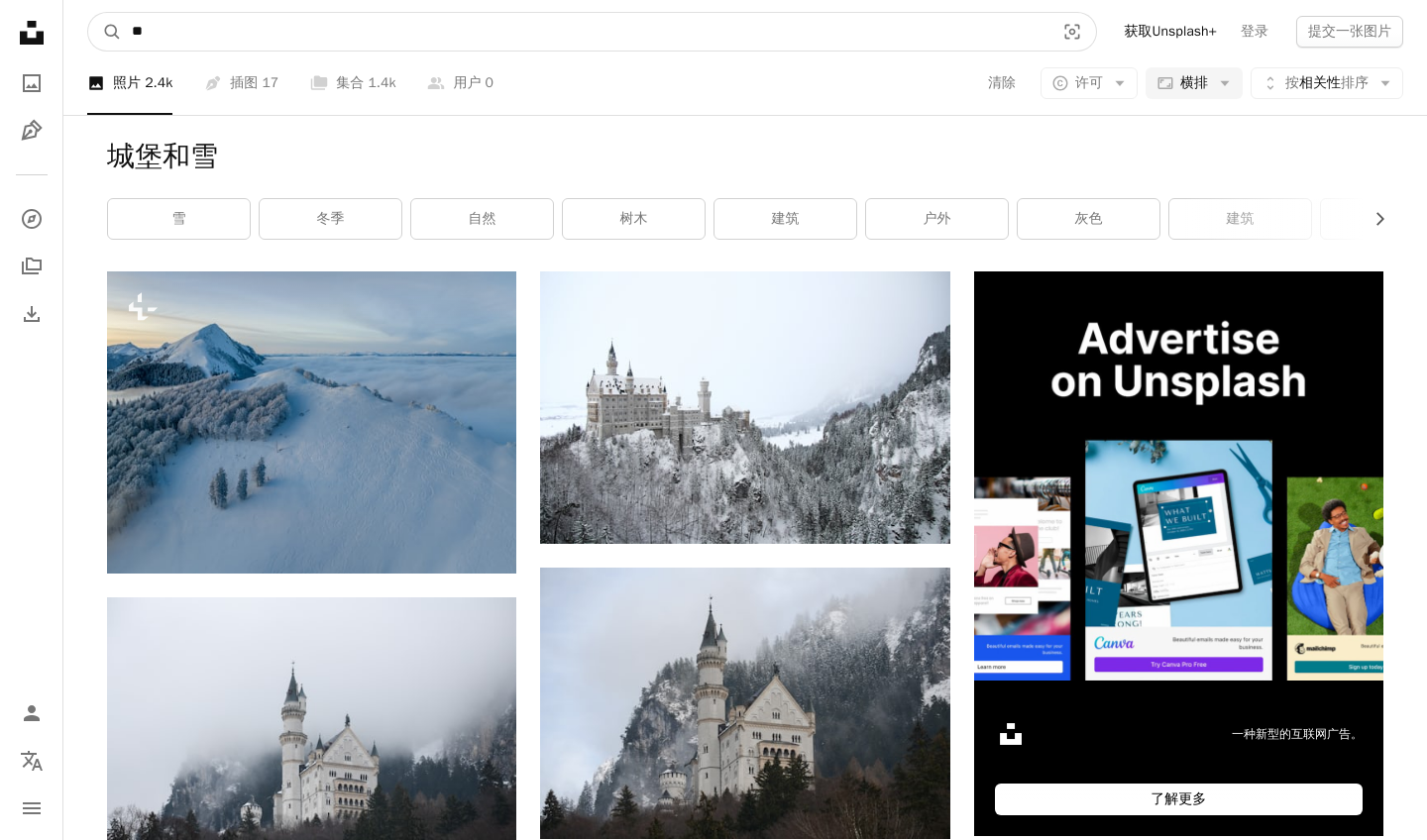 click on "A magnifying glass" at bounding box center [105, 32] 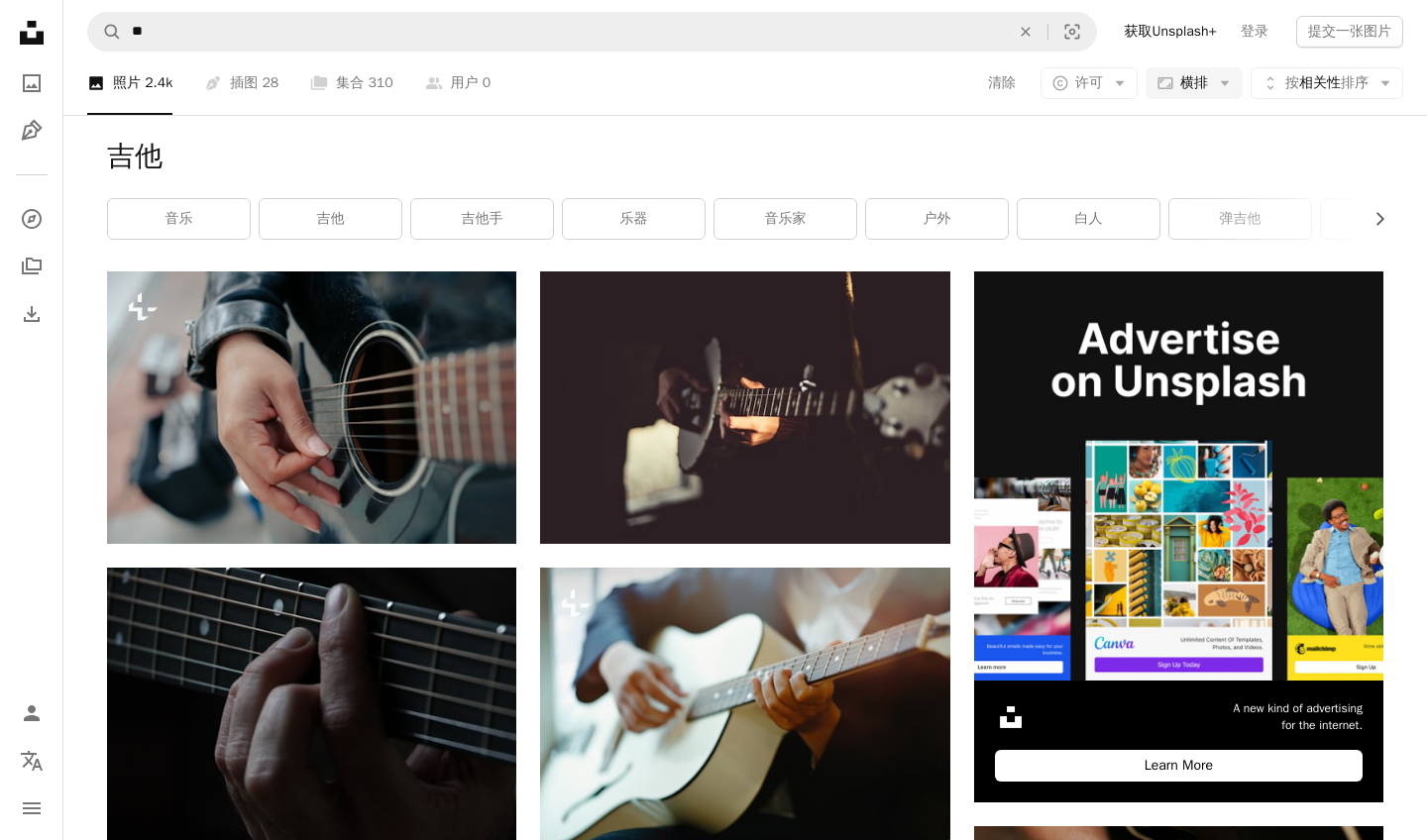 scroll, scrollTop: 36, scrollLeft: 0, axis: vertical 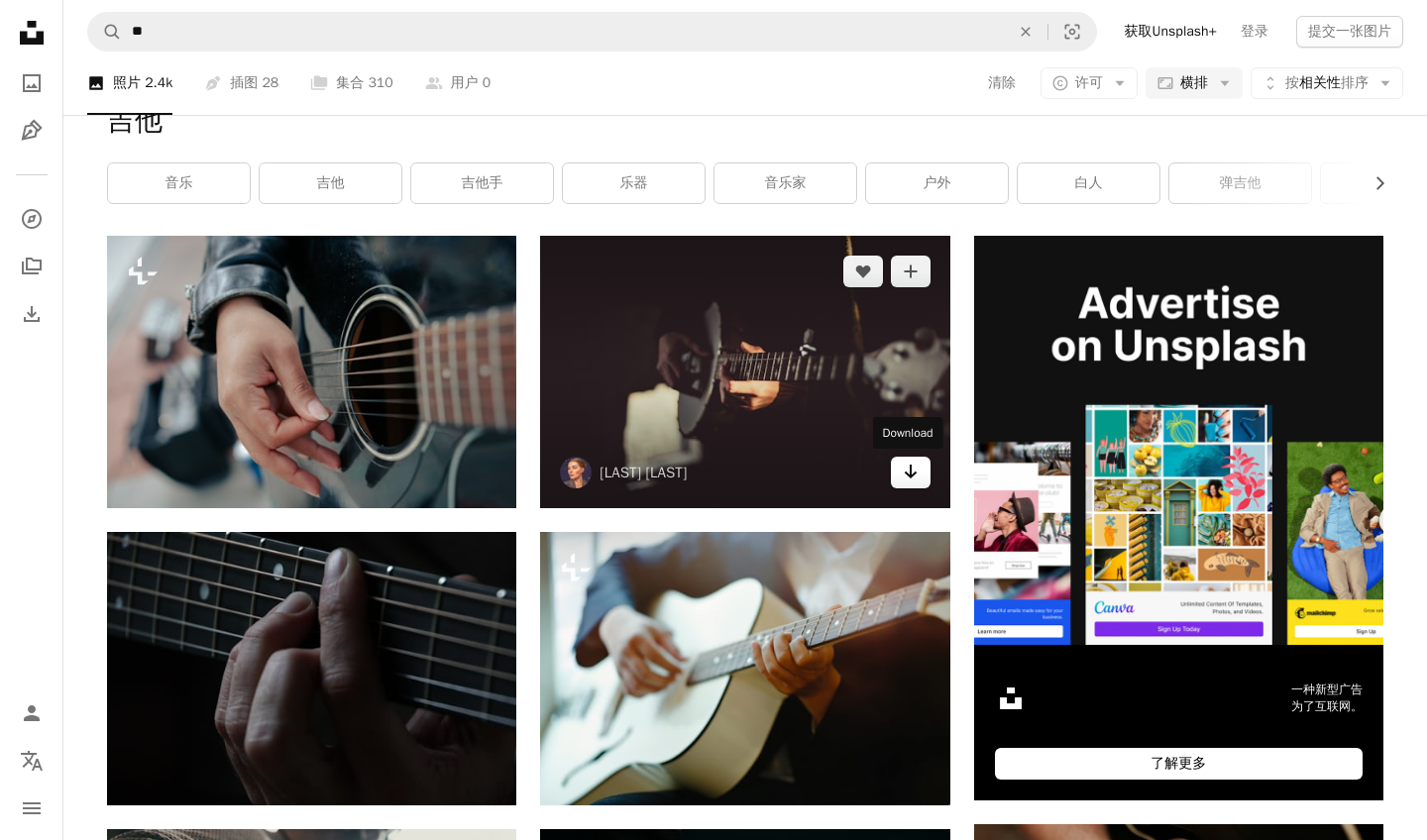 click 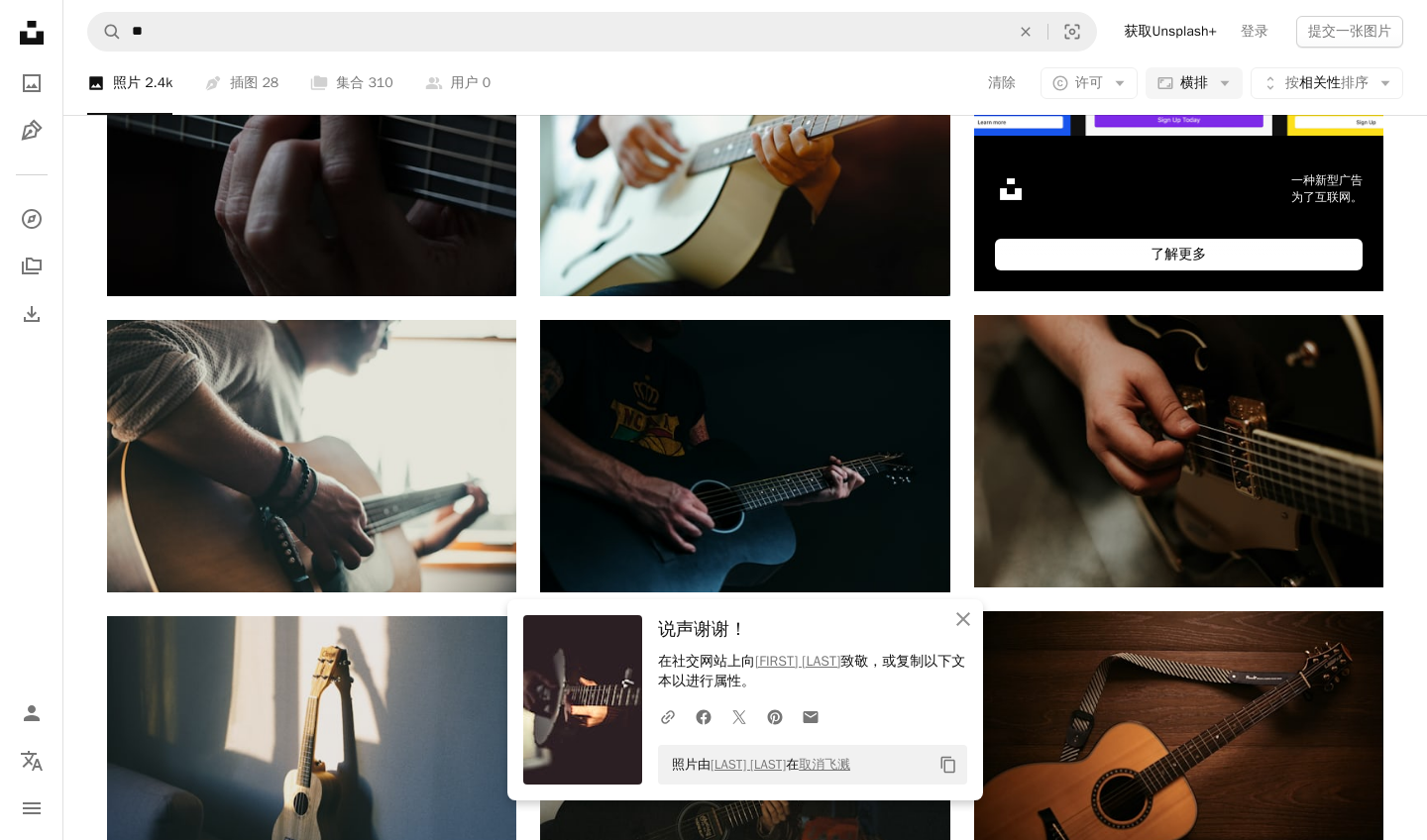 click on "An X shape 关闭 说声谢谢！ 在社交网站上 向 [NAME] 致敬， 或复制以下文本以进行属性。 A URL sharing icon (chains) Facebook icon X (formerly Twitter) icon Pinterest icon An envelope 照片由 [NAME] 在 取消飞溅
Copy content" at bounding box center (745, 699) 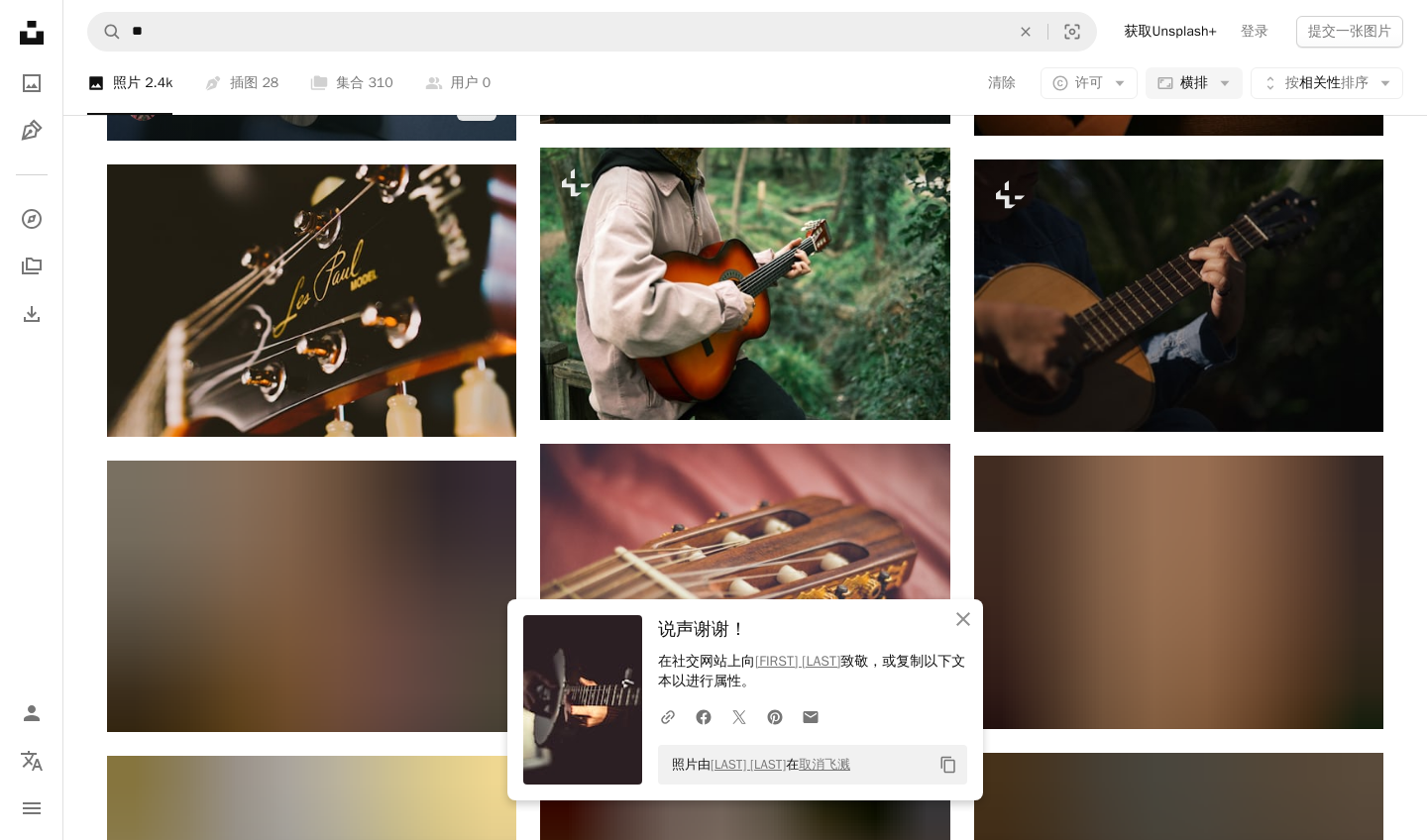 scroll, scrollTop: 1295, scrollLeft: 0, axis: vertical 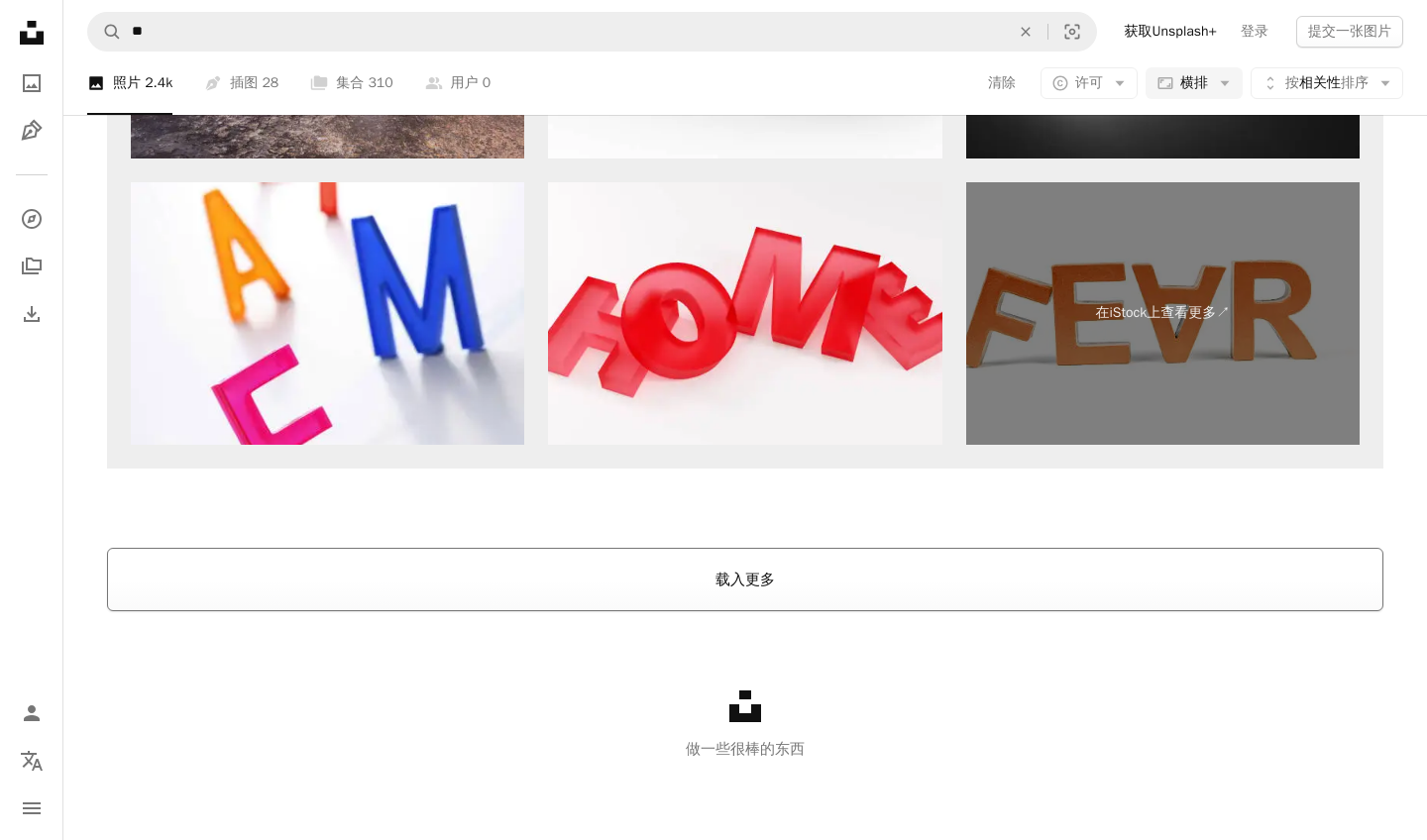 click on "载入更多" at bounding box center [745, 579] 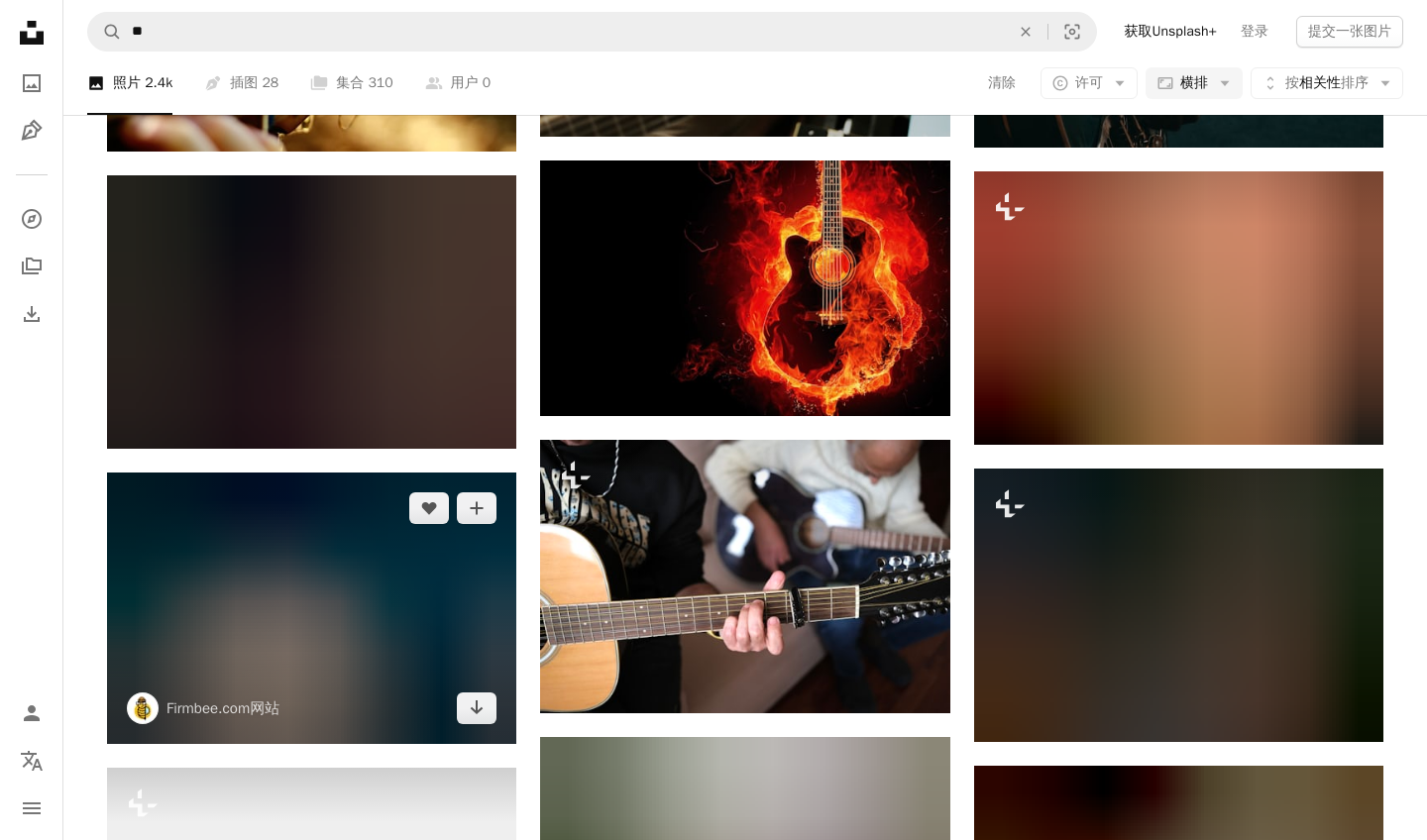 scroll, scrollTop: 1951, scrollLeft: 0, axis: vertical 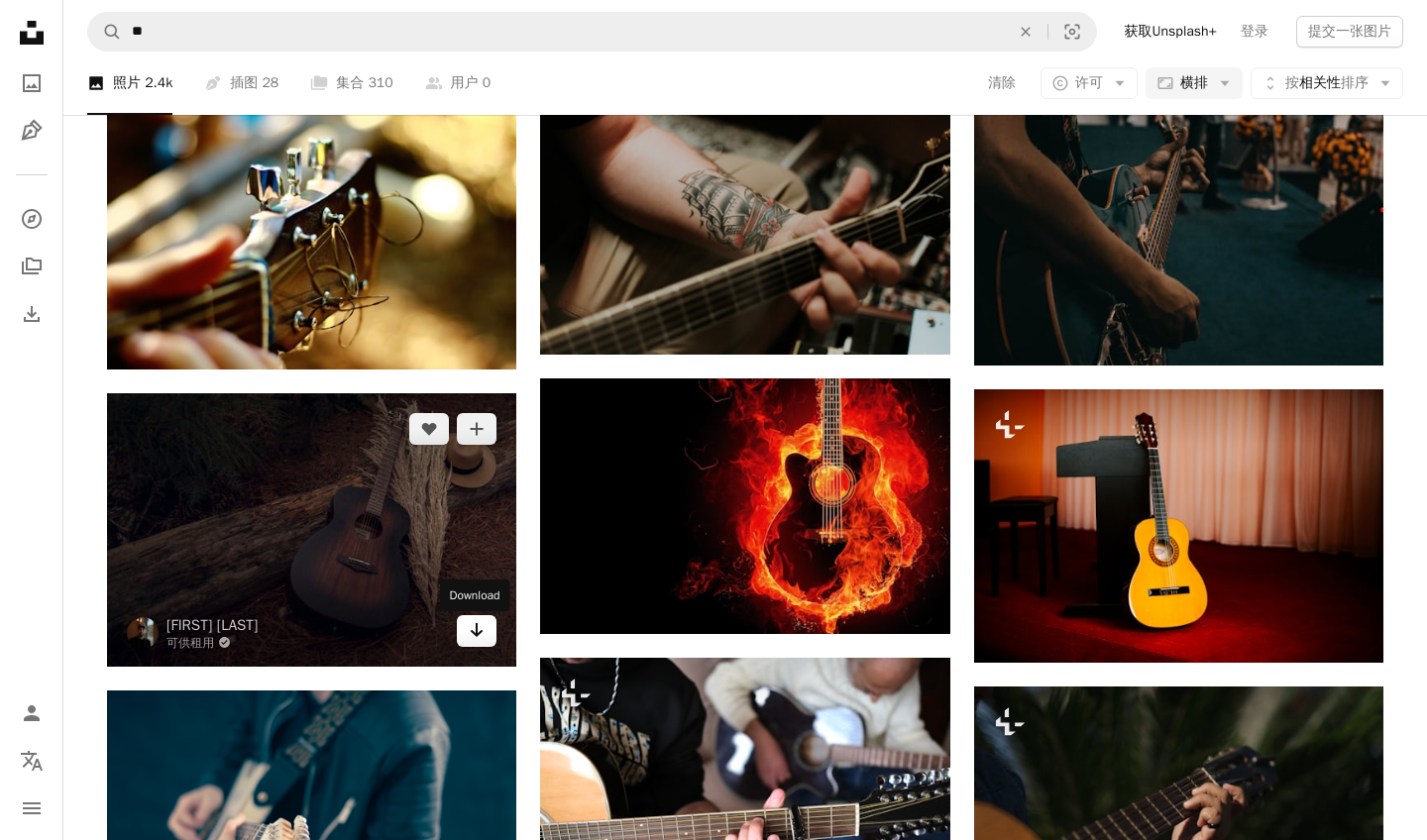 click on "Arrow pointing down" 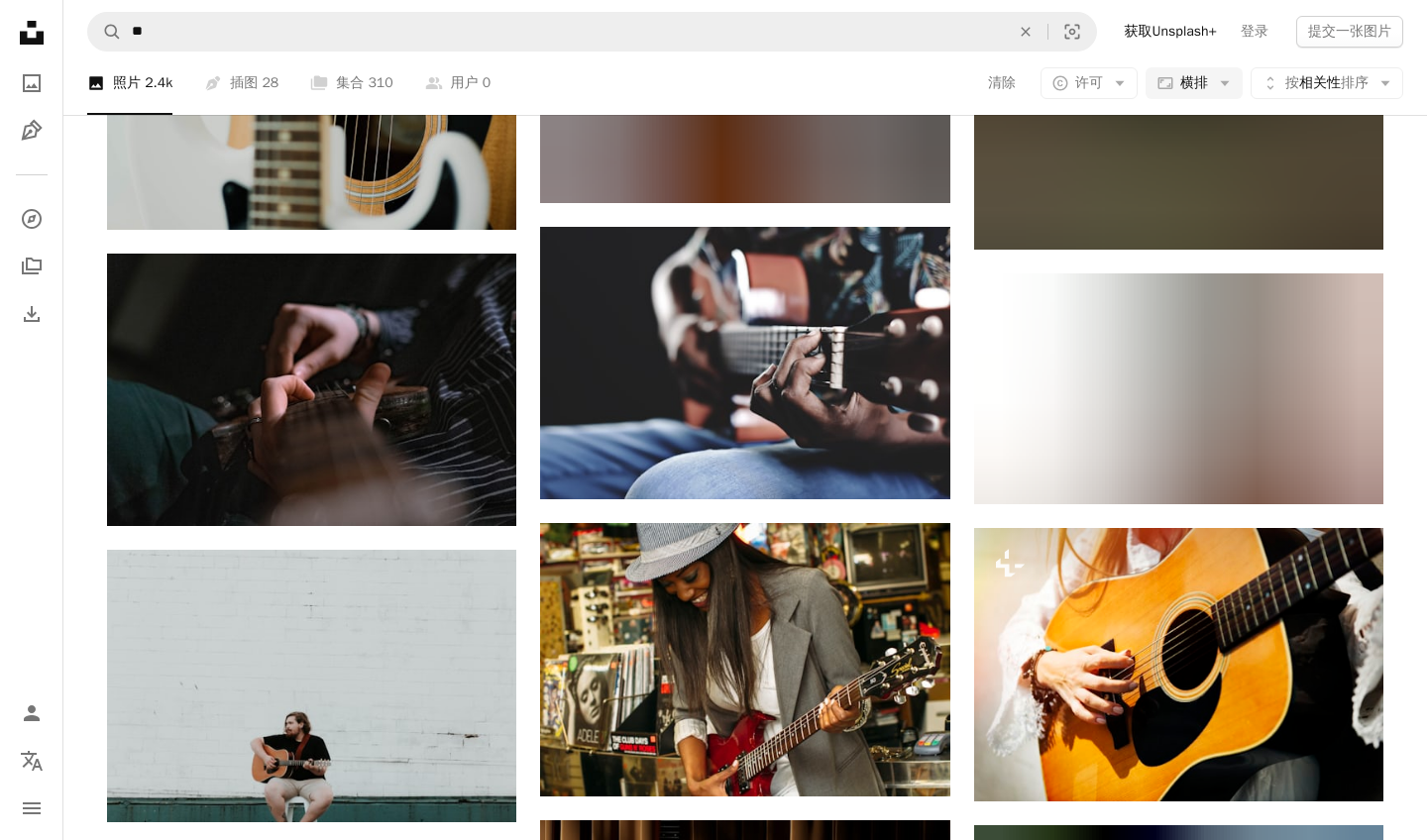scroll, scrollTop: 3844, scrollLeft: 0, axis: vertical 